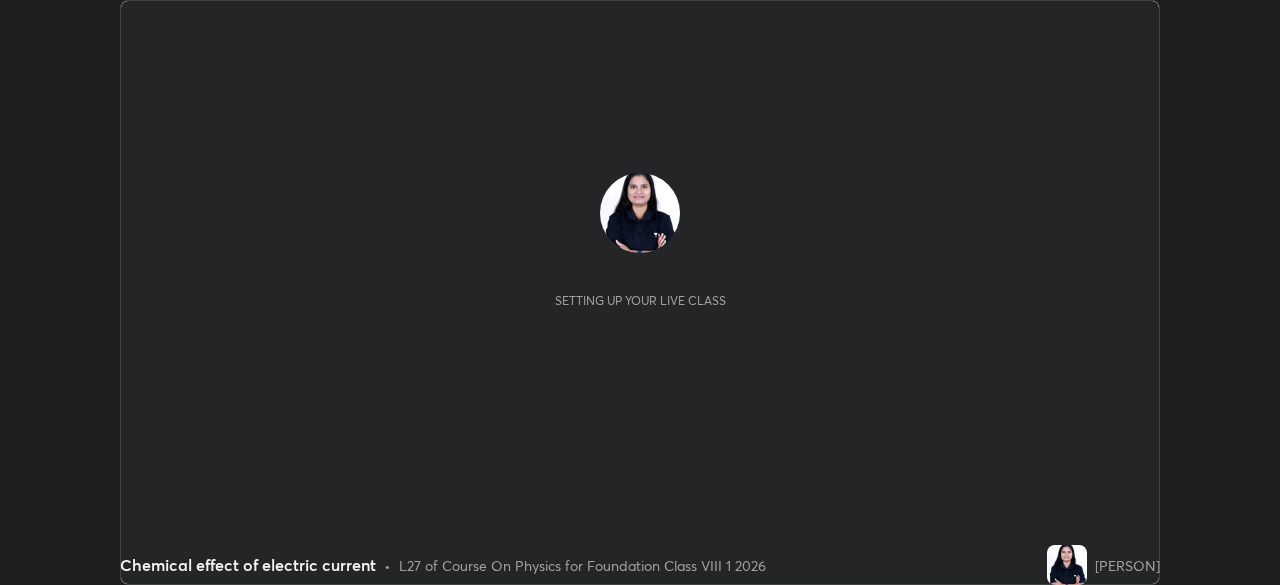 scroll, scrollTop: 0, scrollLeft: 0, axis: both 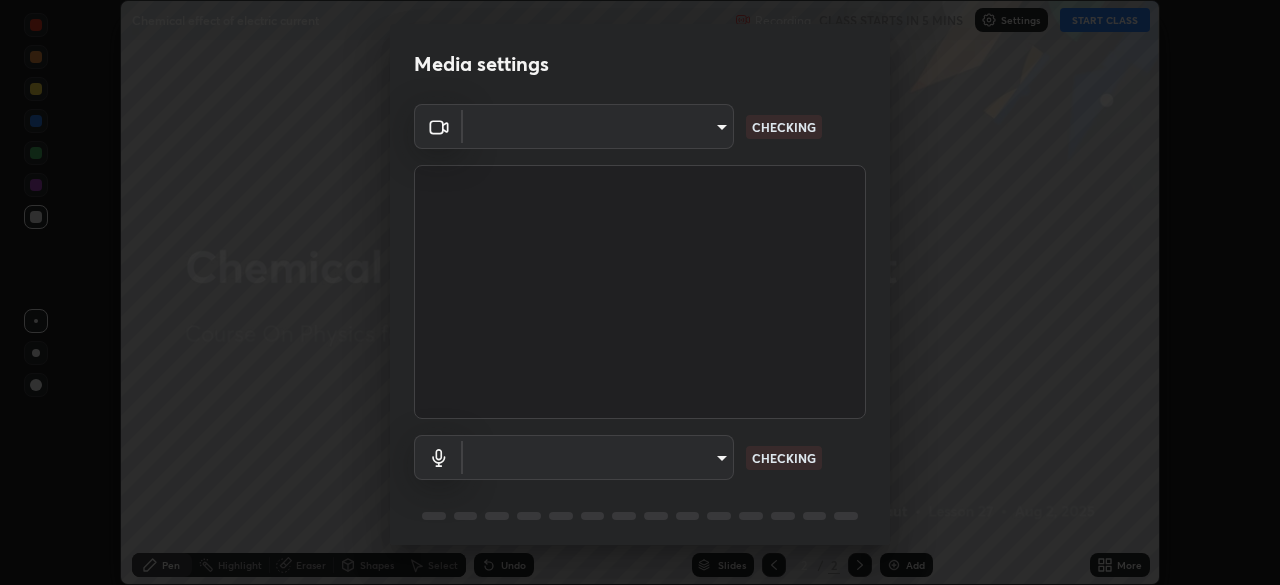 type on "ca2a7f33afe0fd030c916fdd2ec90d924ab41553388ee536aa1d754fc76036d0" 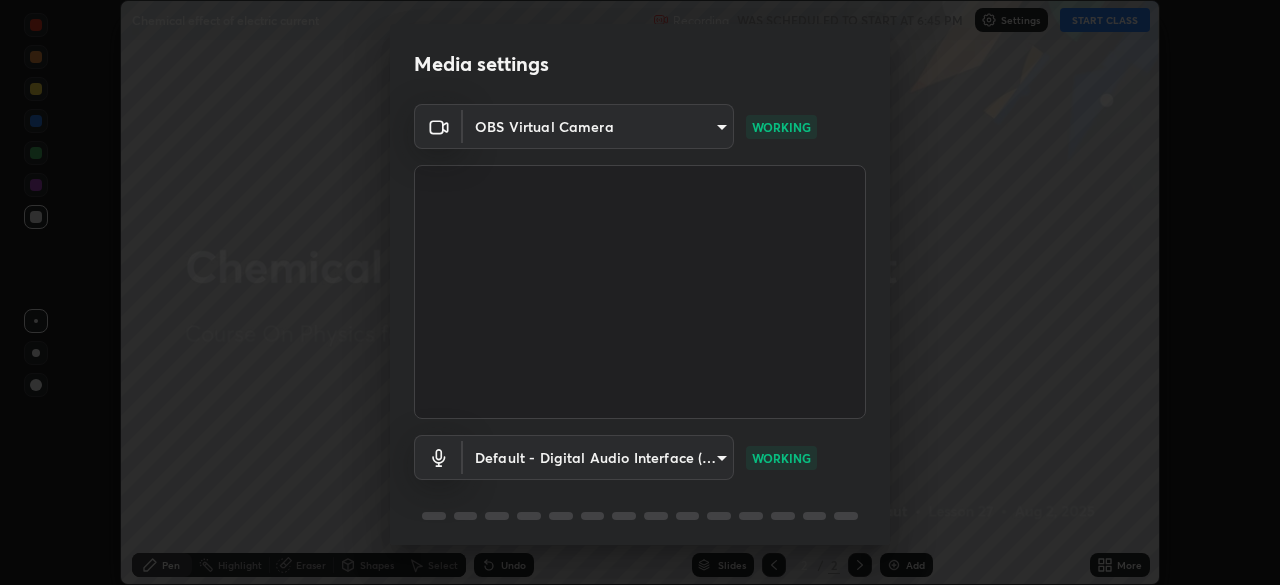 scroll, scrollTop: 71, scrollLeft: 0, axis: vertical 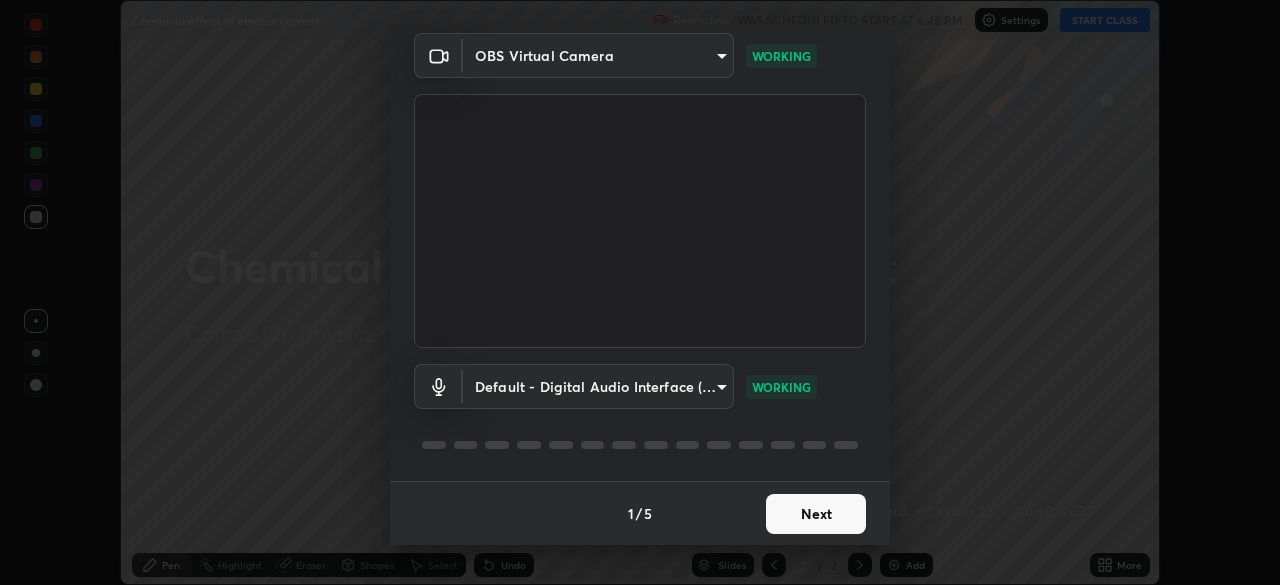 click on "Next" at bounding box center [816, 514] 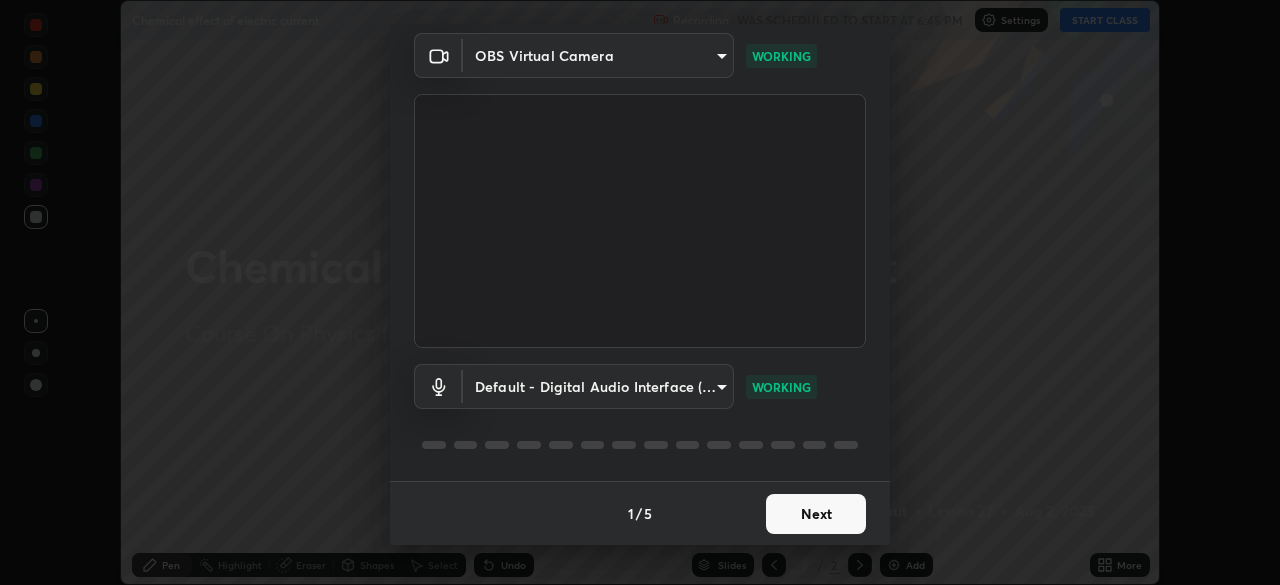 scroll, scrollTop: 0, scrollLeft: 0, axis: both 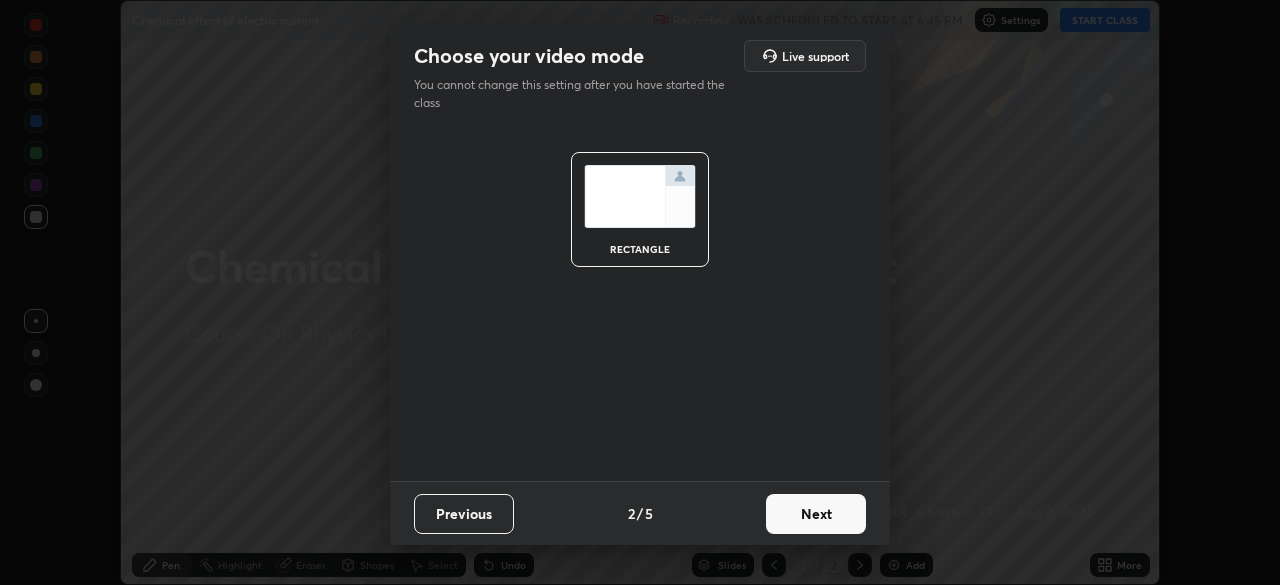 click on "Next" at bounding box center (816, 514) 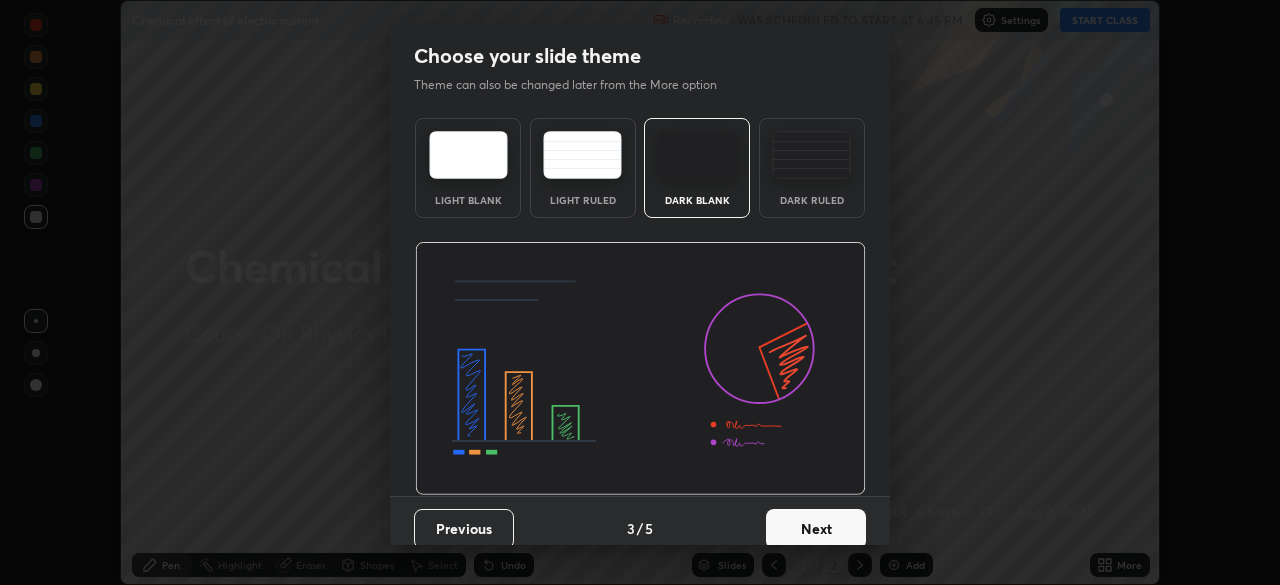 click on "Next" at bounding box center [816, 529] 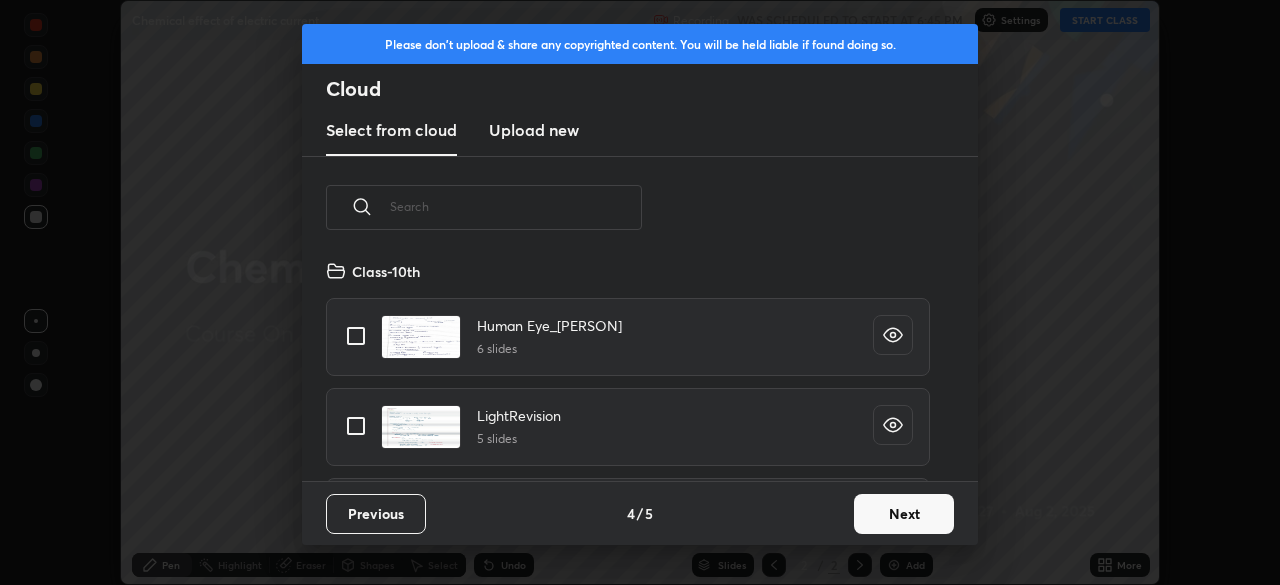 scroll, scrollTop: 7, scrollLeft: 11, axis: both 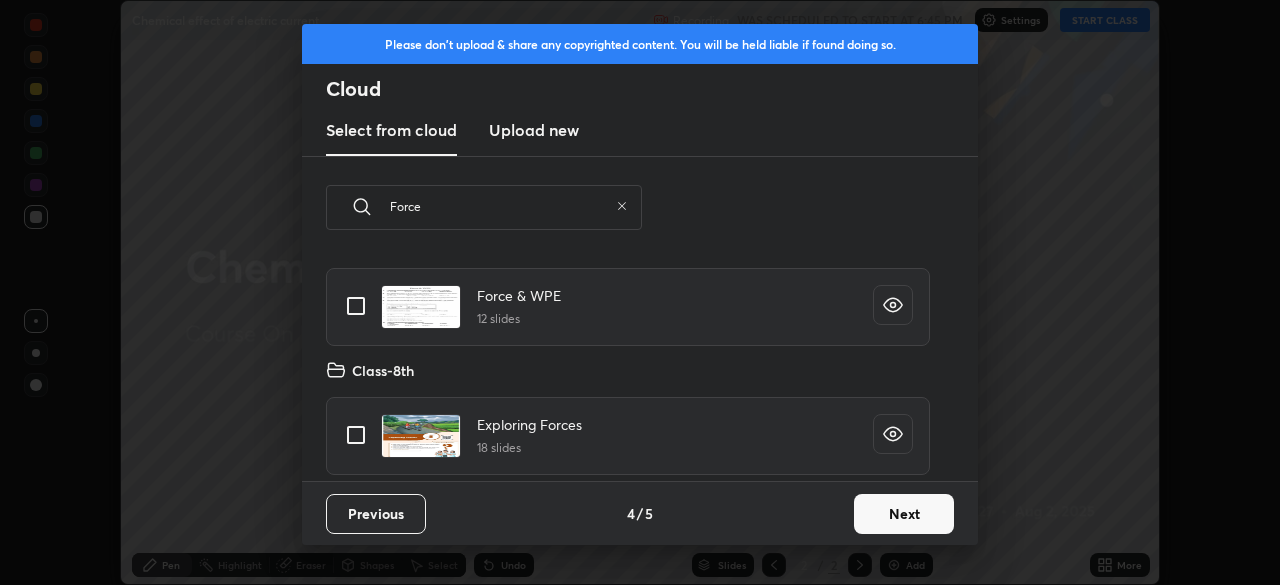 type on "Force" 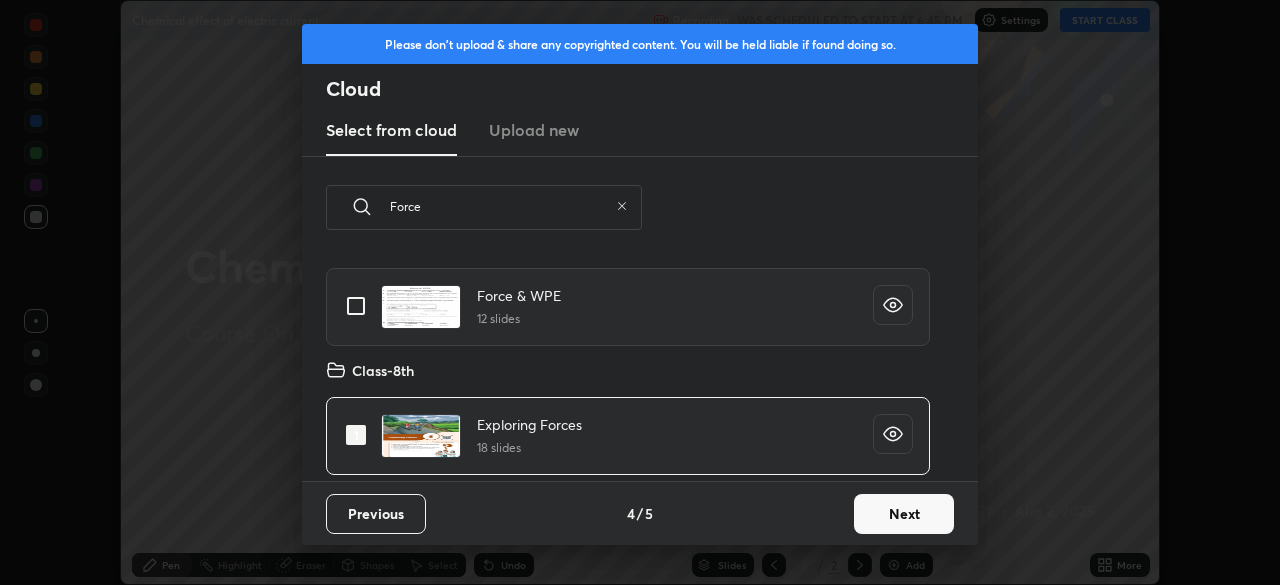 click on "Next" at bounding box center (904, 514) 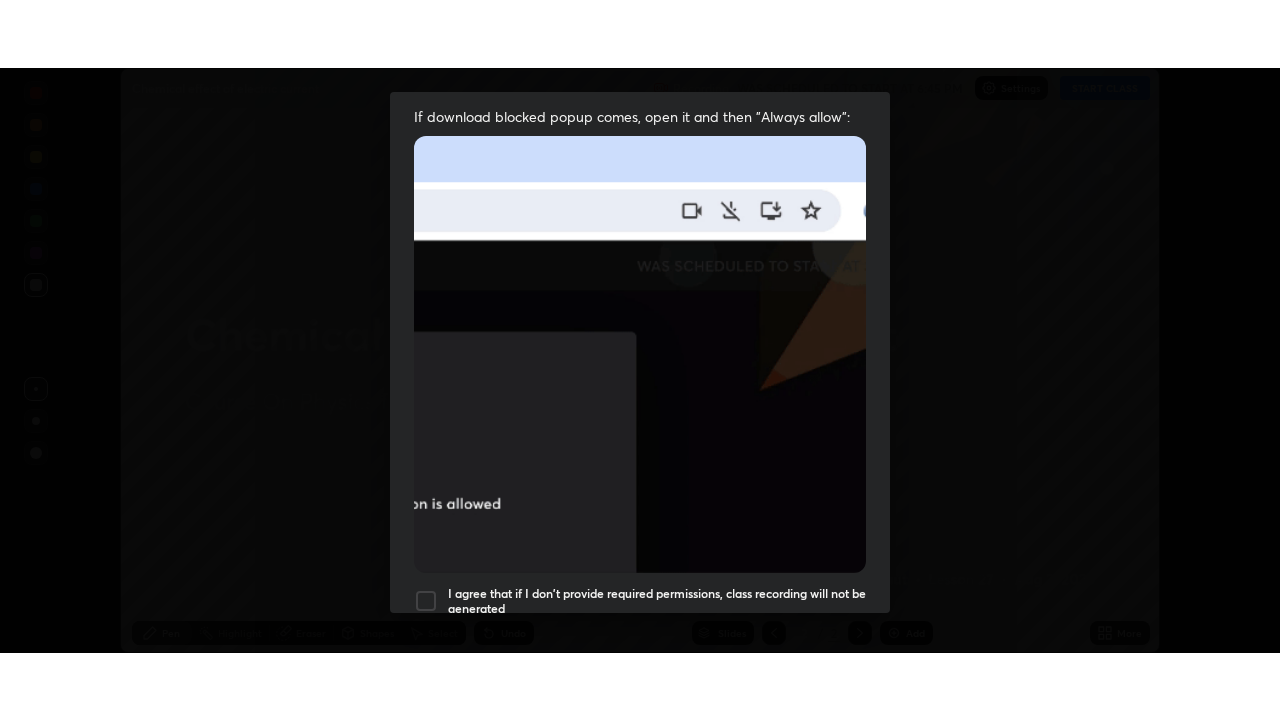 scroll, scrollTop: 479, scrollLeft: 0, axis: vertical 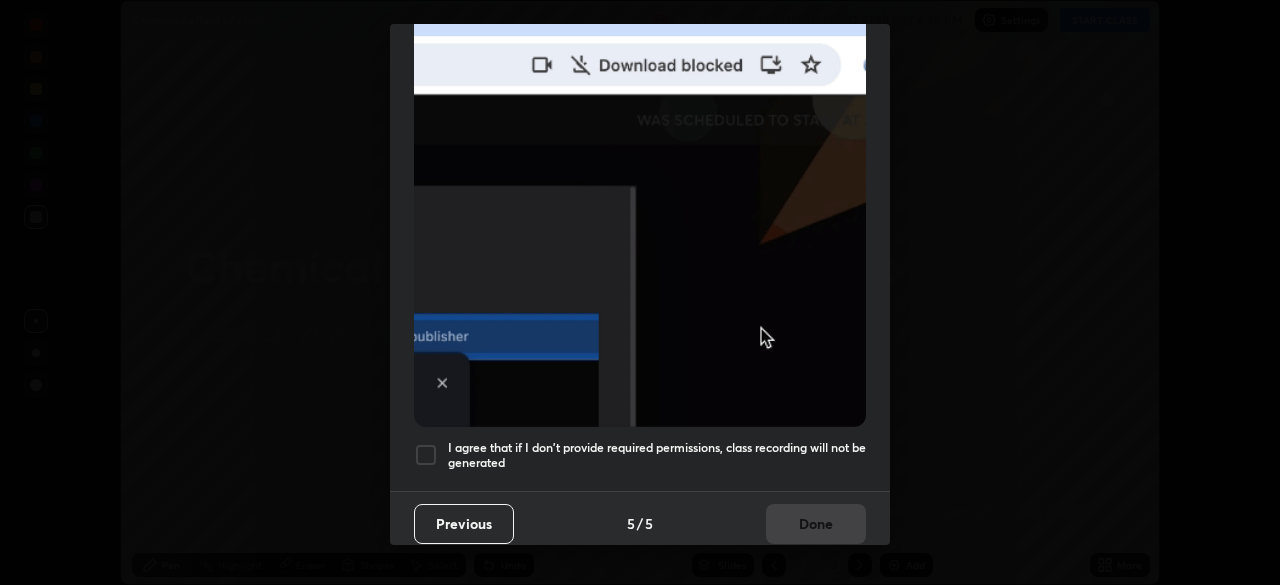 click at bounding box center (426, 455) 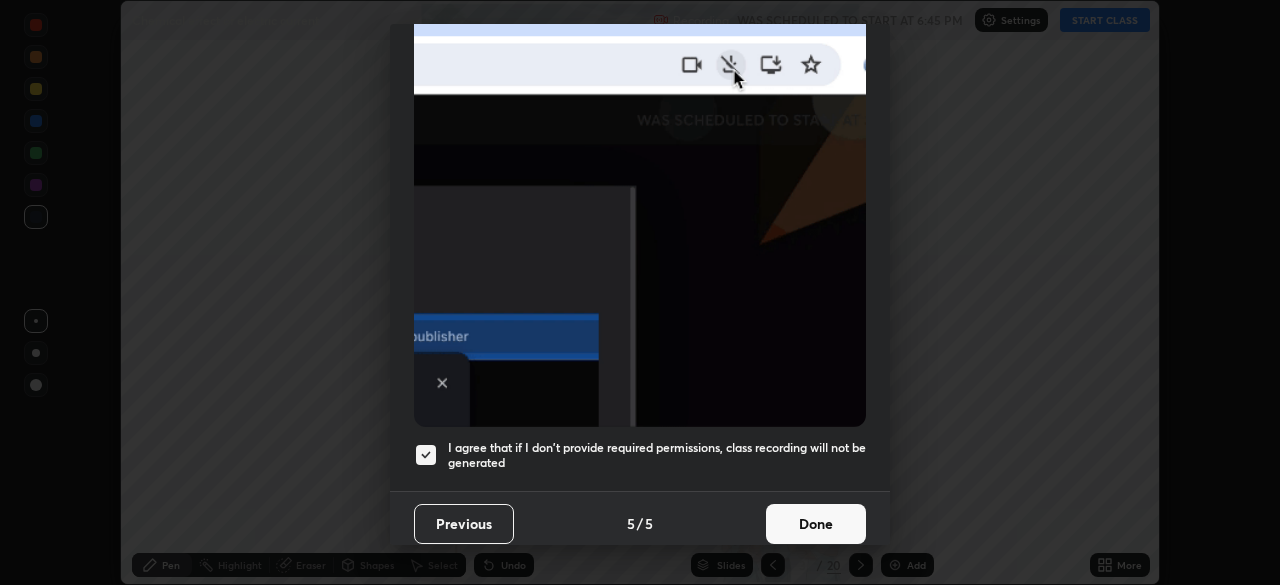 click on "Done" at bounding box center [816, 524] 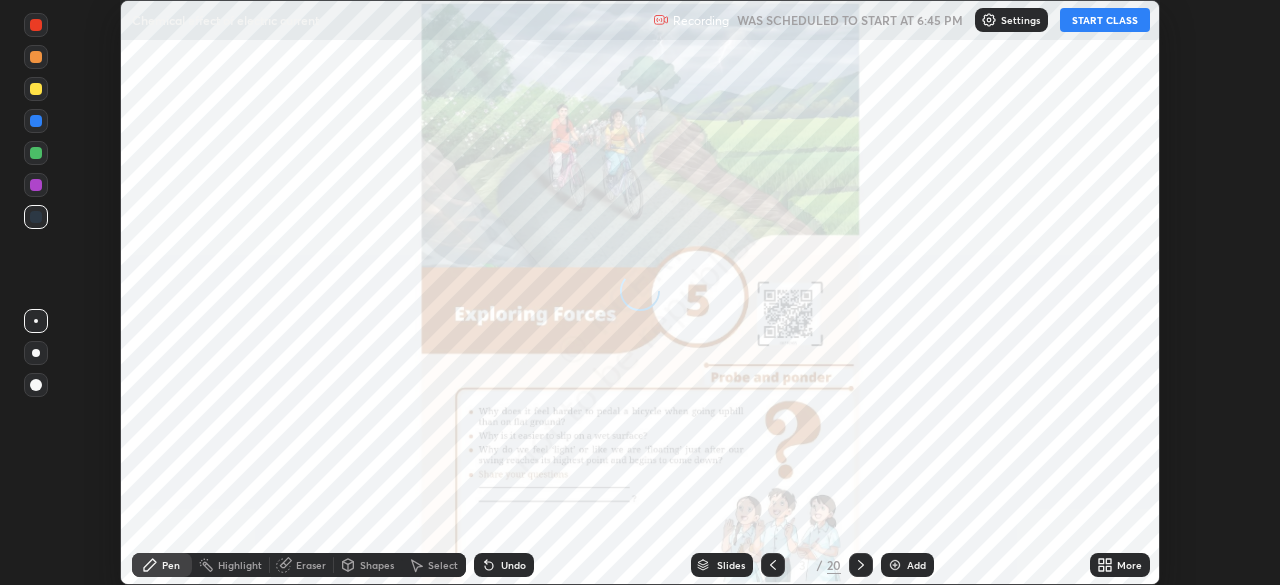 click 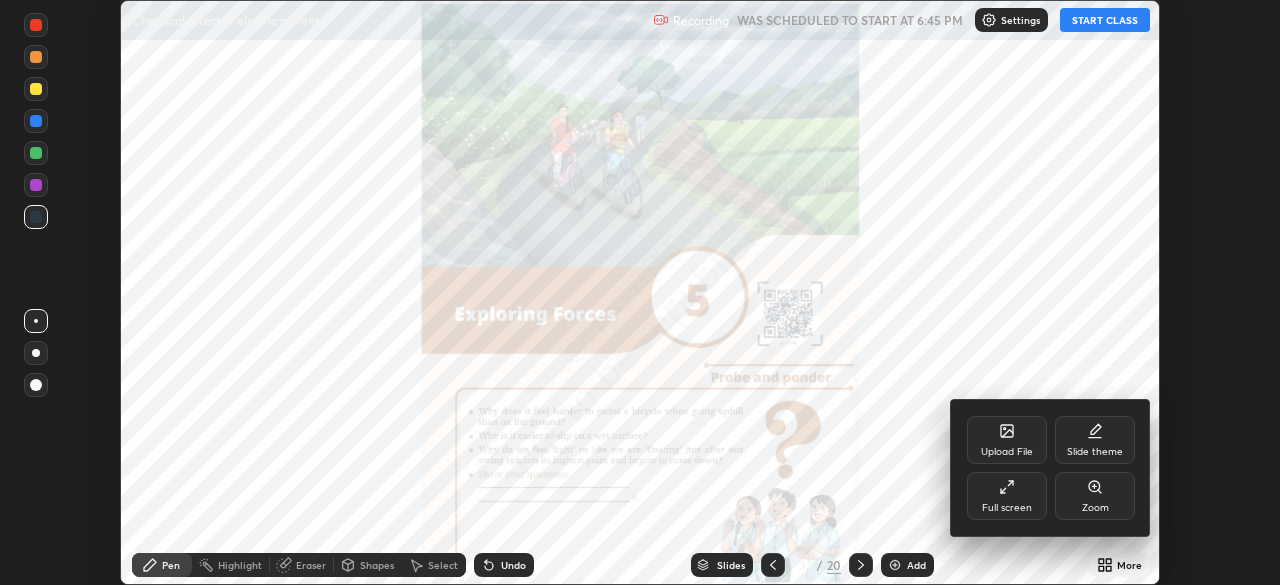 click 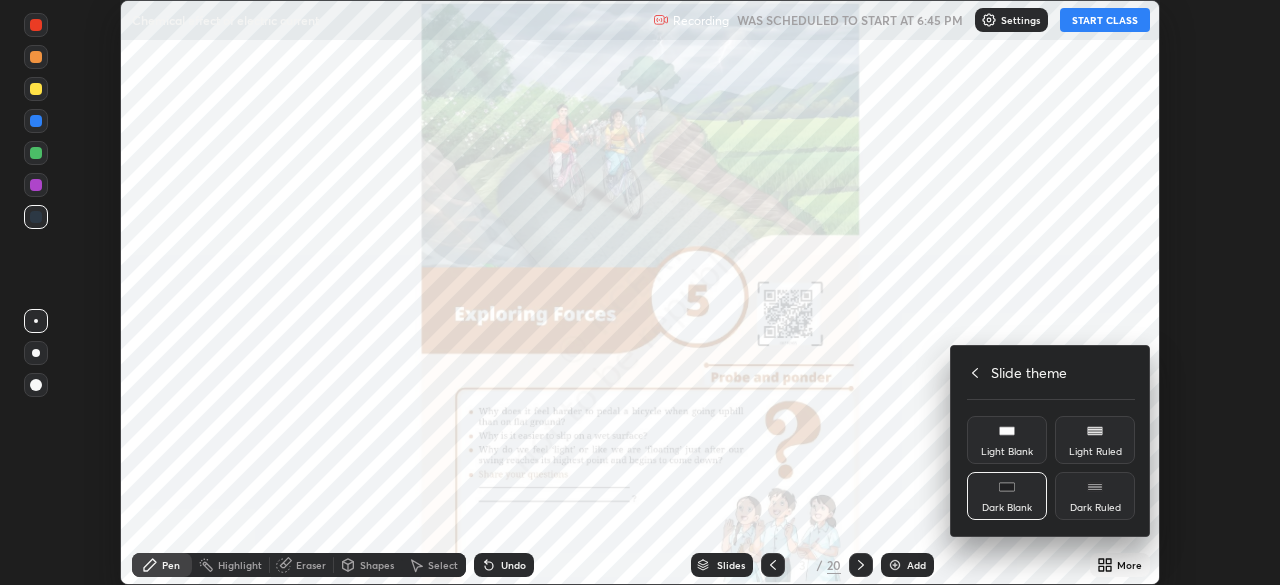 click on "Dark Ruled" at bounding box center [1095, 508] 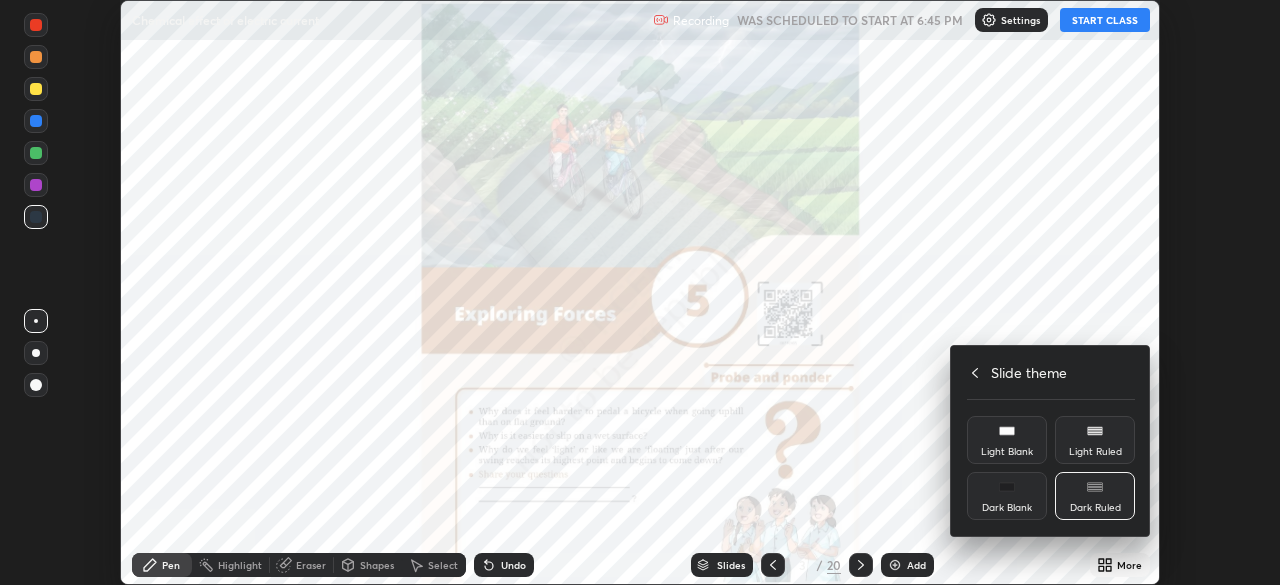click at bounding box center [640, 292] 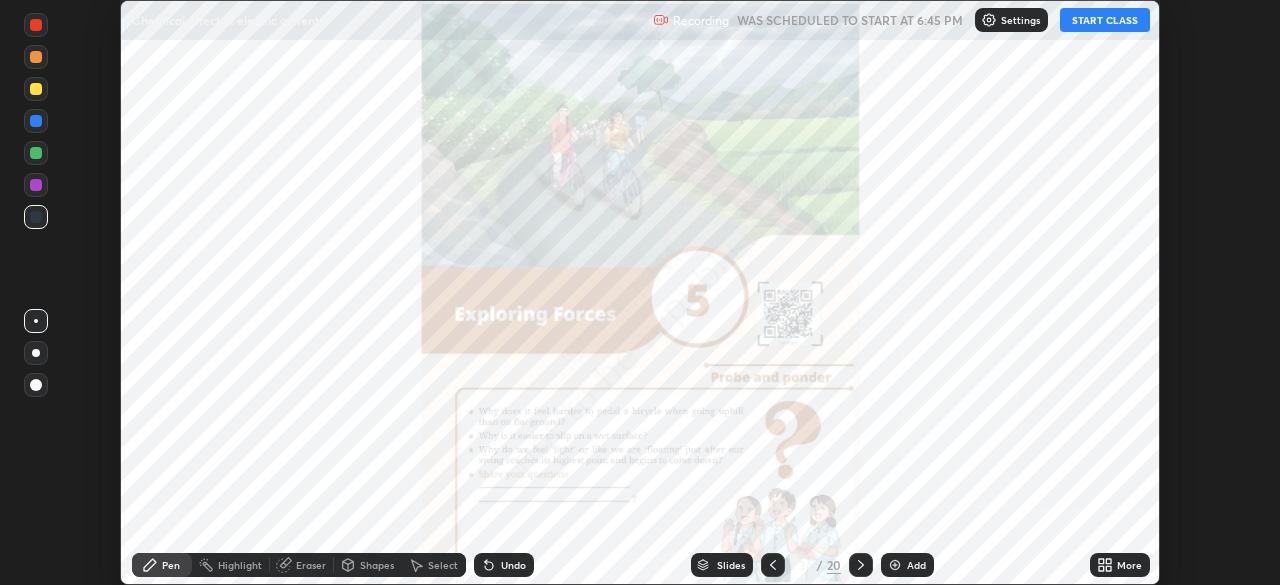 click on "START CLASS" at bounding box center (1105, 20) 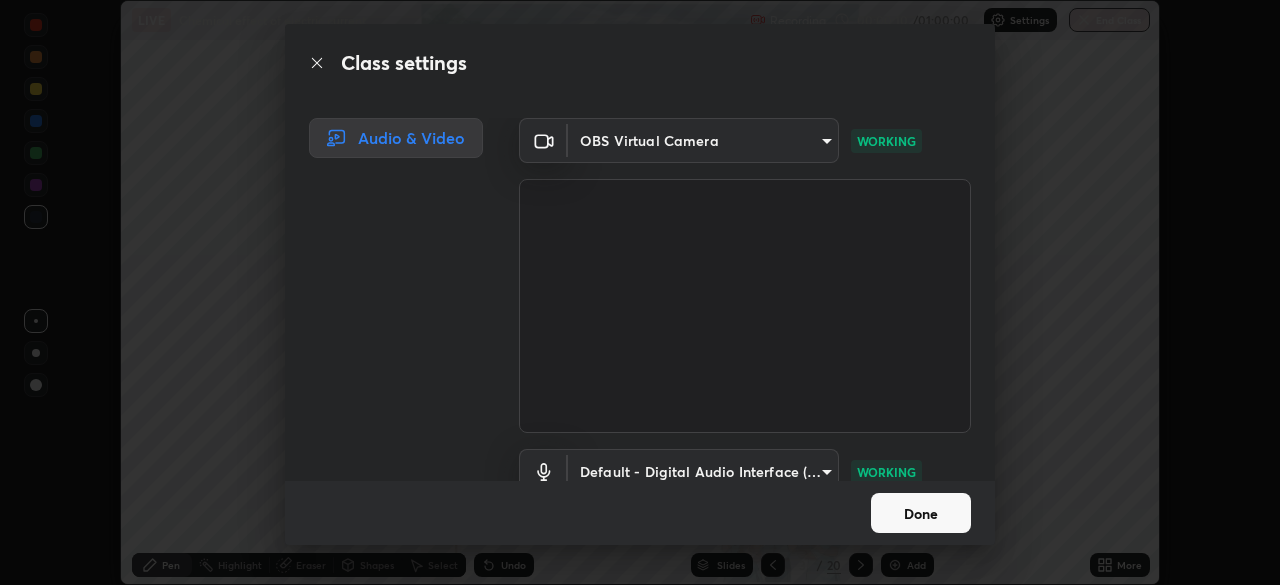 click on "Done" at bounding box center (921, 513) 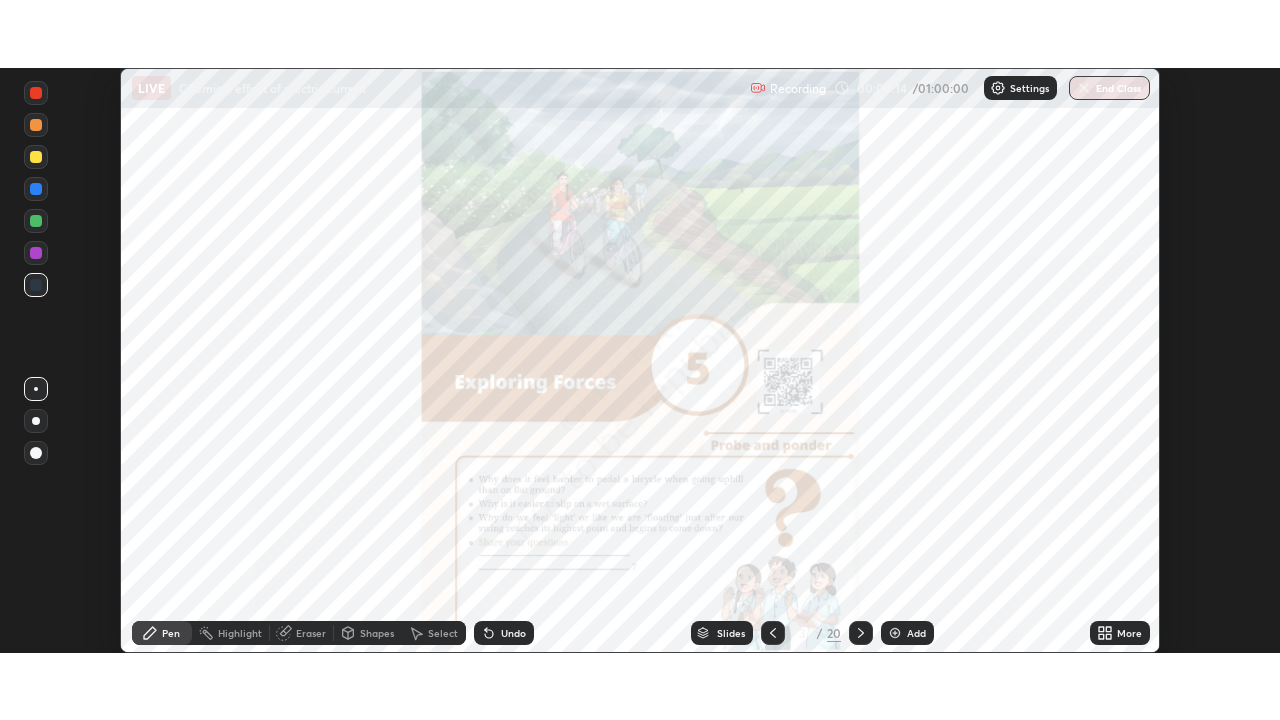 scroll, scrollTop: 99280, scrollLeft: 98720, axis: both 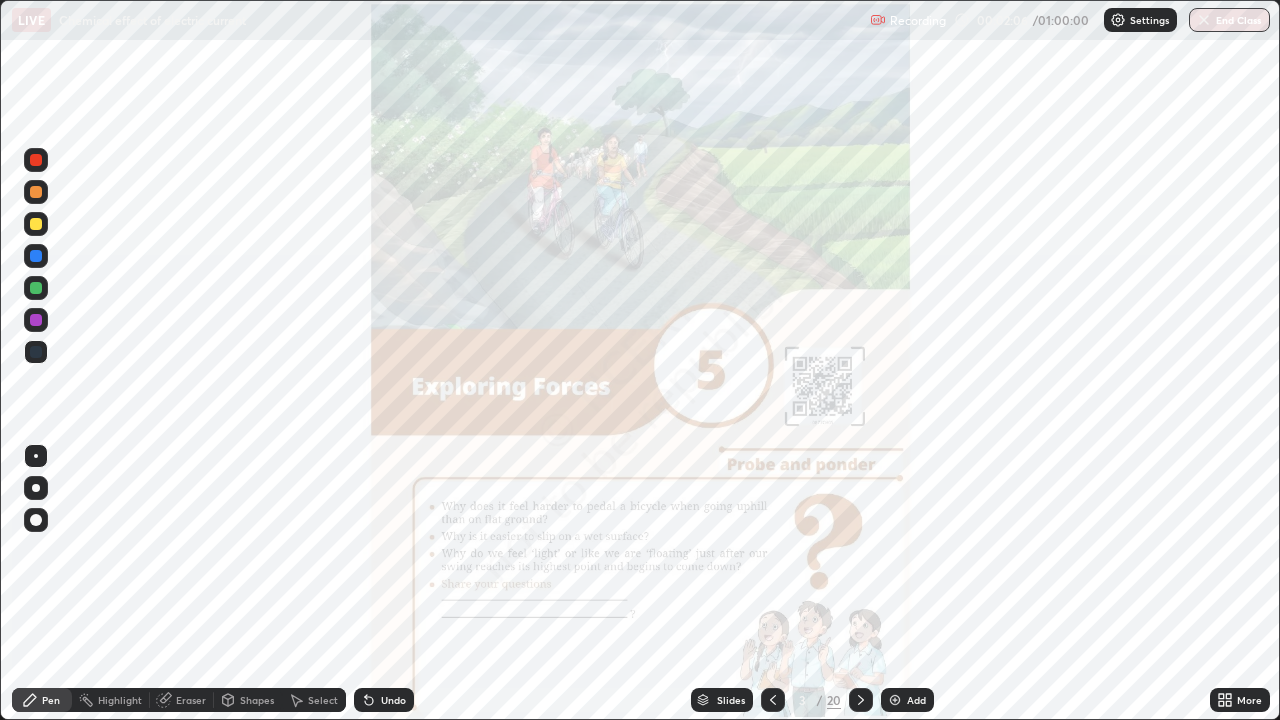 click 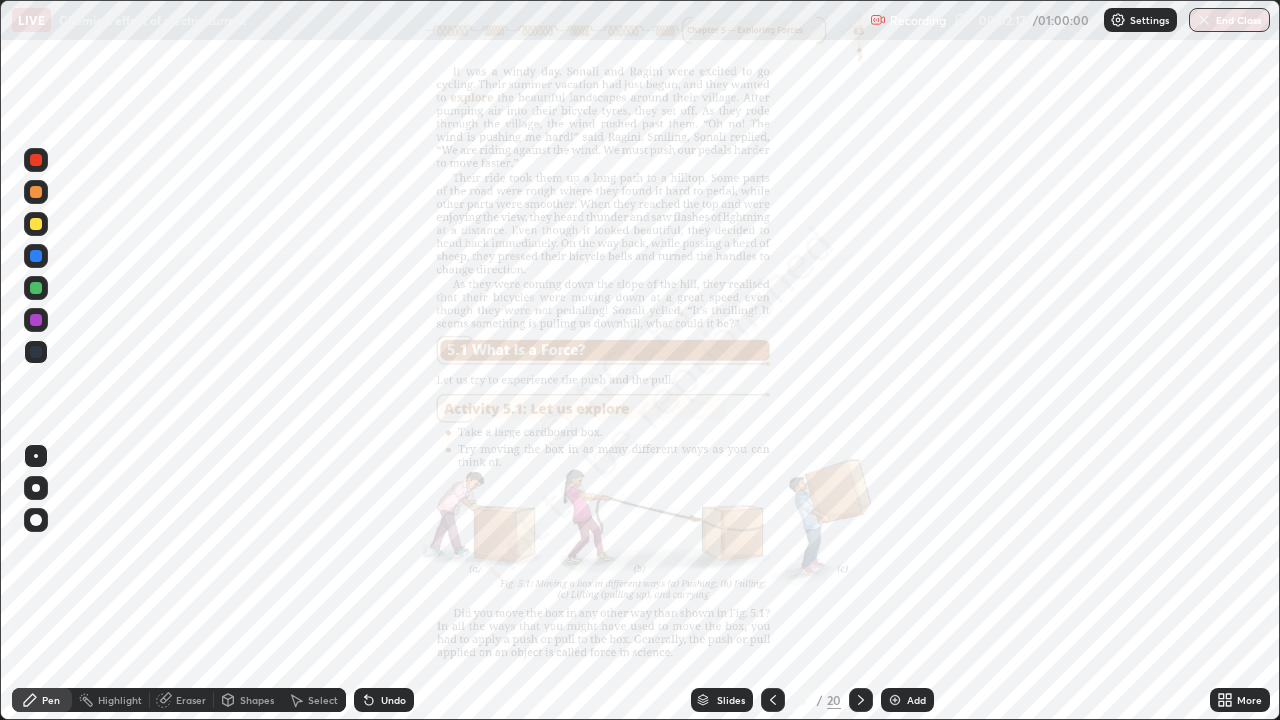 click 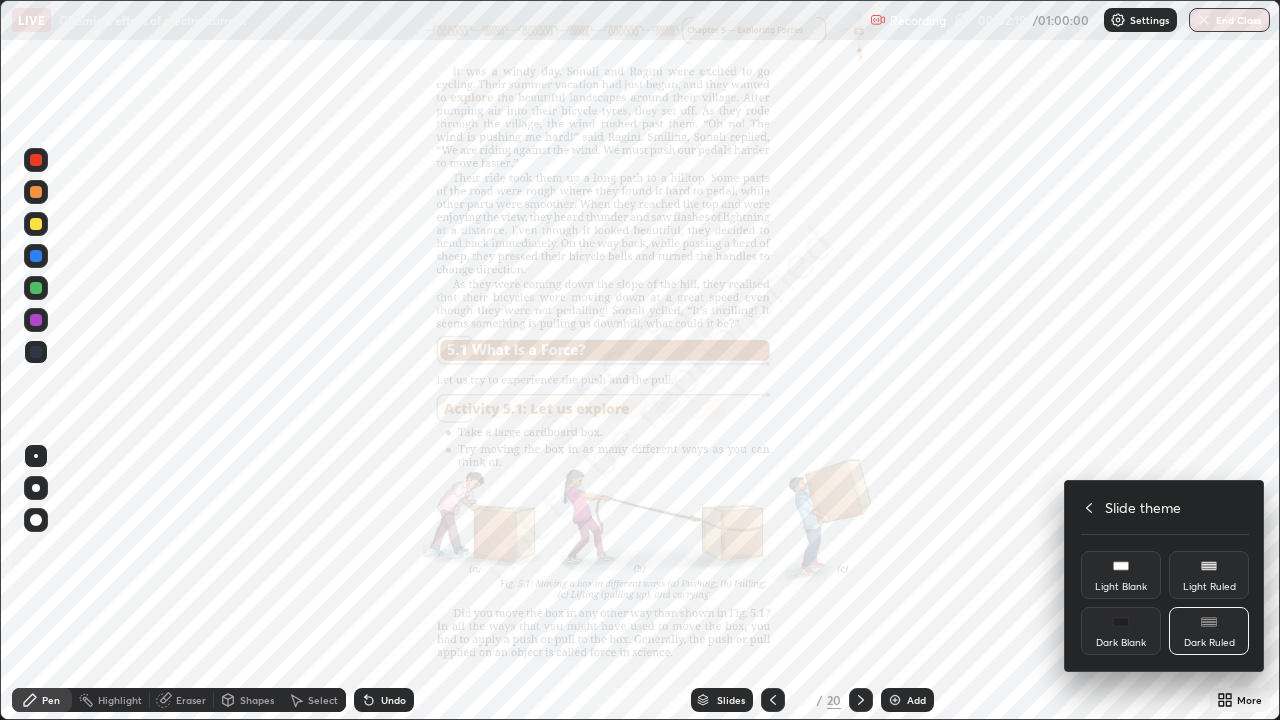 click 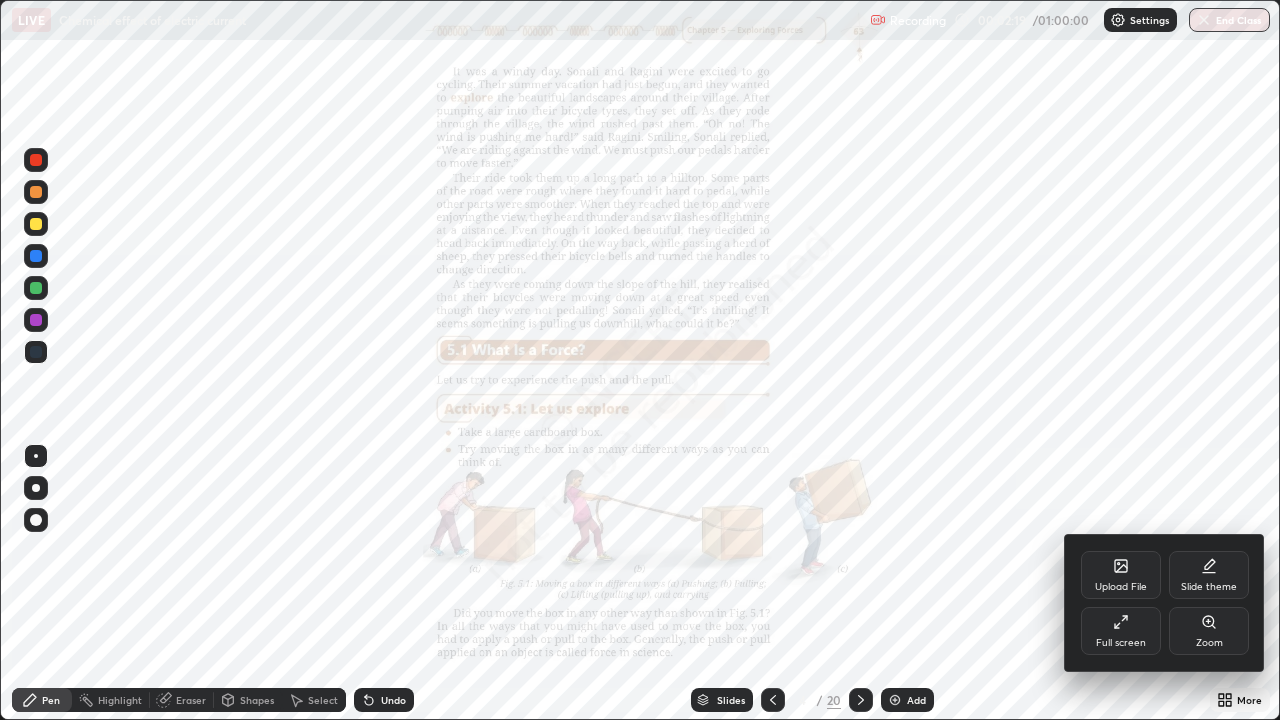 click on "Zoom" at bounding box center (1209, 643) 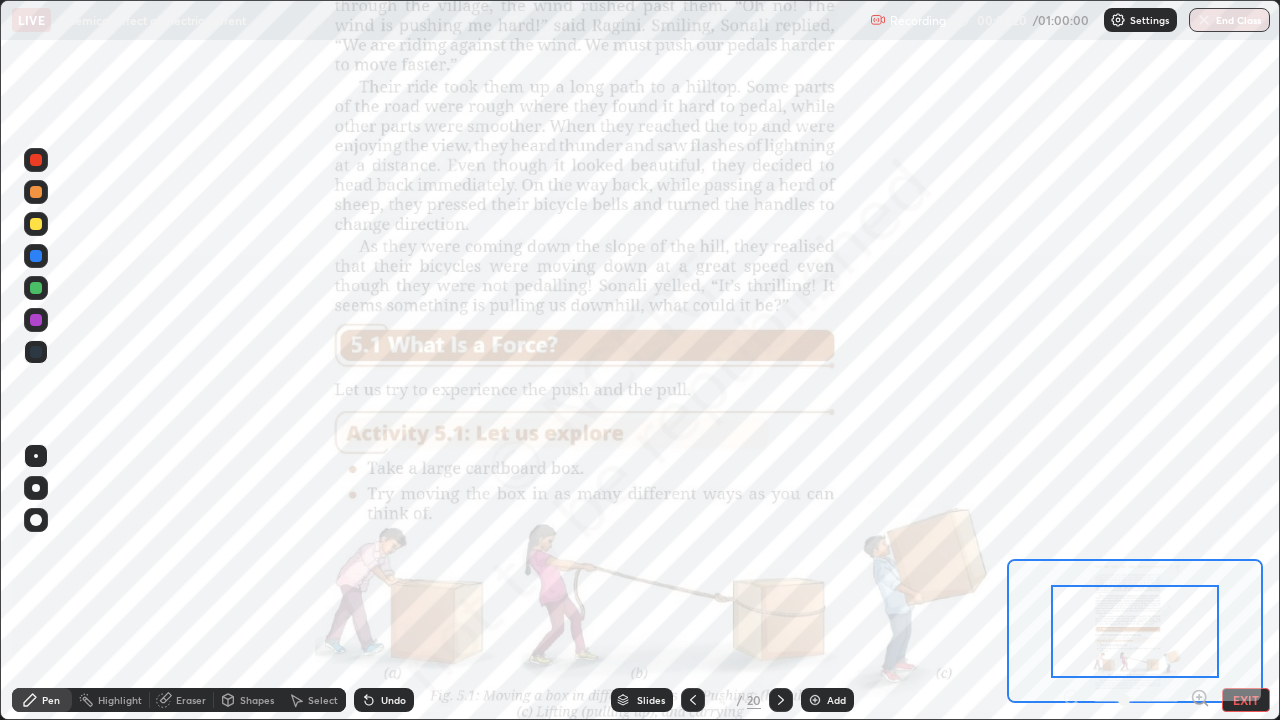 click 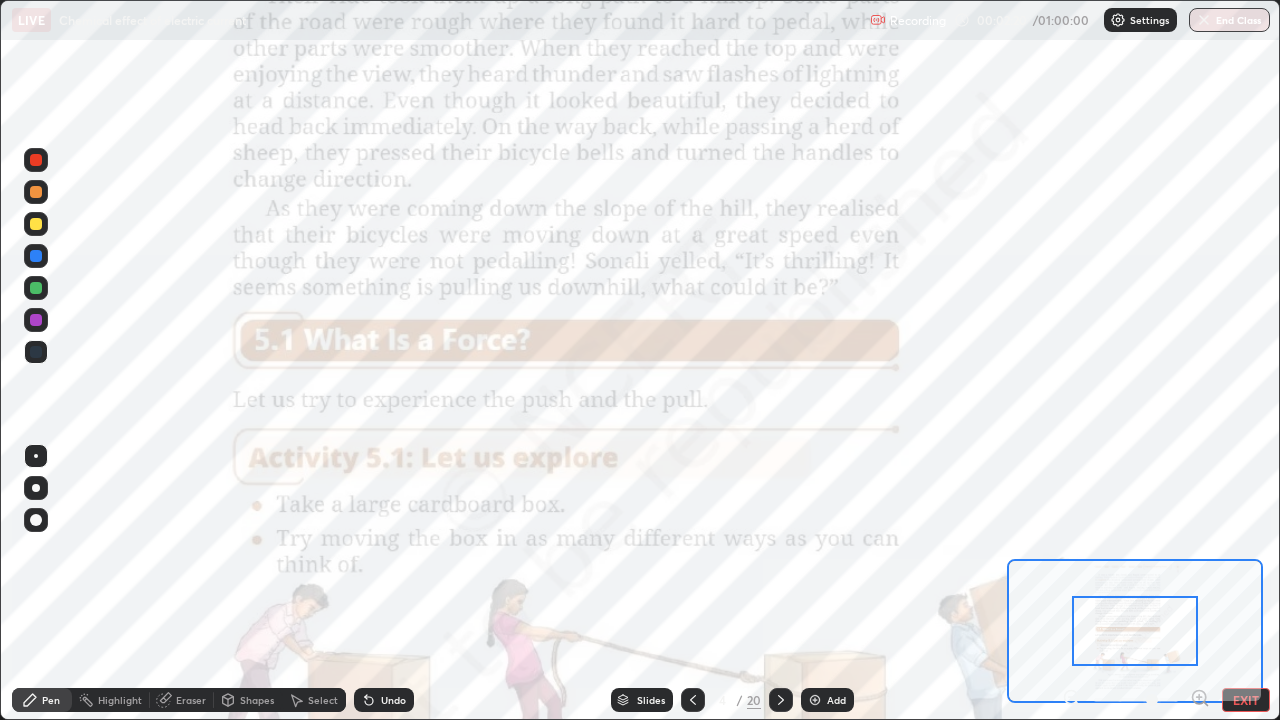 click 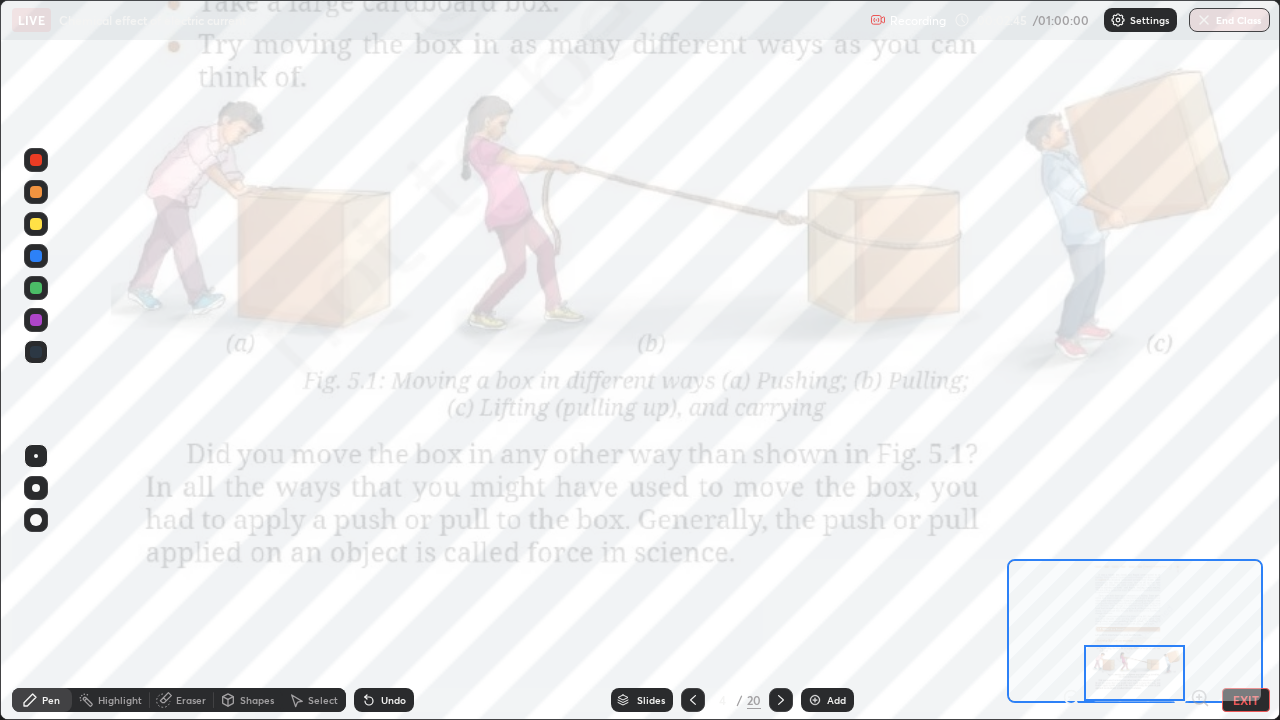 click 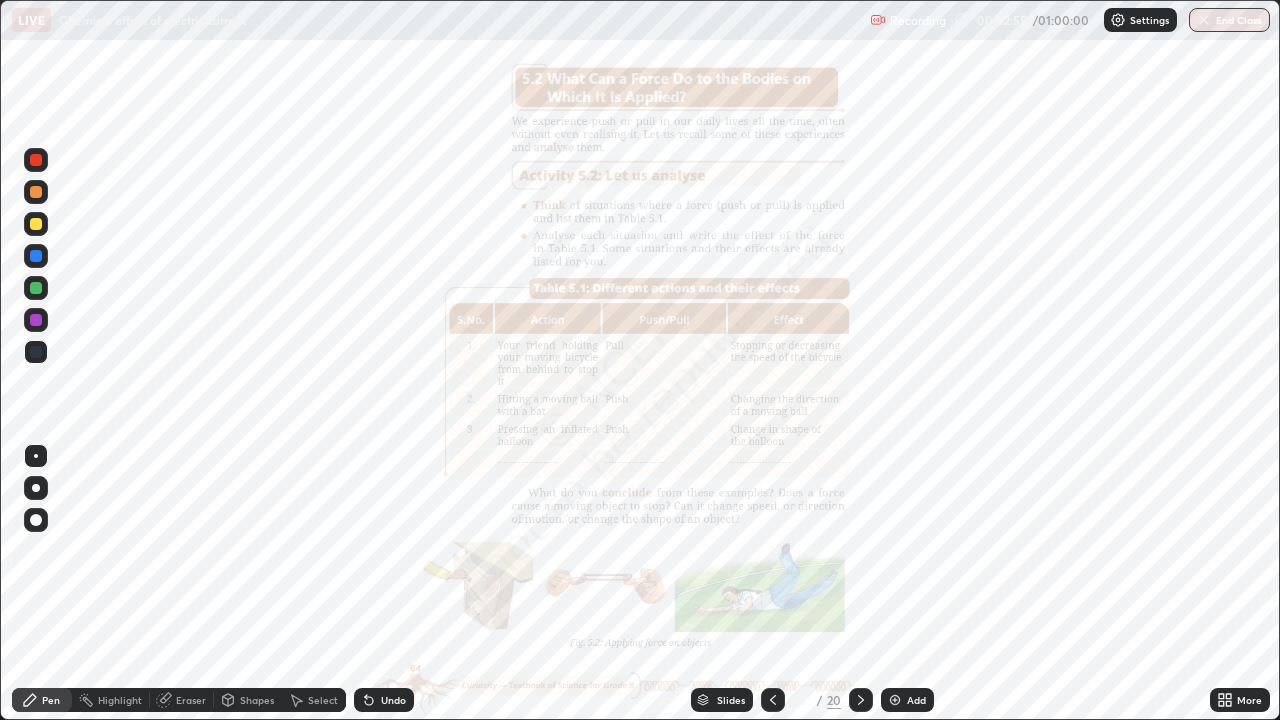 click 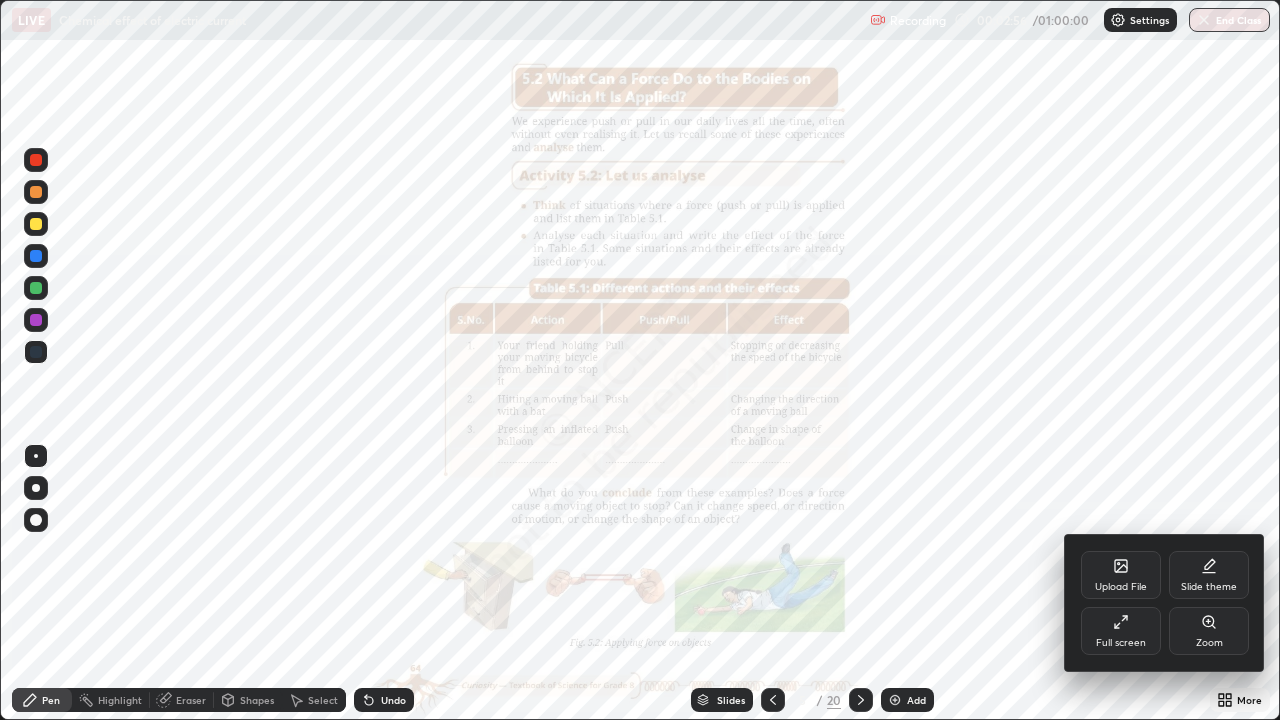 click on "Zoom" at bounding box center (1209, 631) 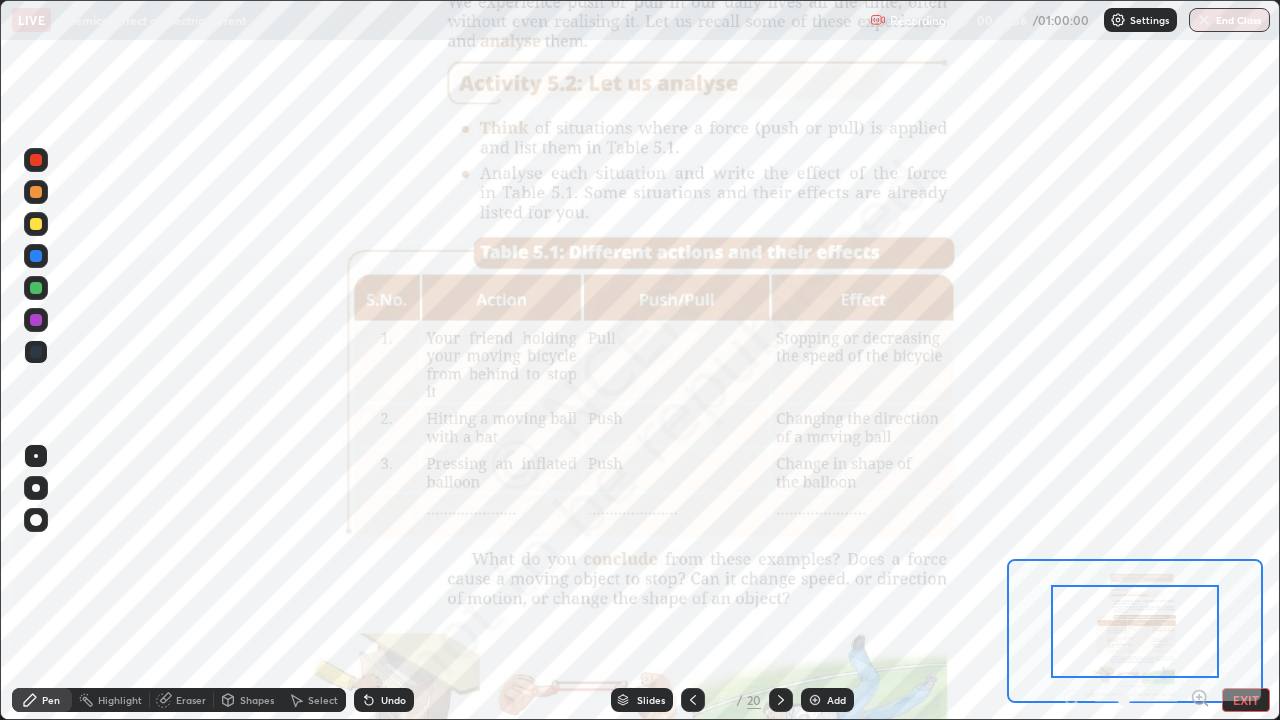 click 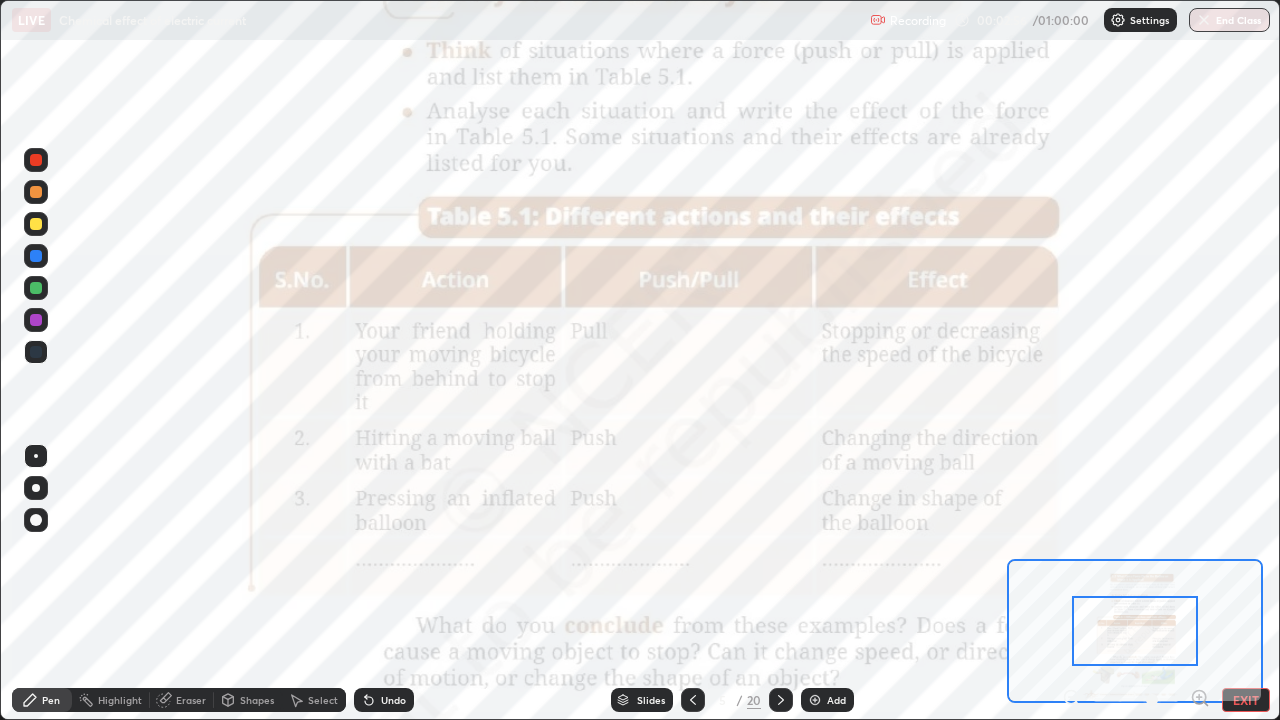 click 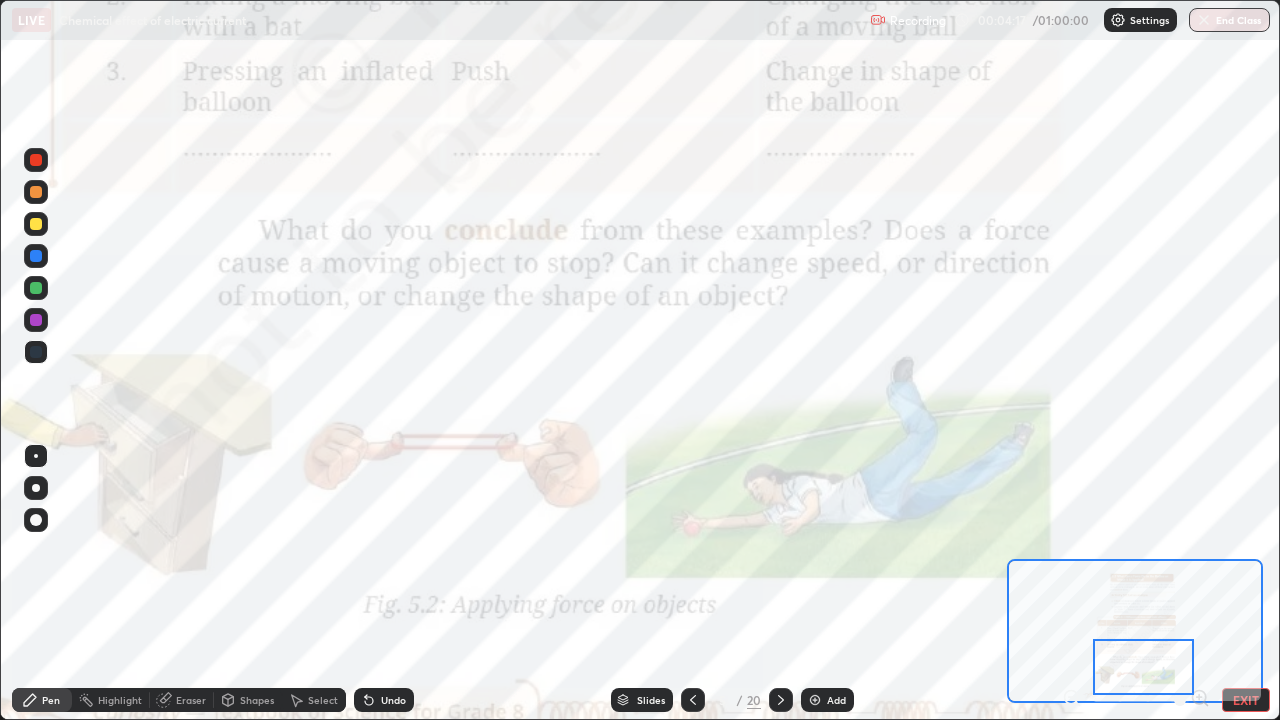 click 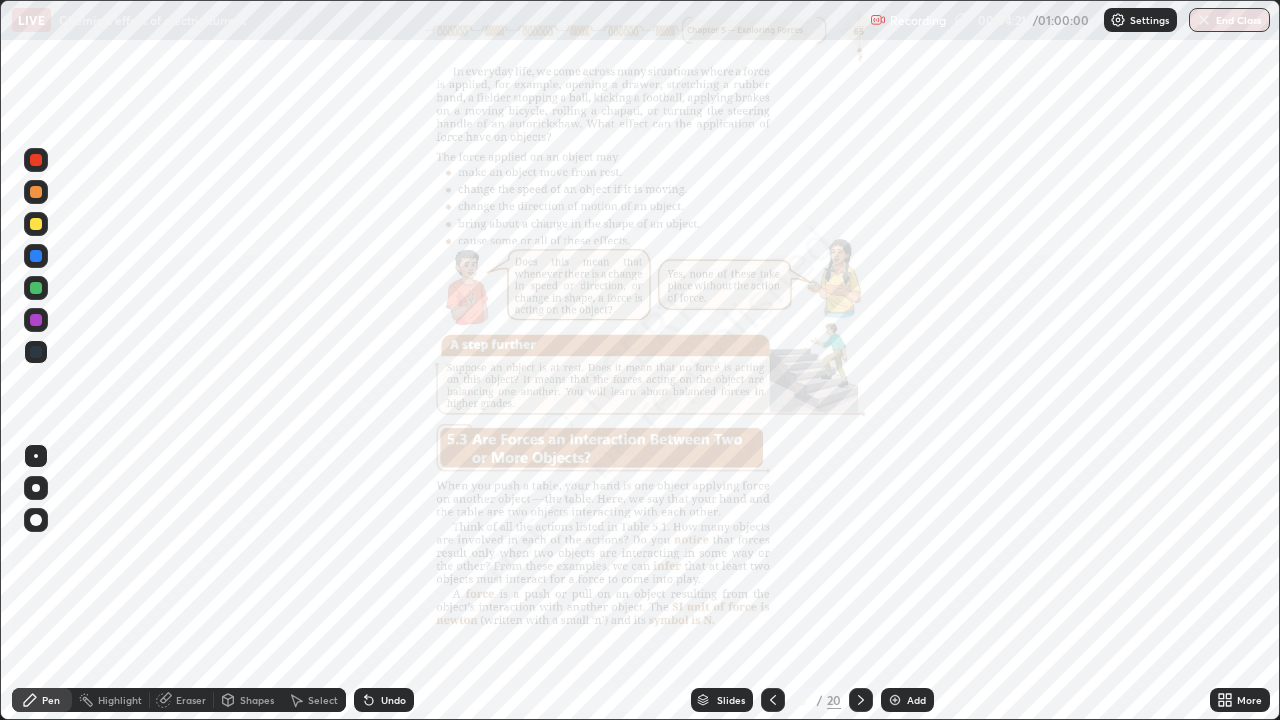 click 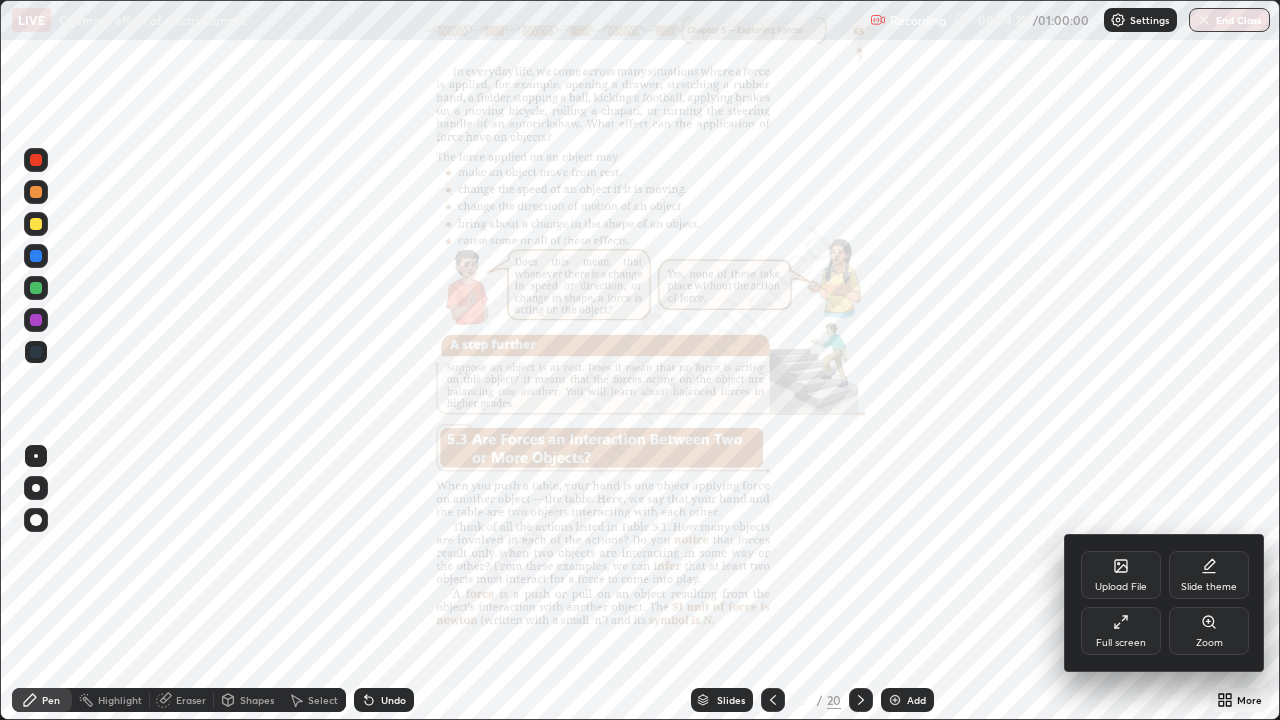 click 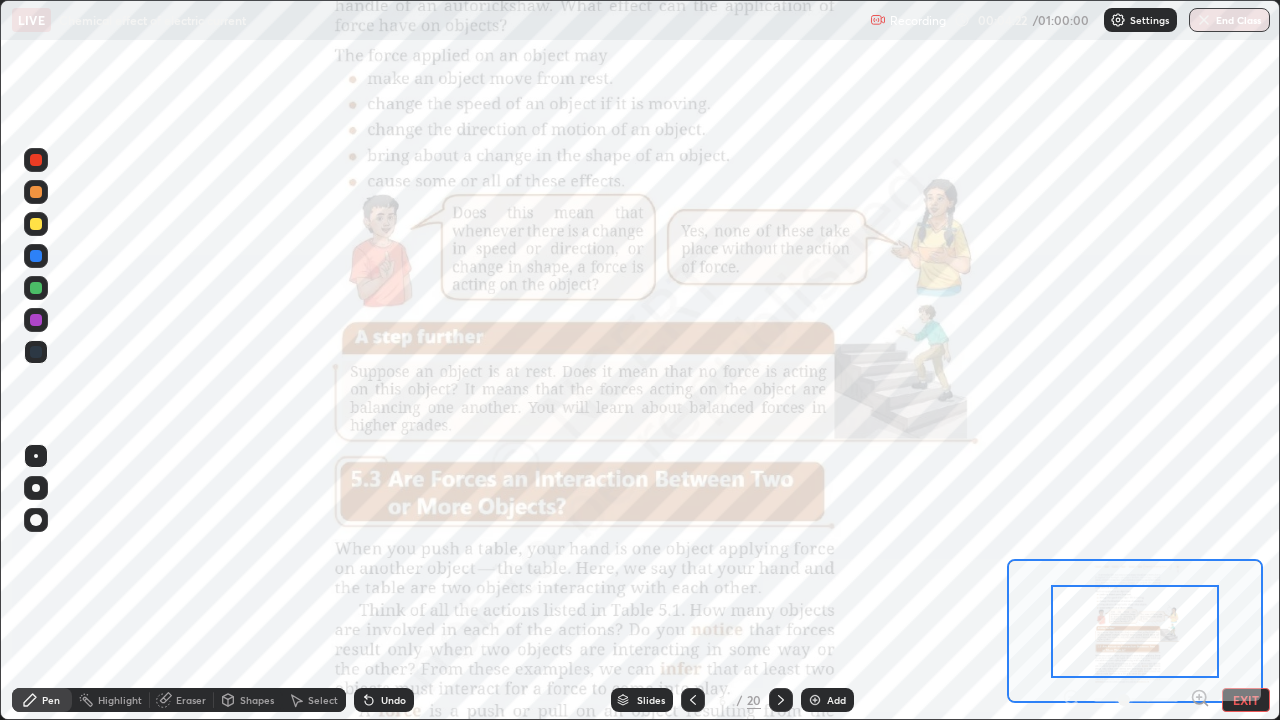 click 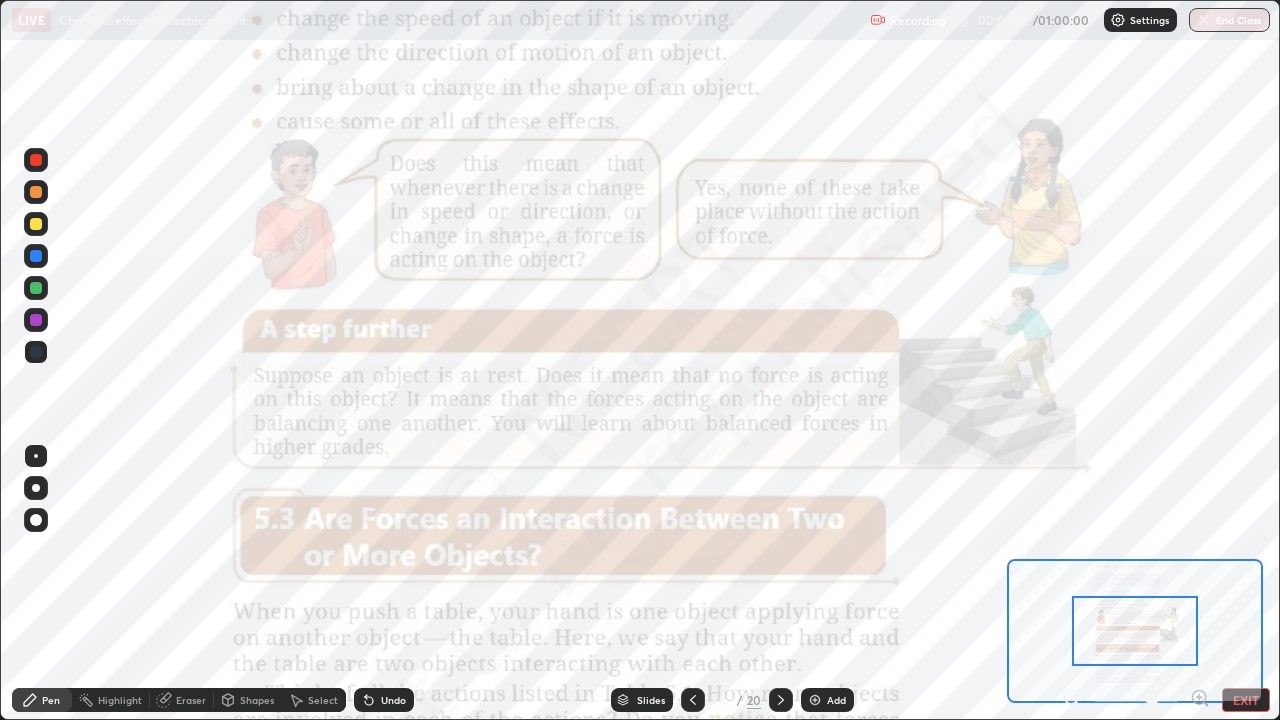 click 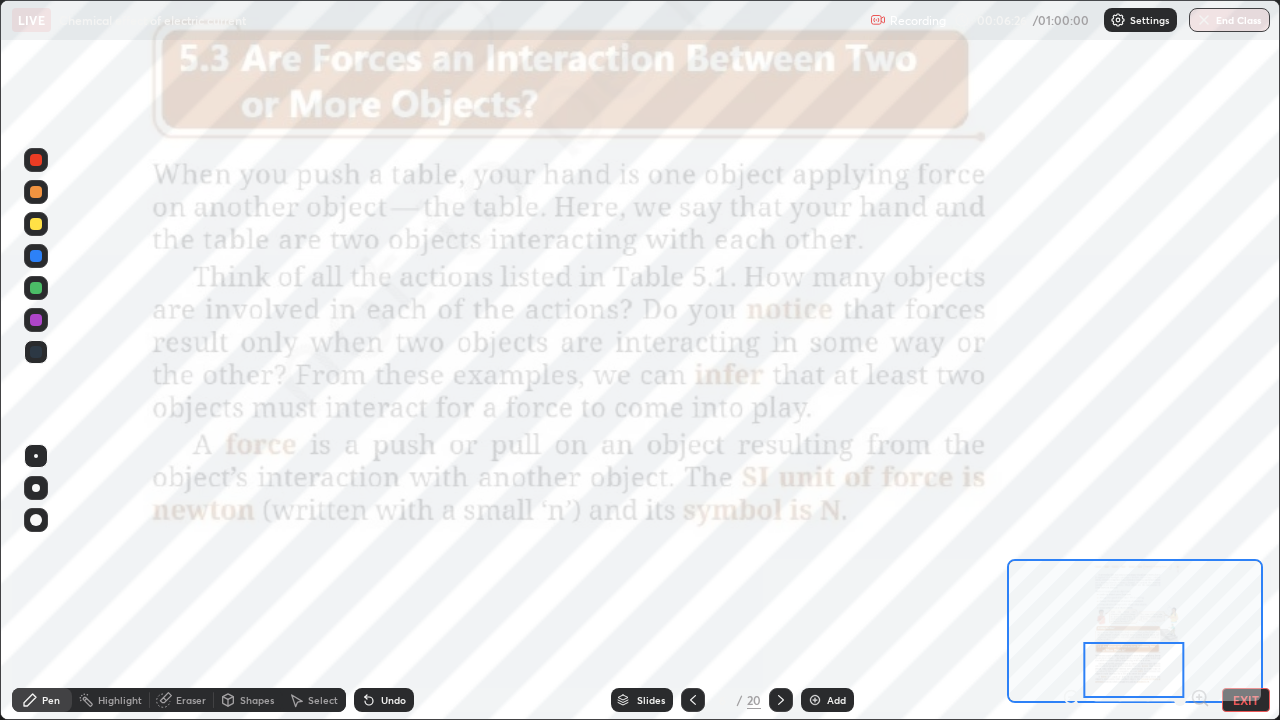 click 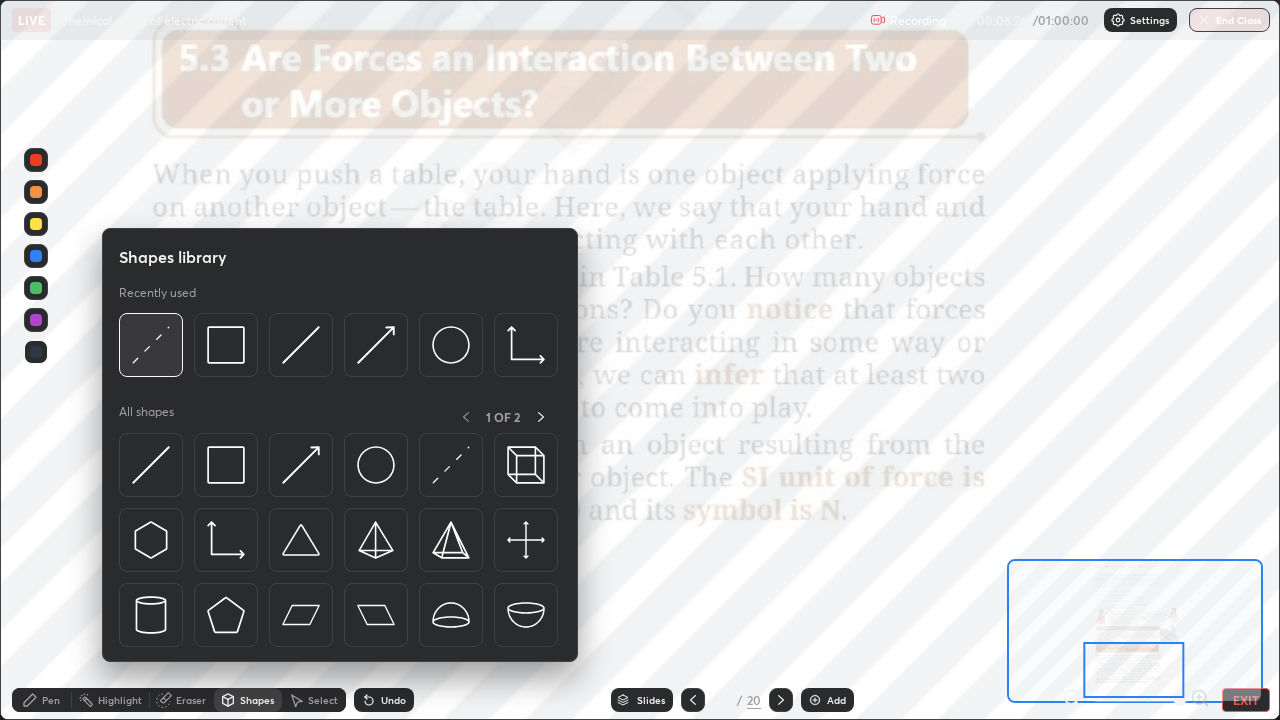 click at bounding box center [151, 345] 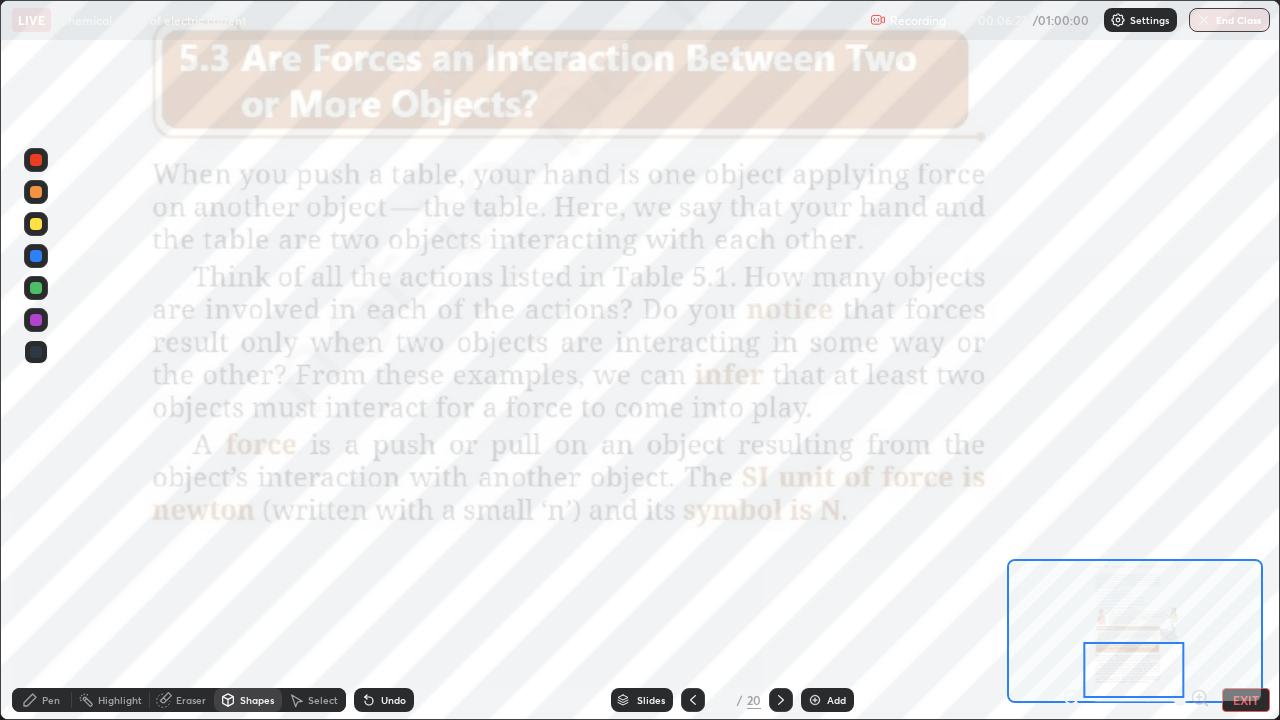 click at bounding box center [36, 352] 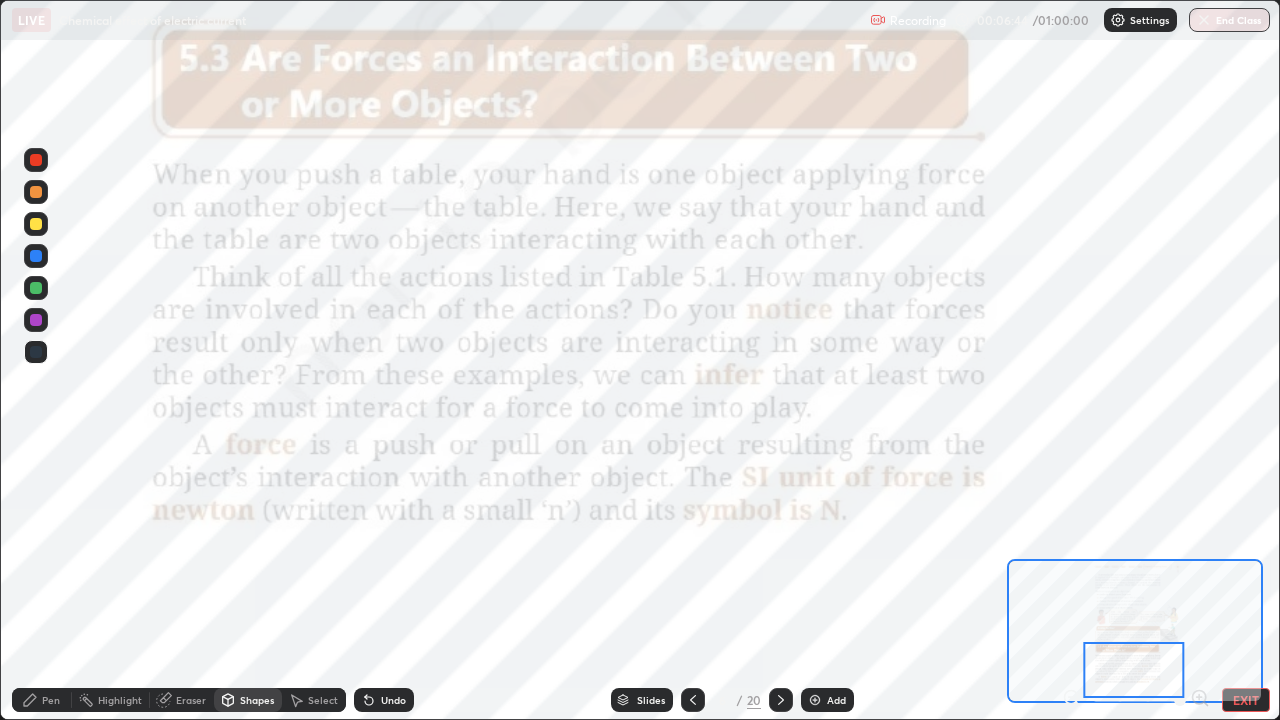 click 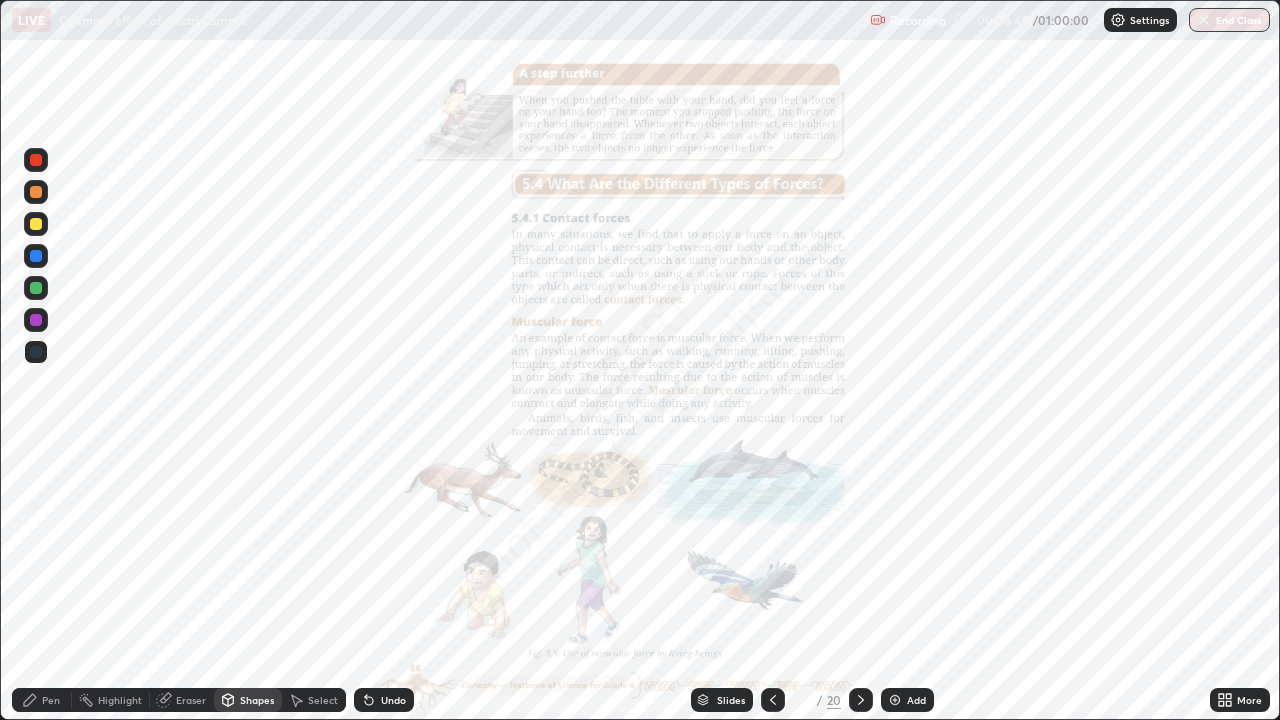 click 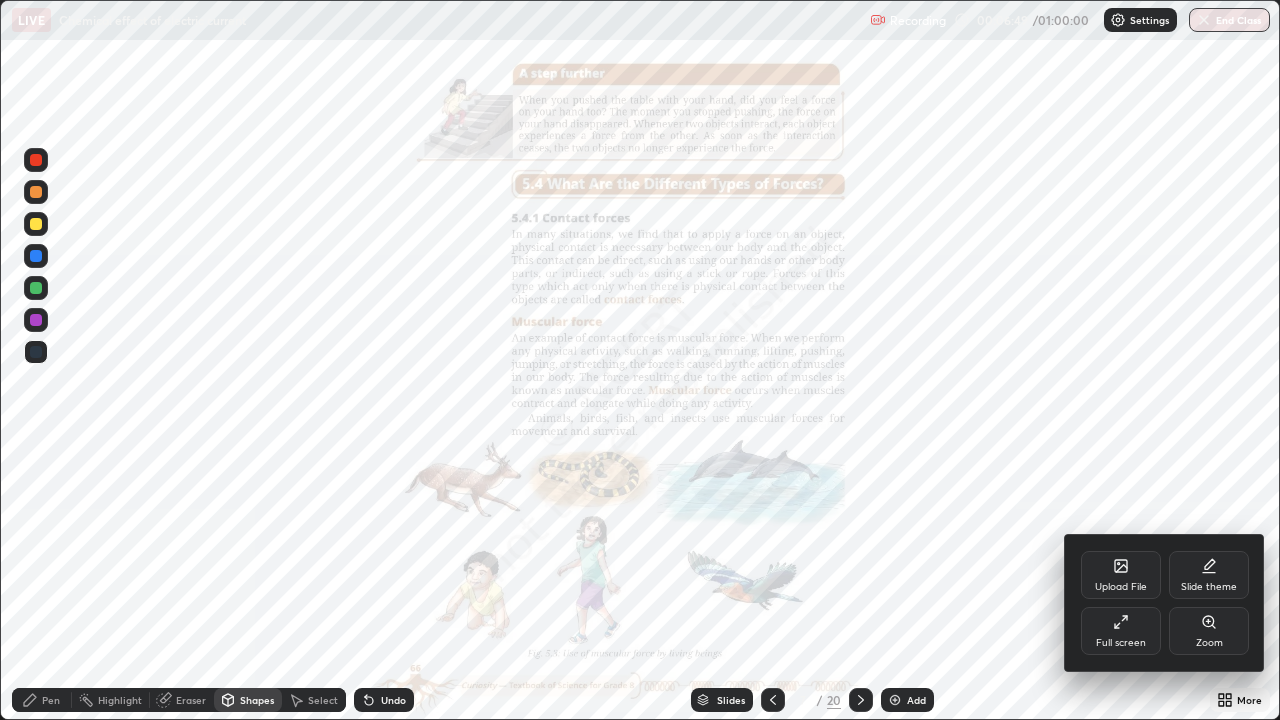 click 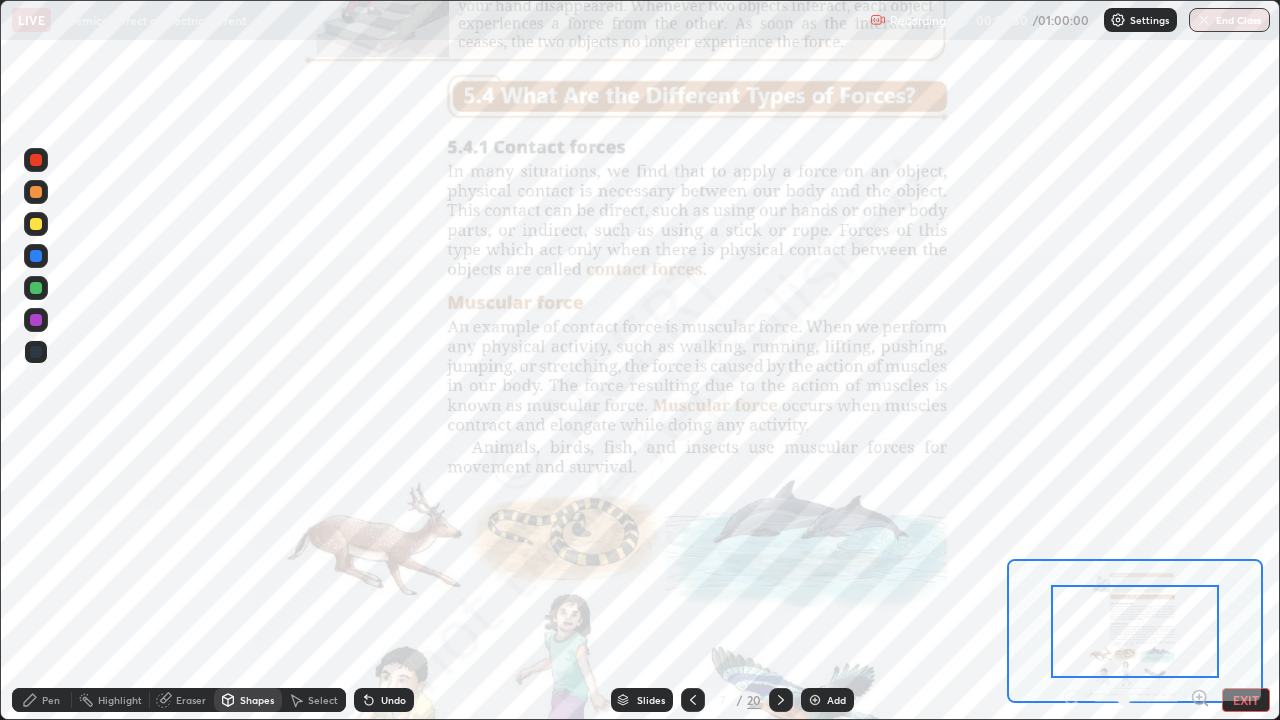 click 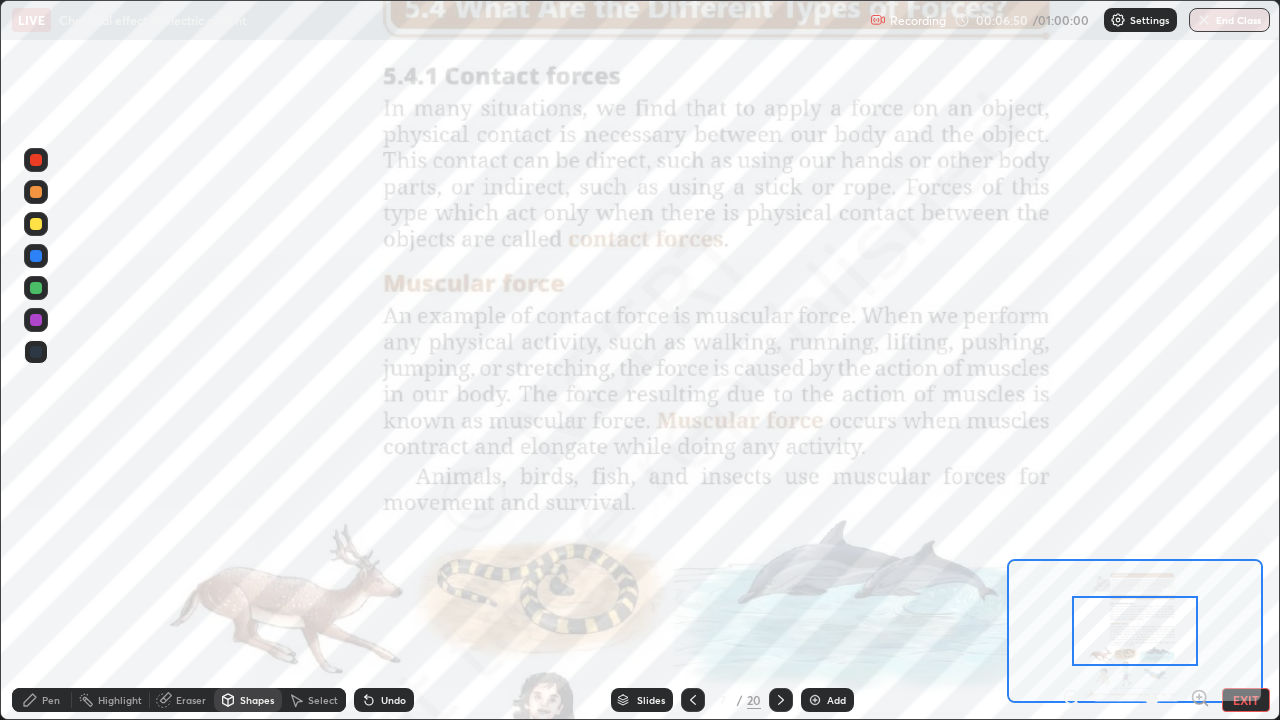 click 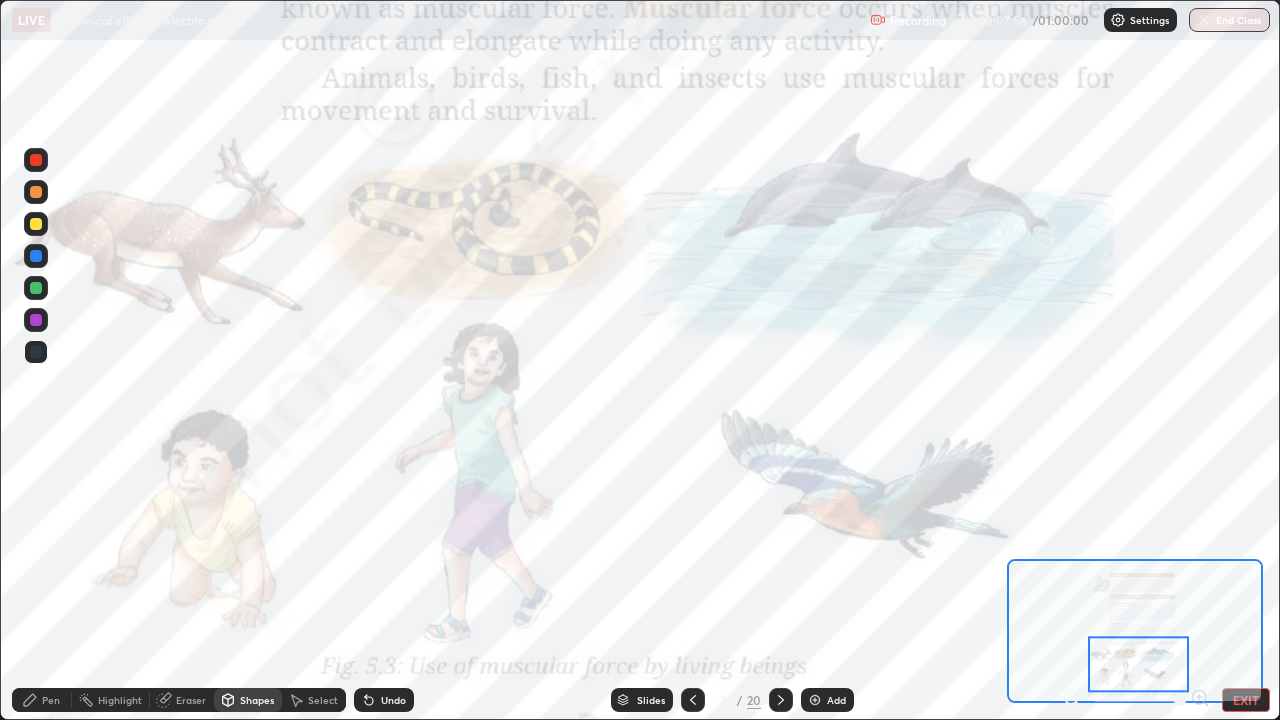 click 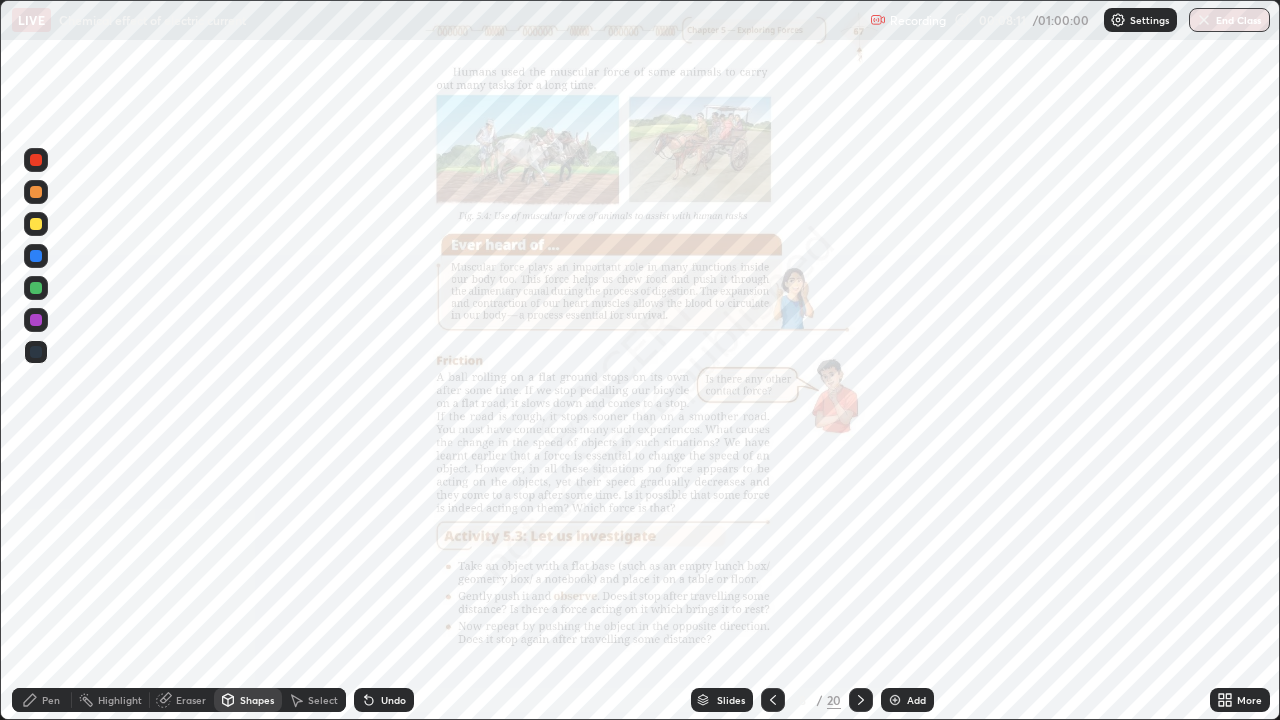 click at bounding box center [861, 700] 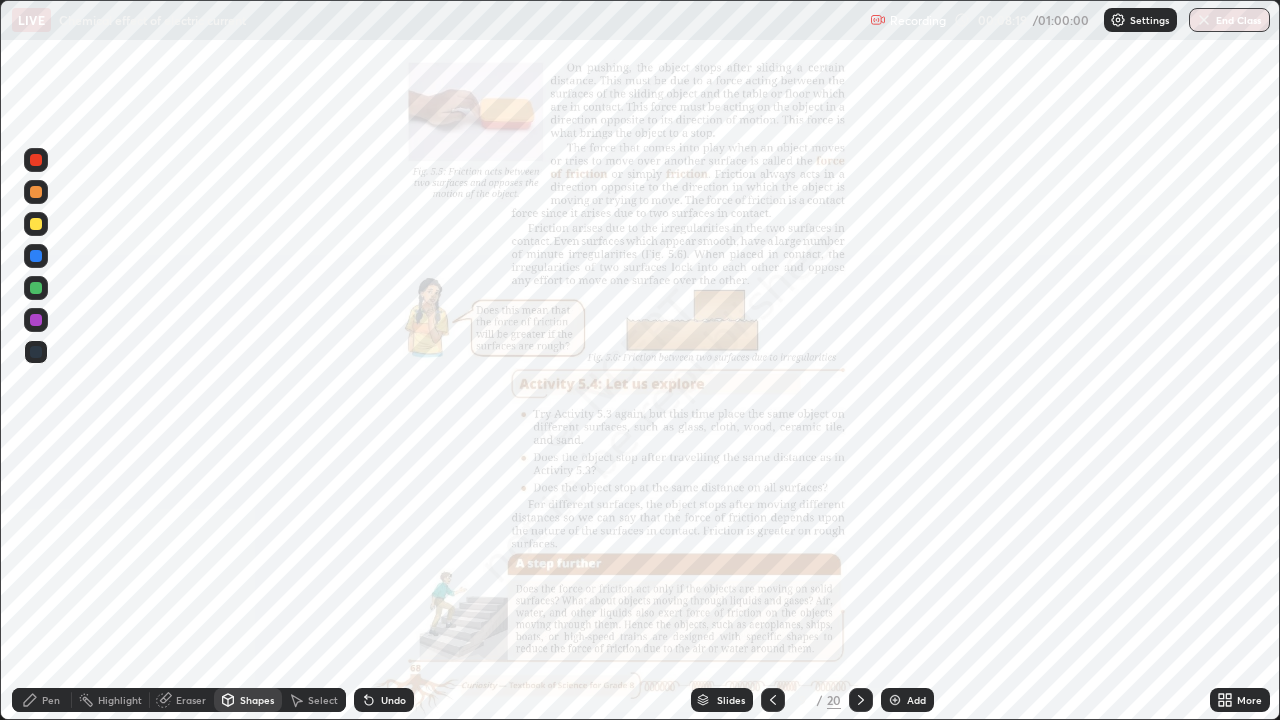 click 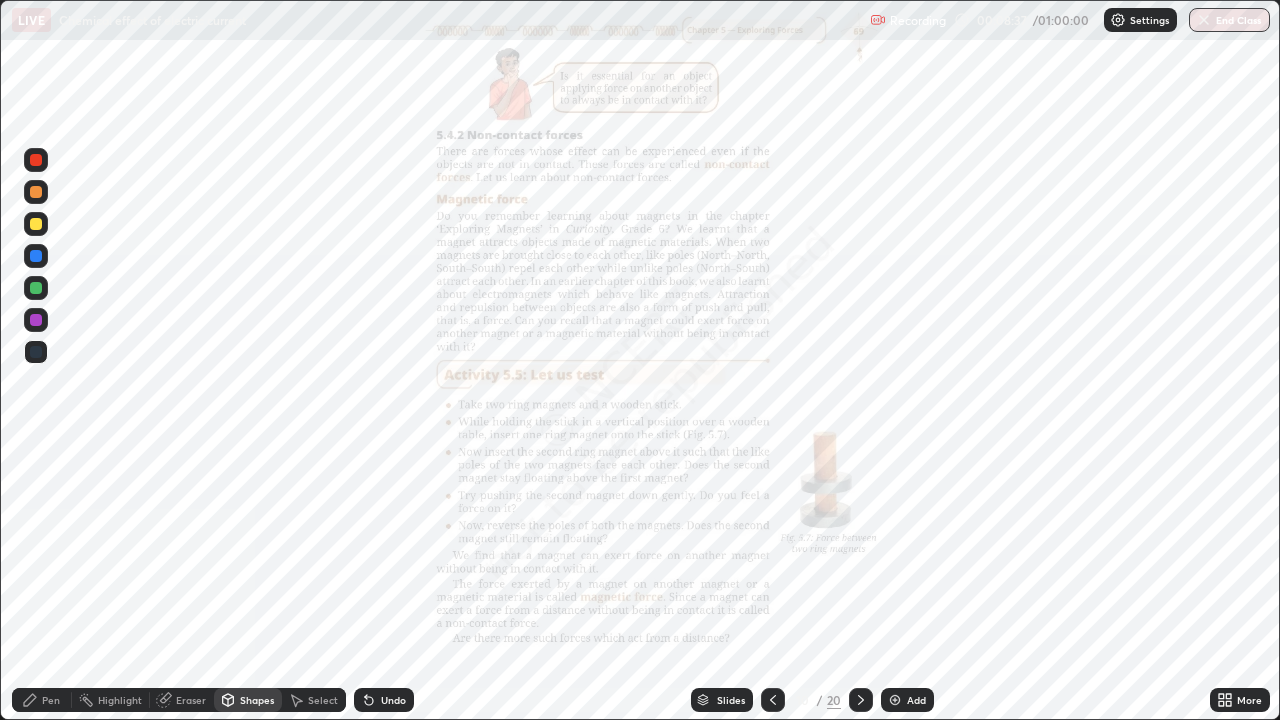 click at bounding box center [861, 700] 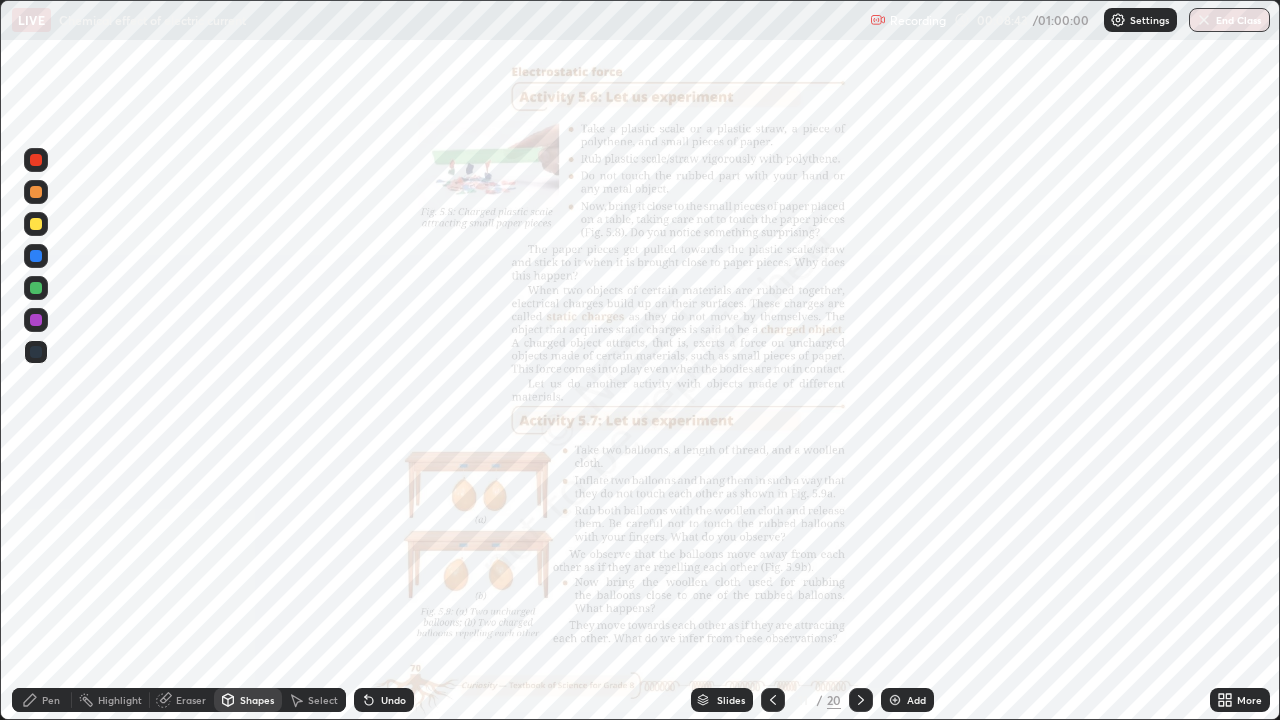 click 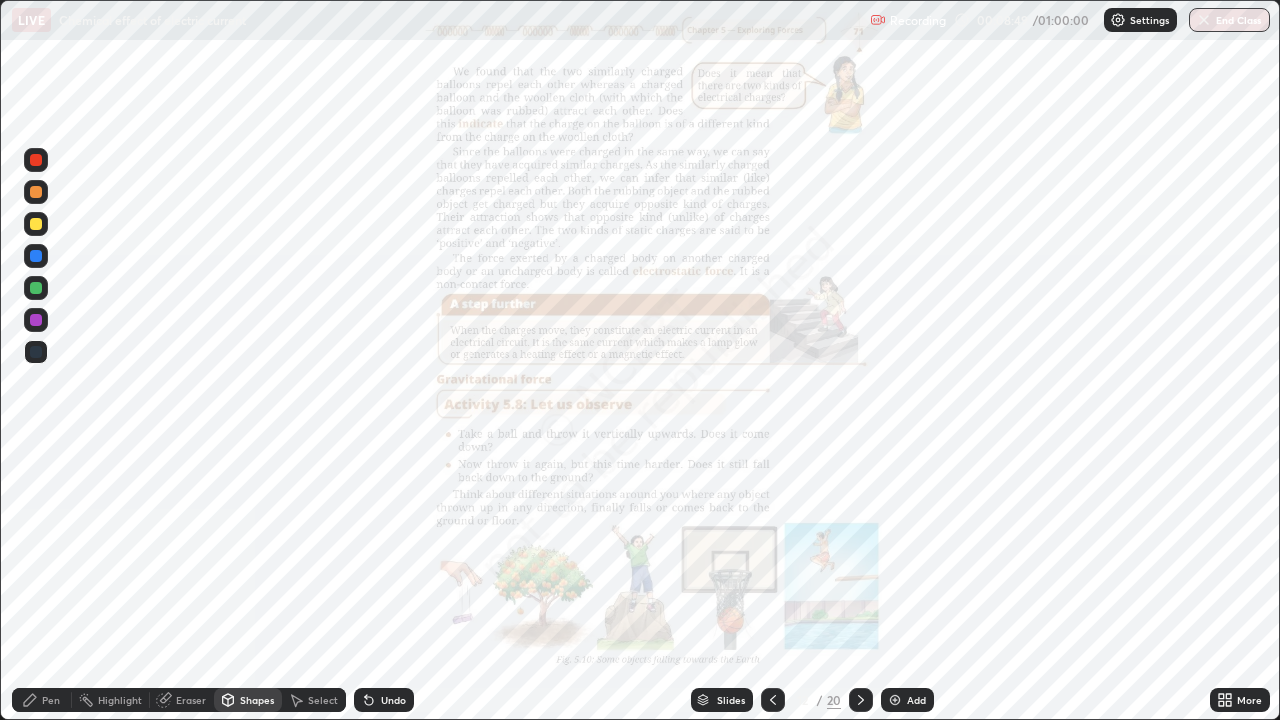 click 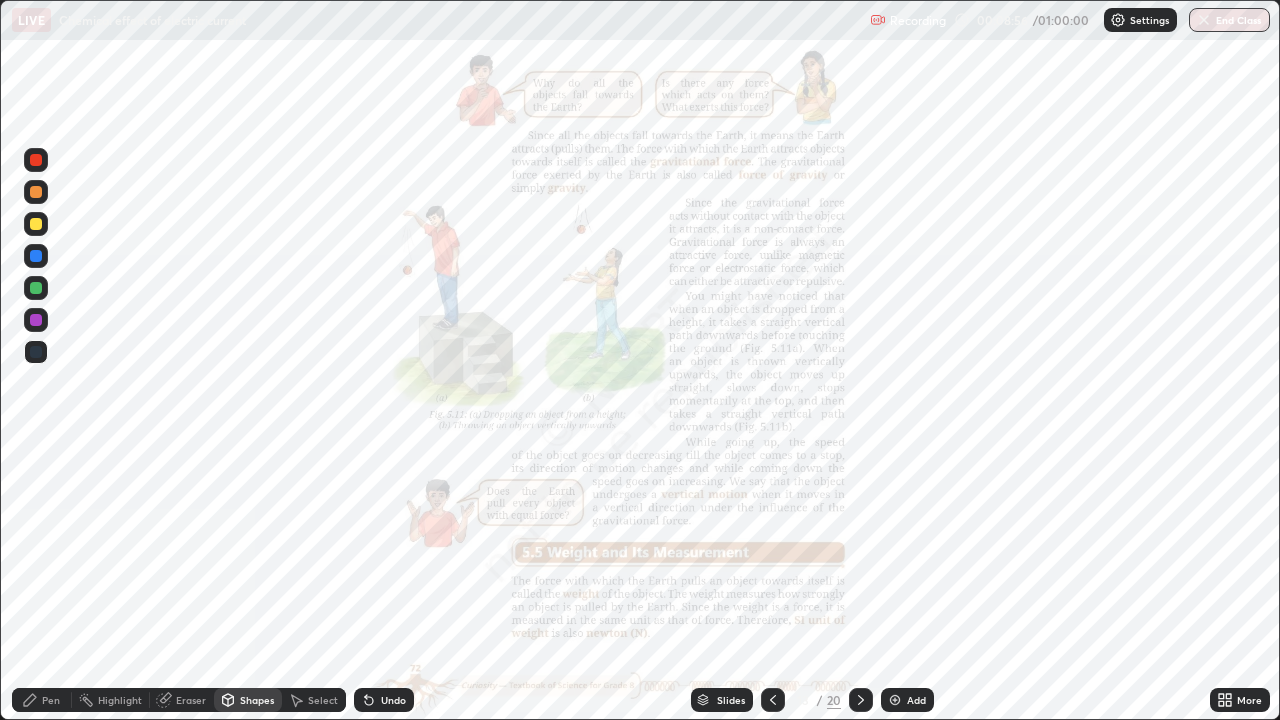 click 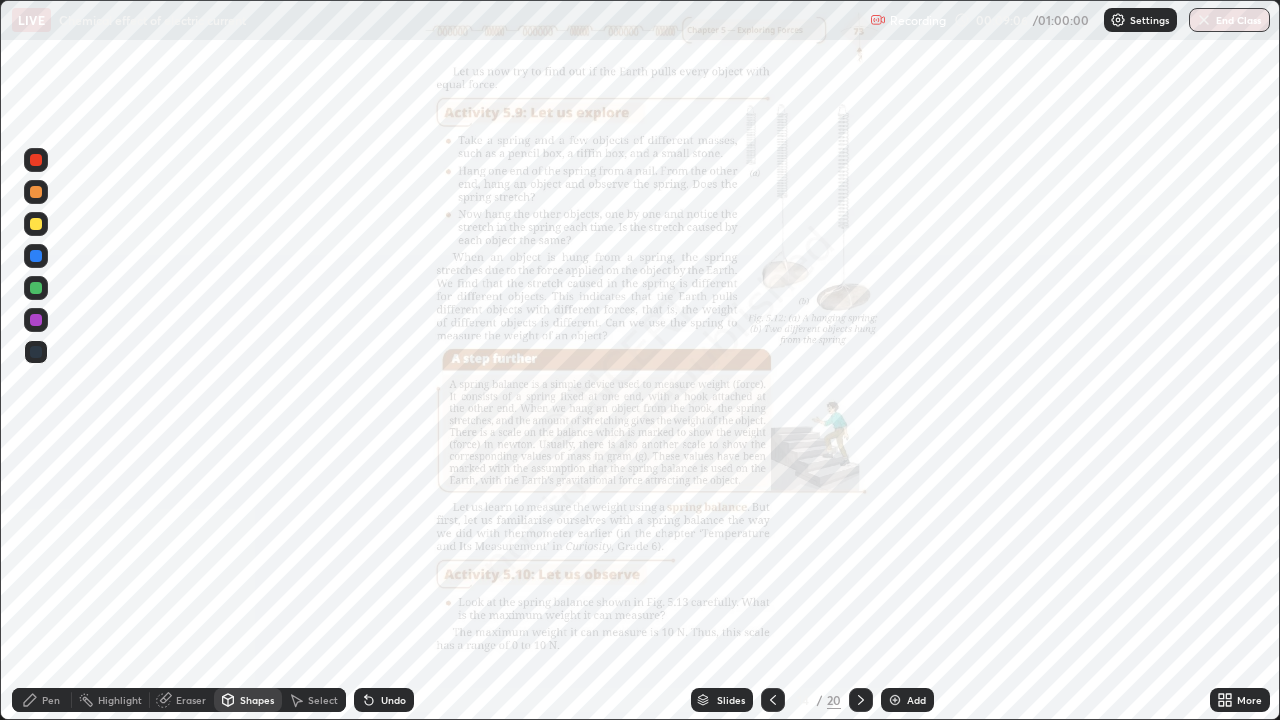 click 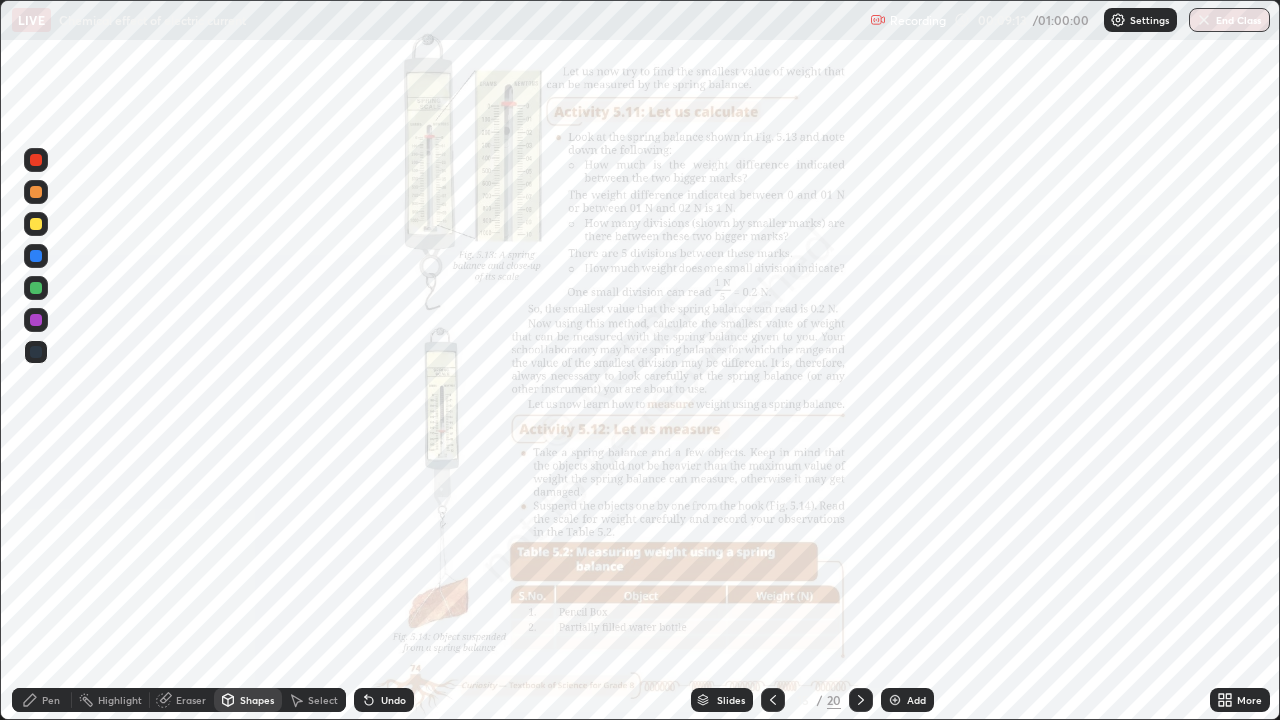 click 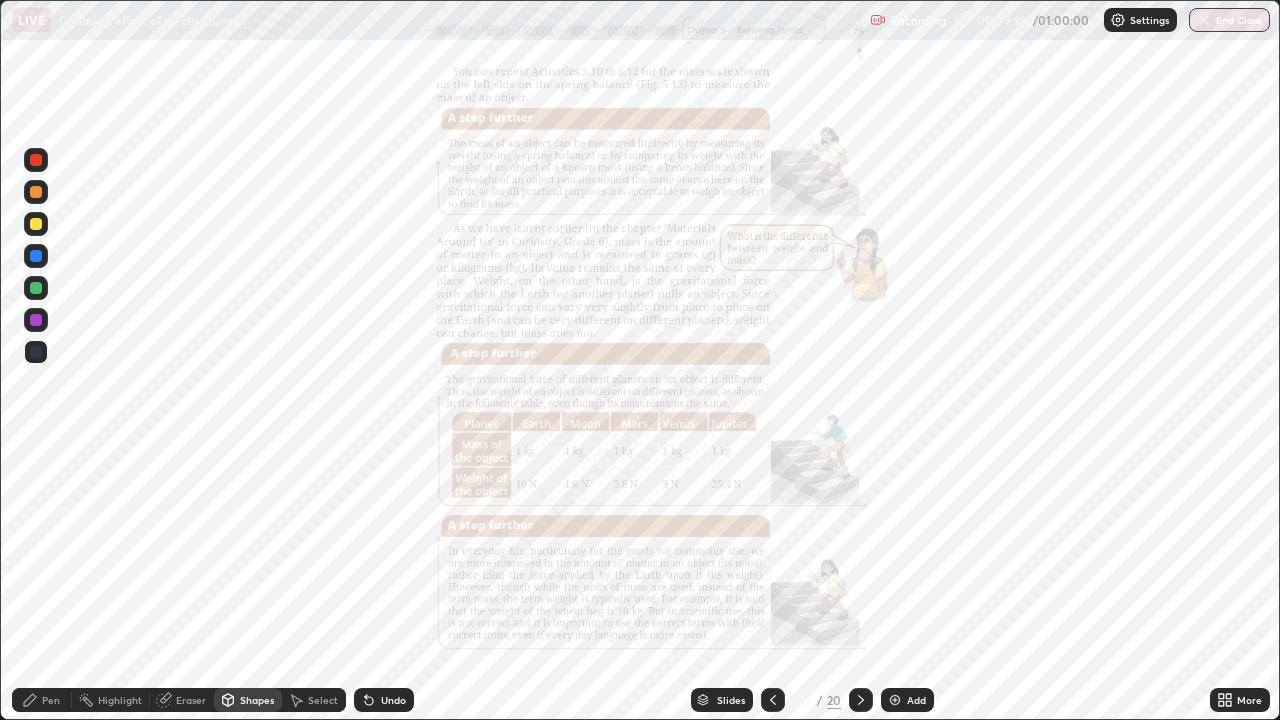 click on "Undo" at bounding box center [393, 700] 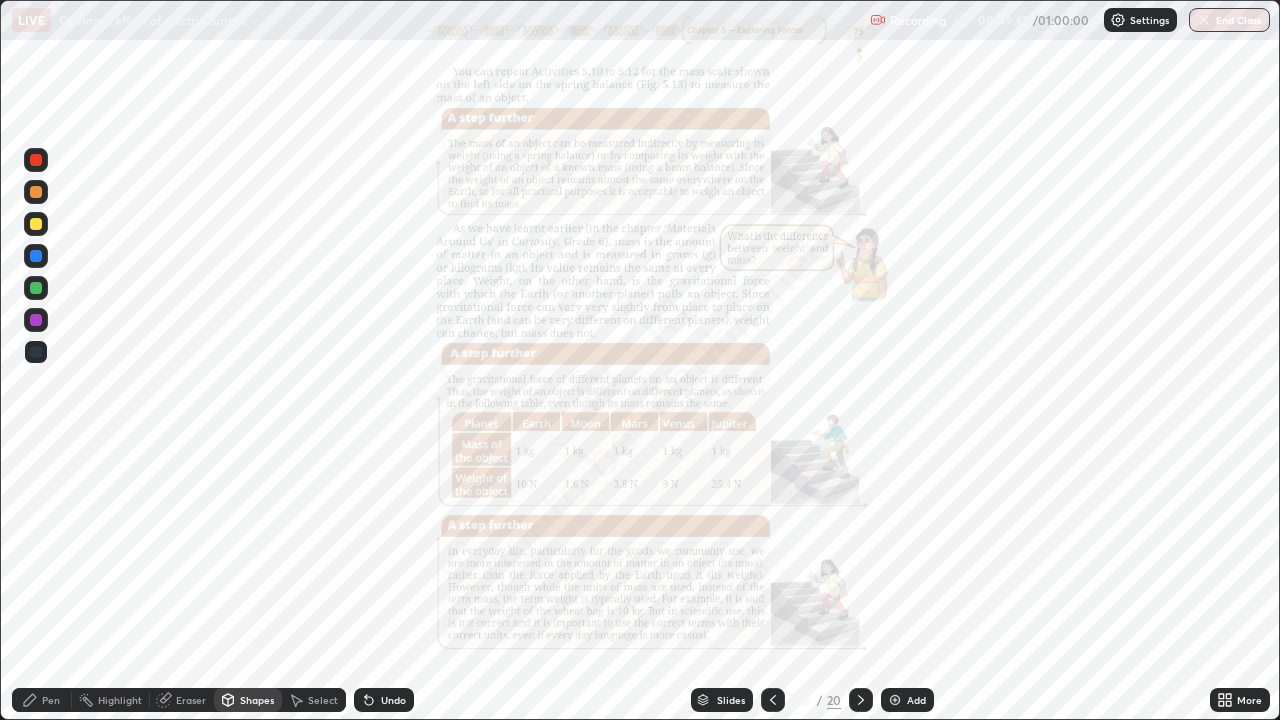 click 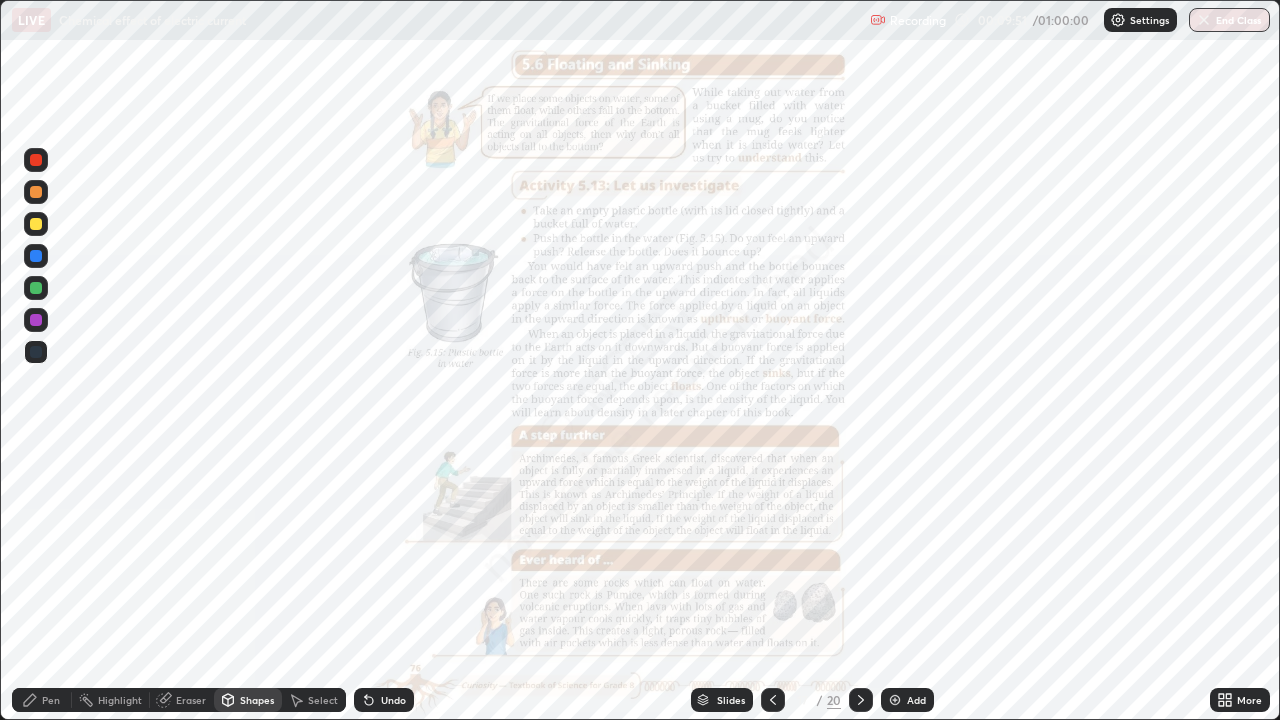 click 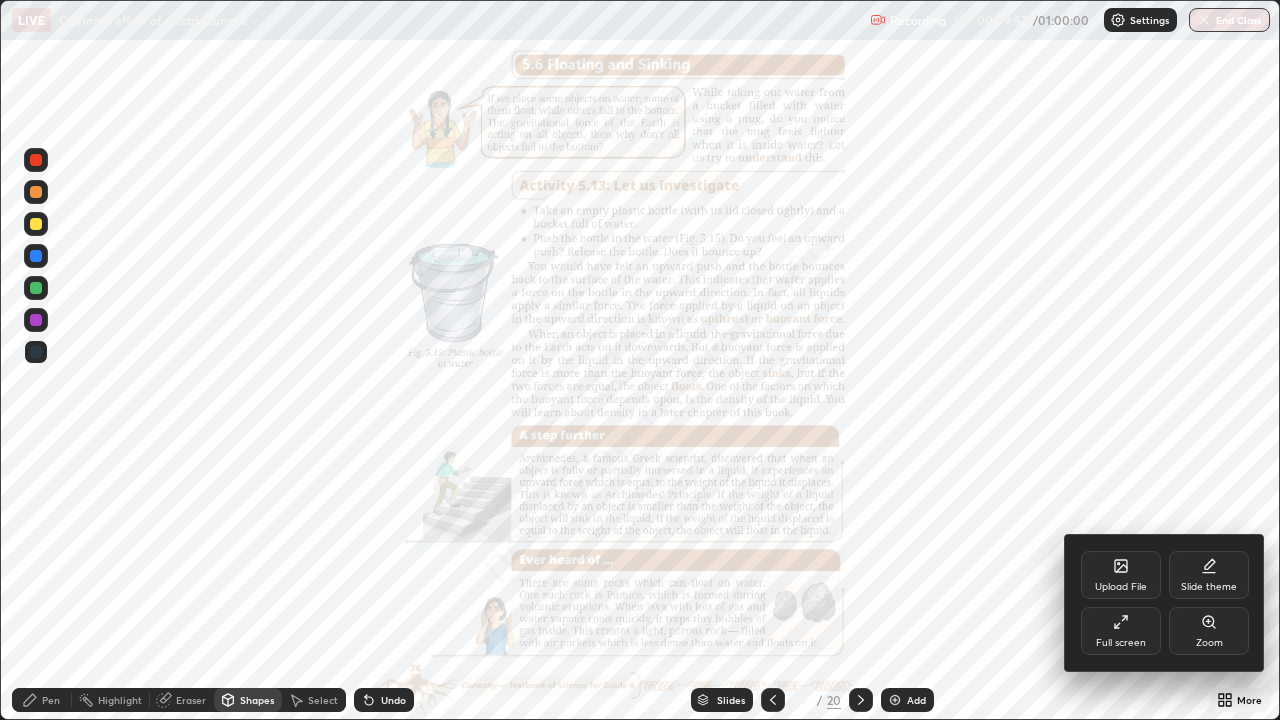 click 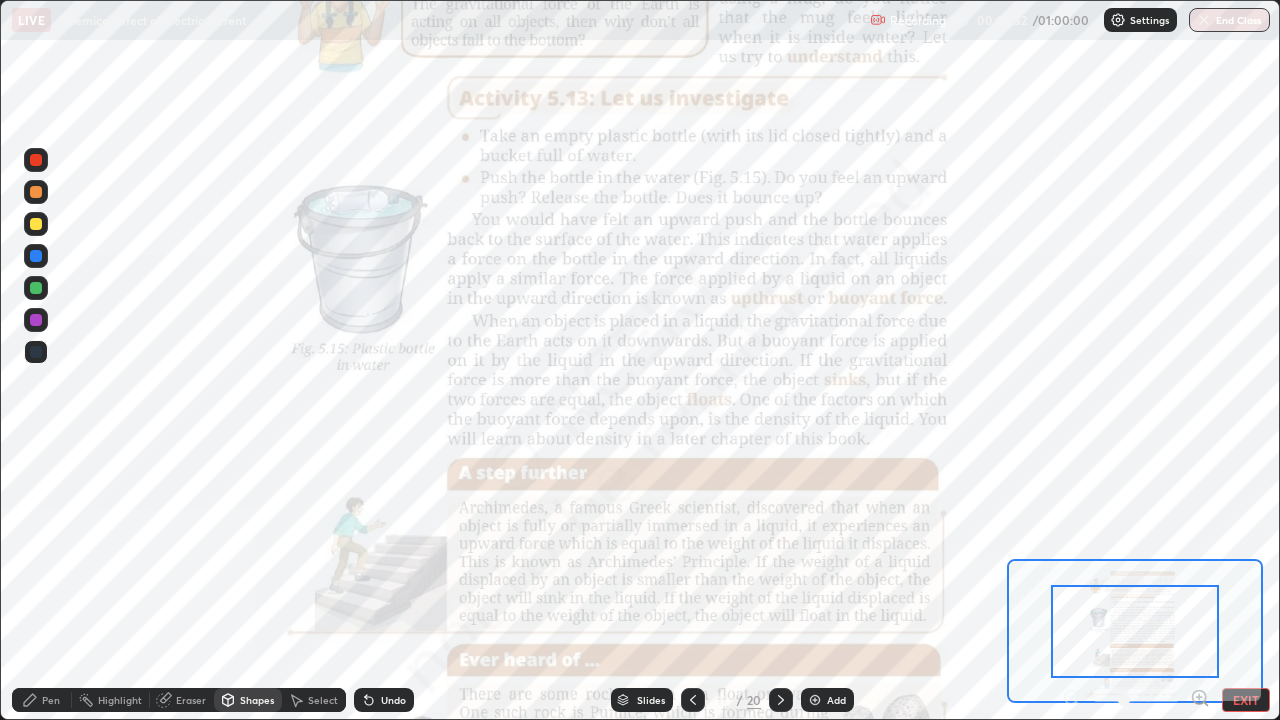 click 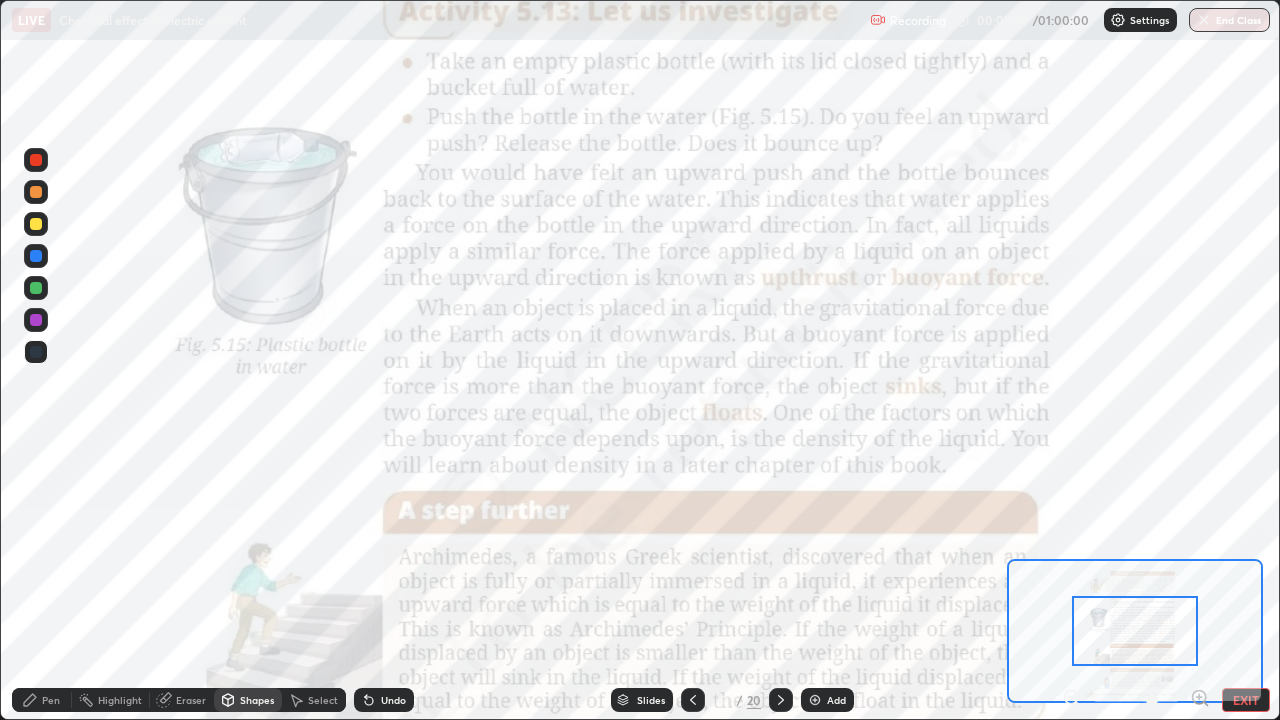 click 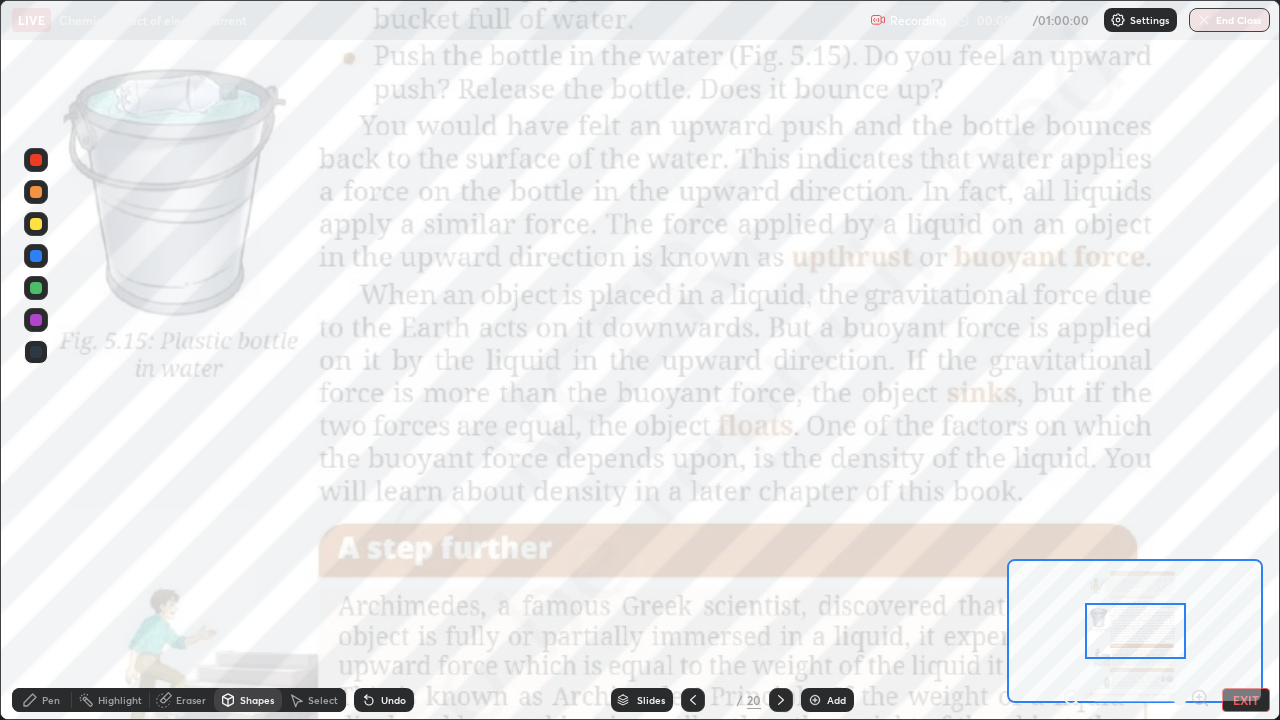click at bounding box center [1136, 700] 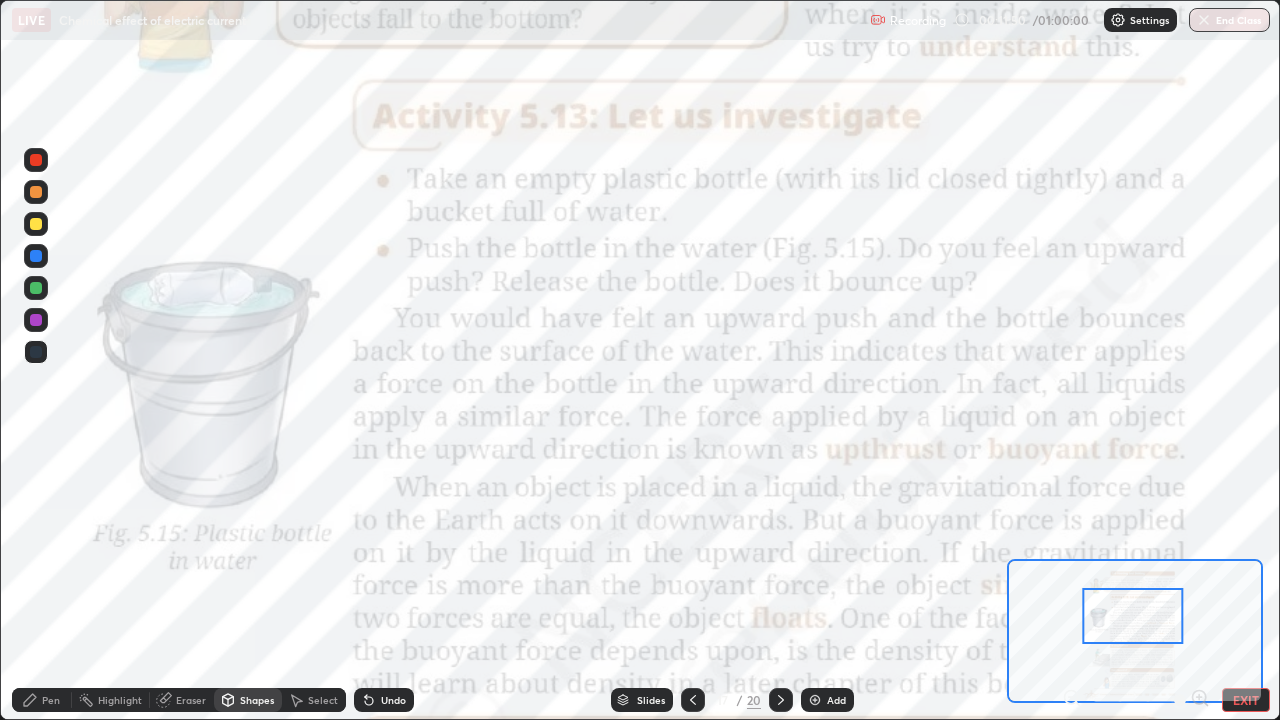 click 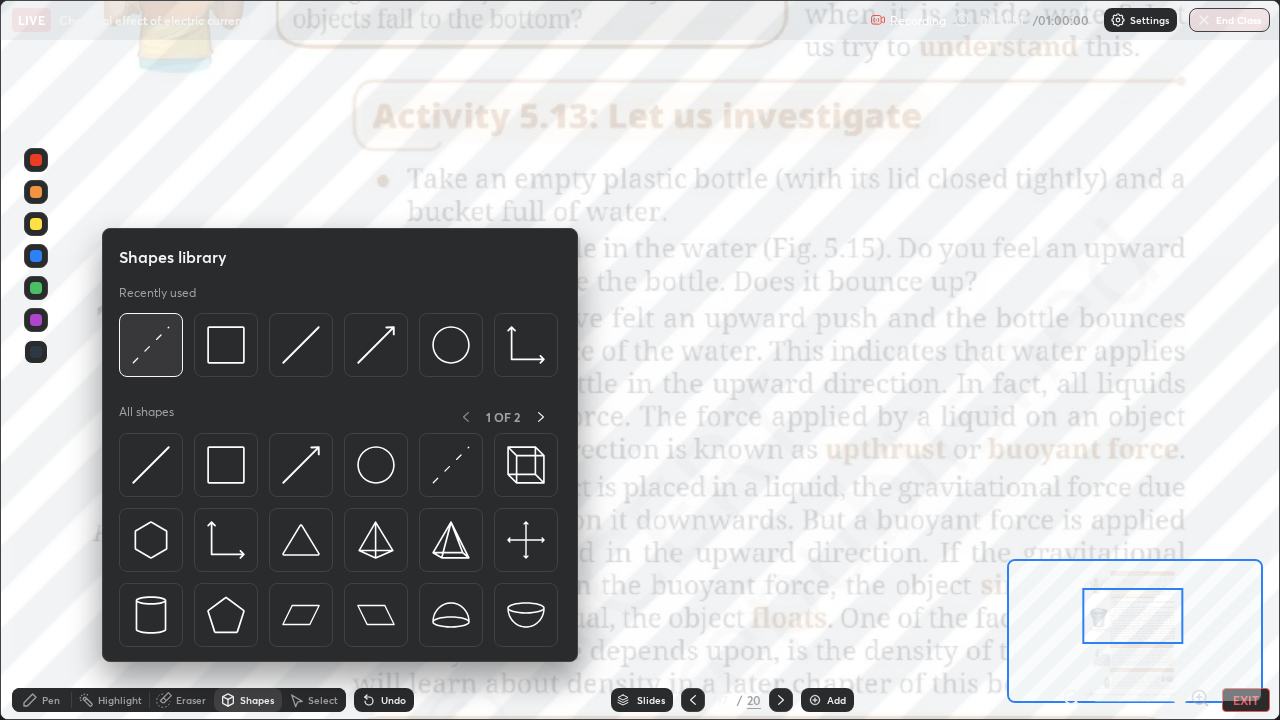 click at bounding box center [151, 345] 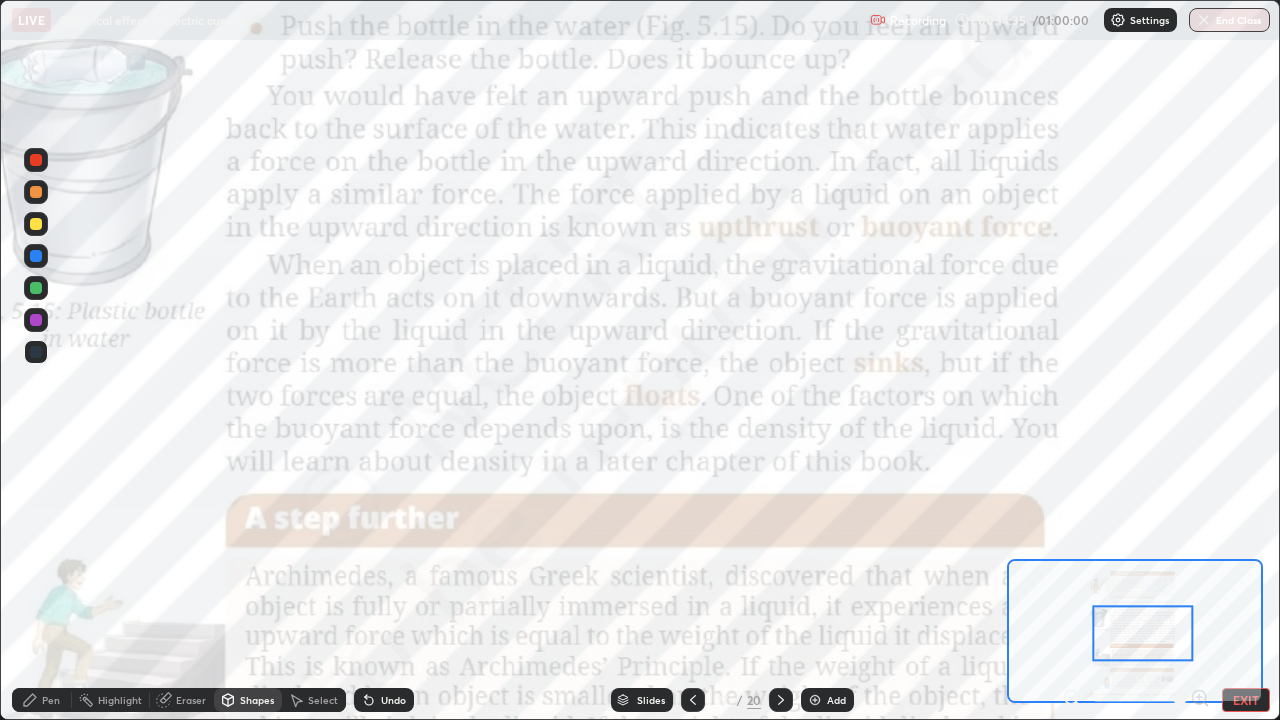 click on "Shapes" at bounding box center [257, 700] 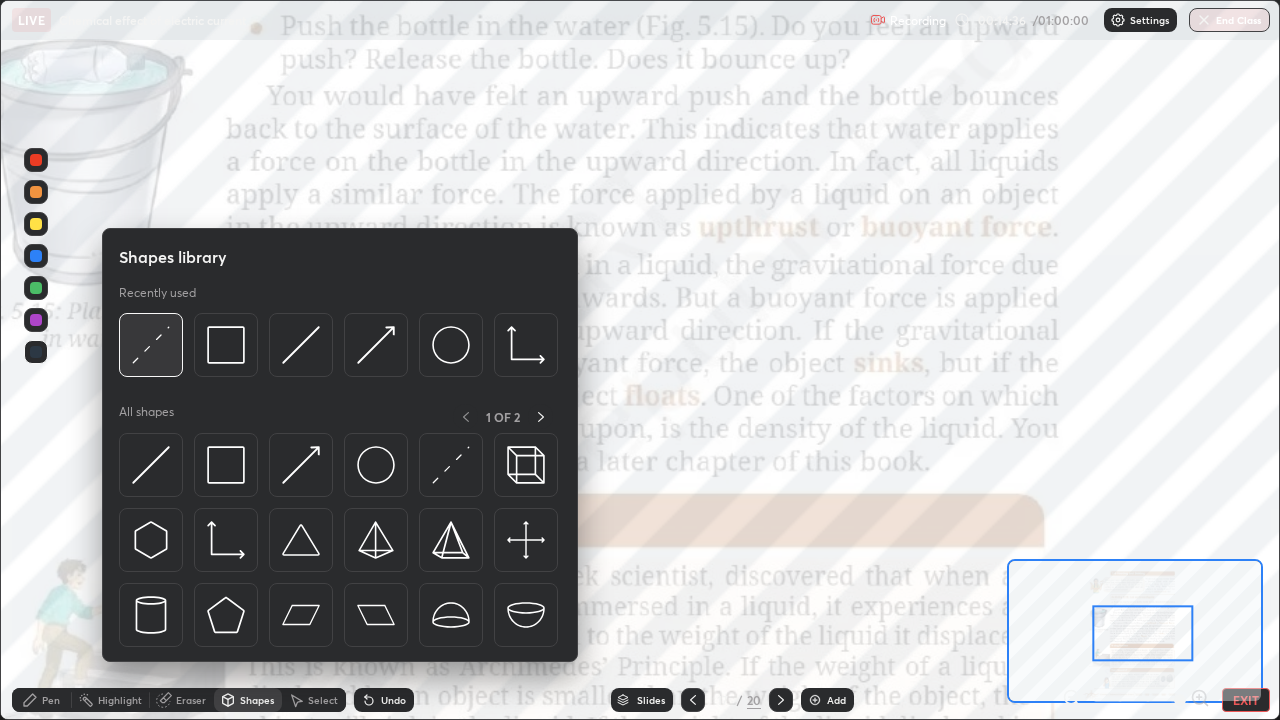 click at bounding box center (151, 345) 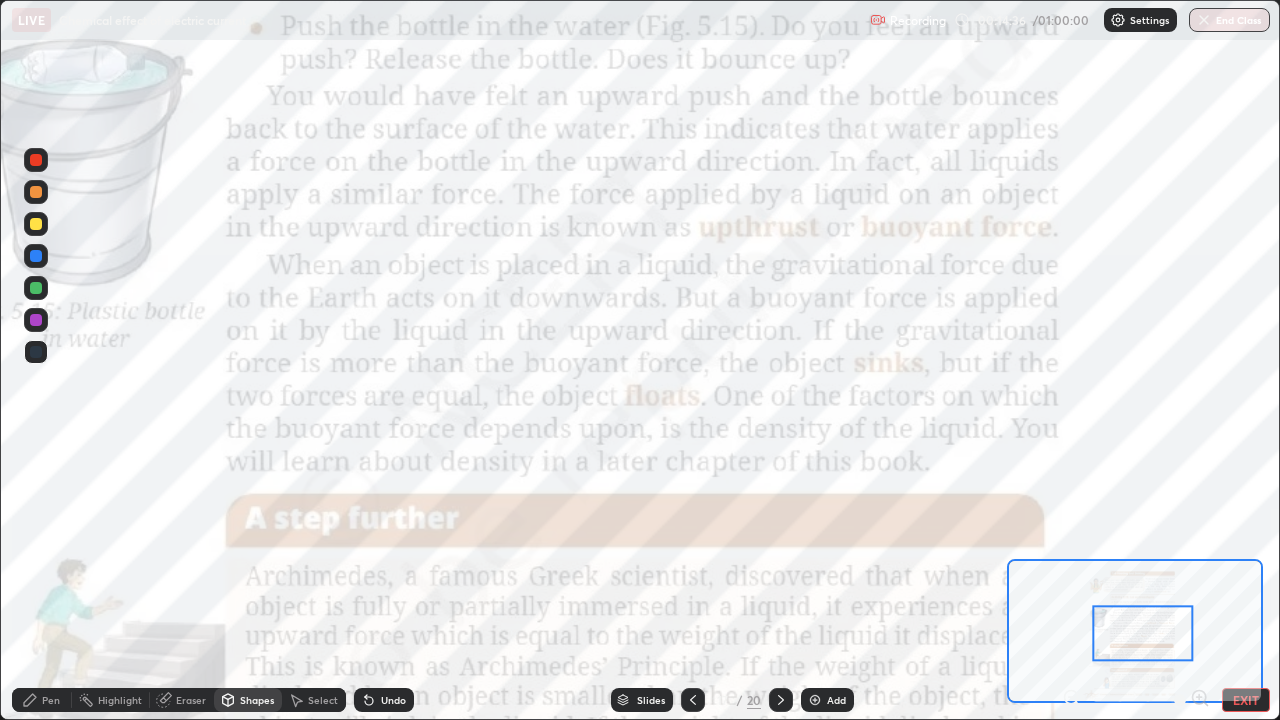 click at bounding box center (36, 320) 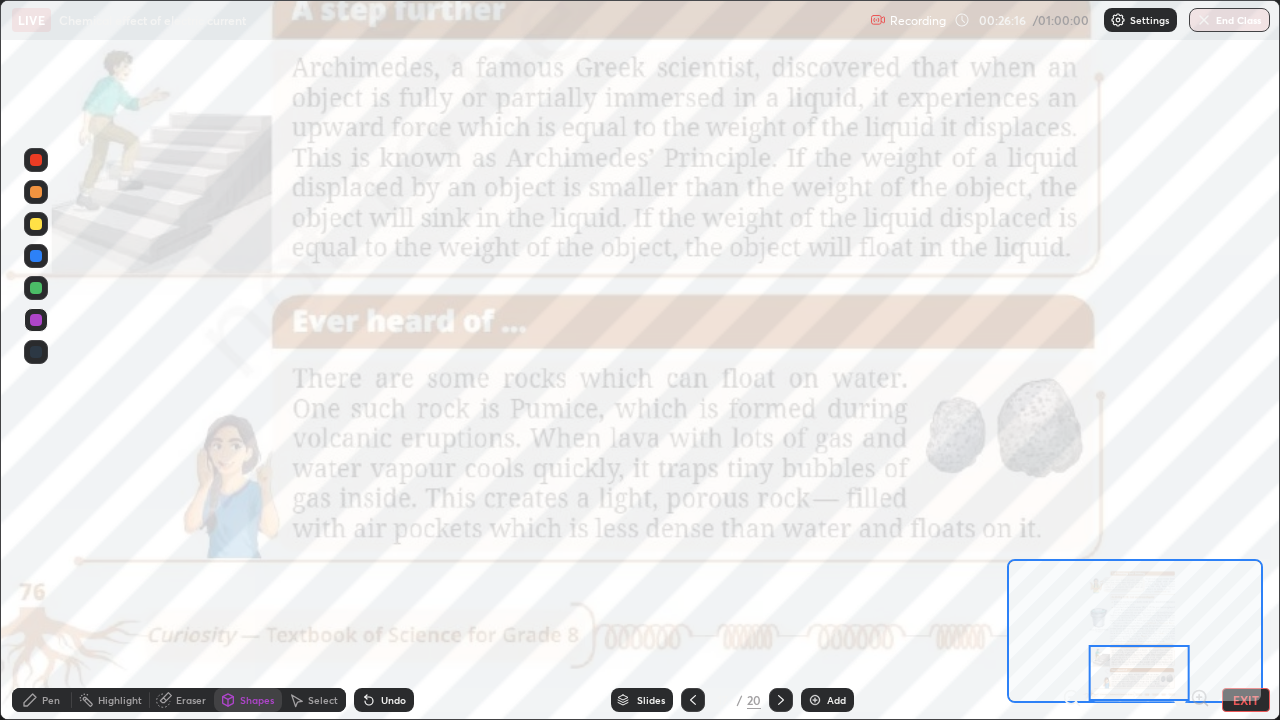 click at bounding box center (781, 700) 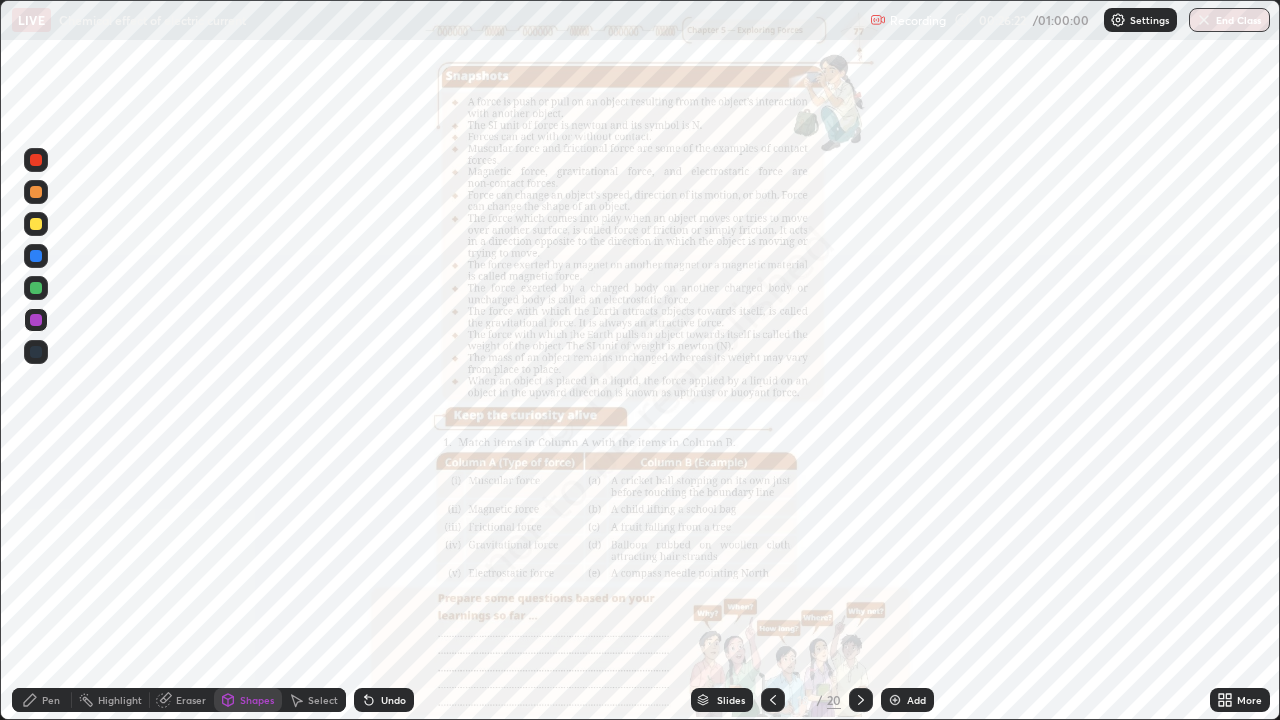 click 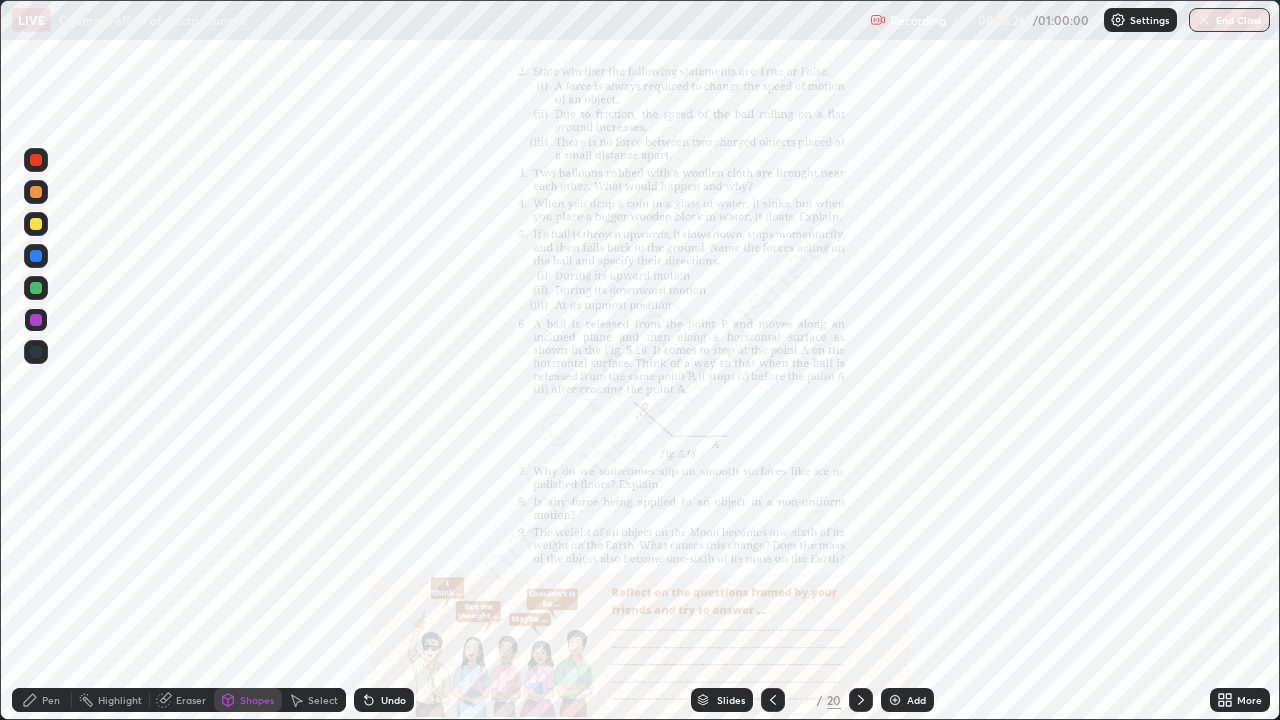 click 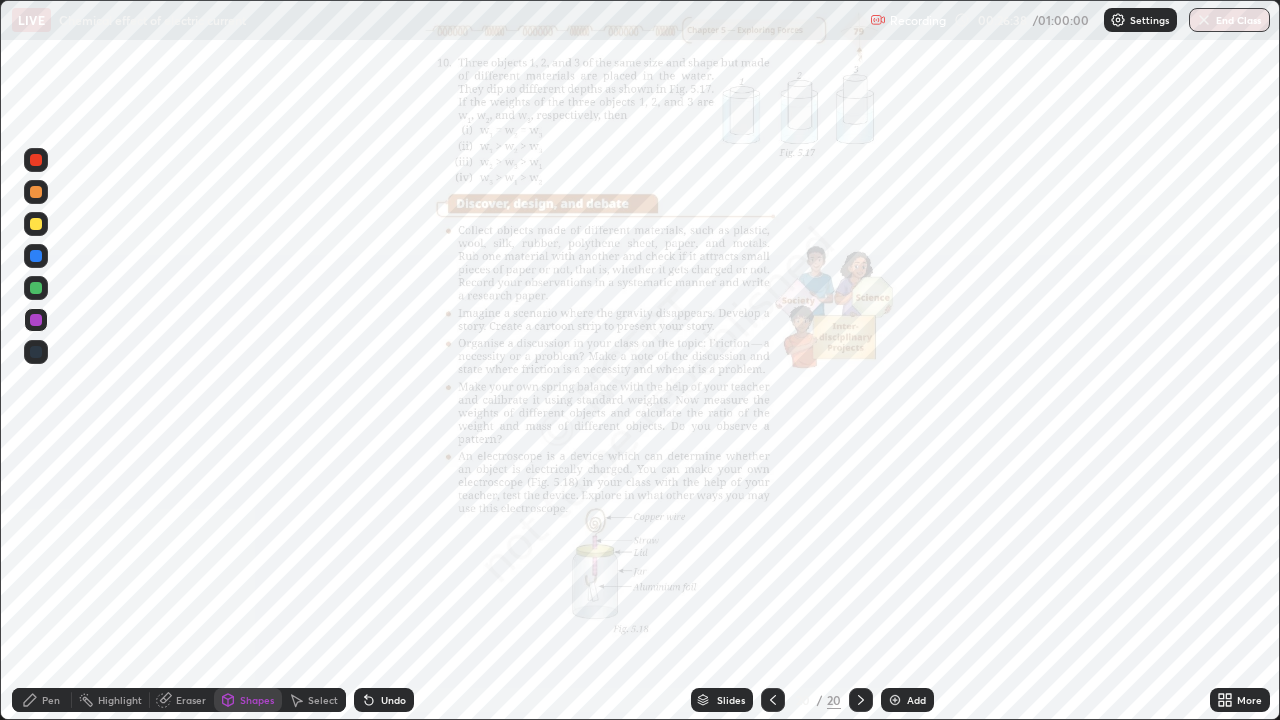 click 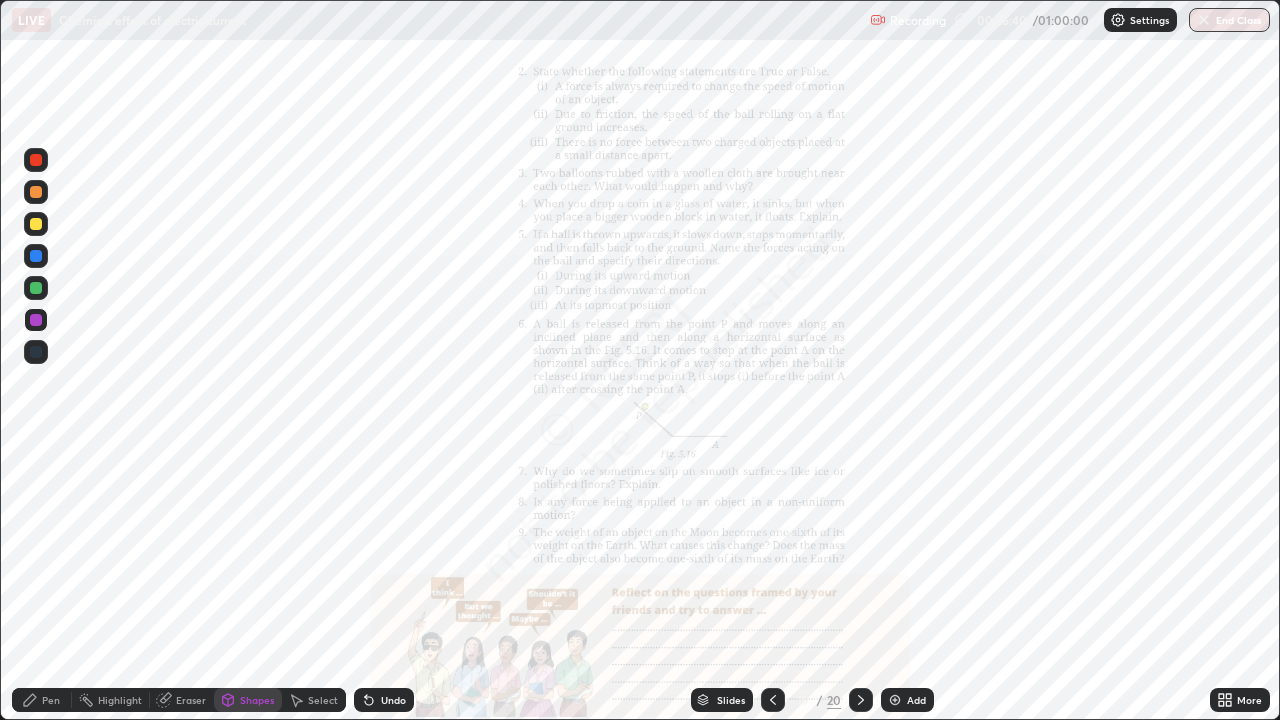 click 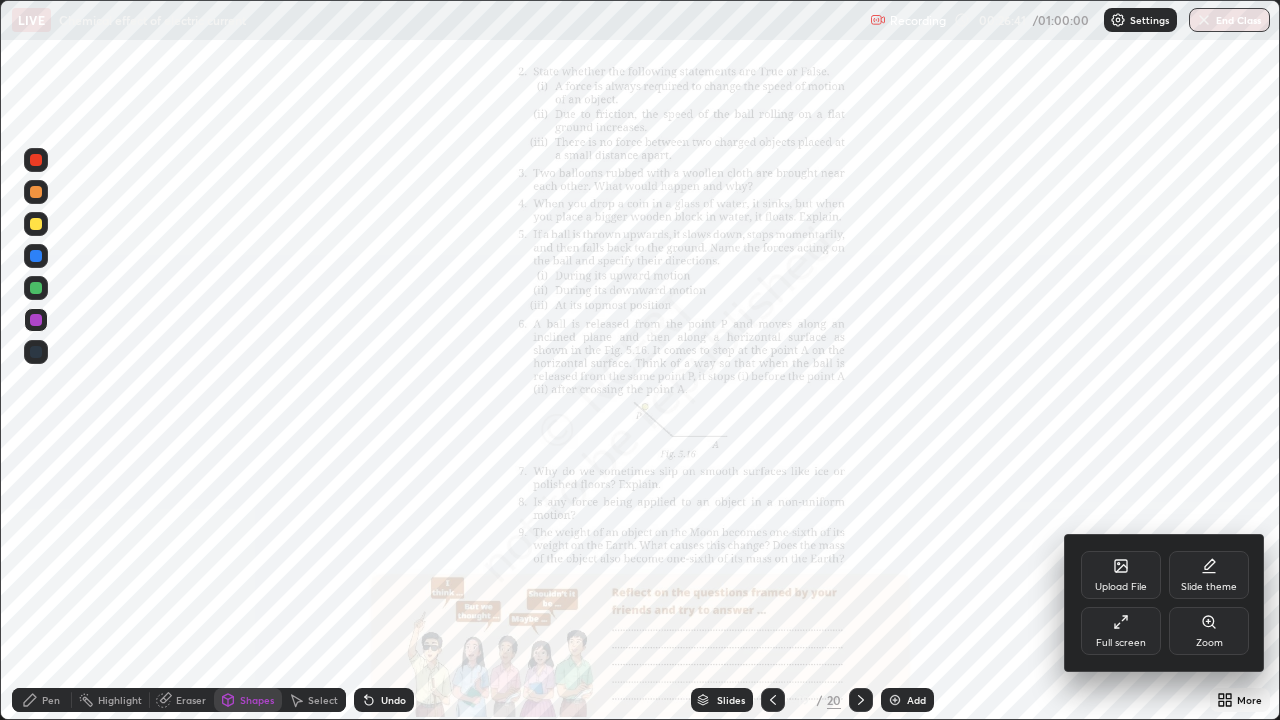 click on "Upload File" at bounding box center (1121, 587) 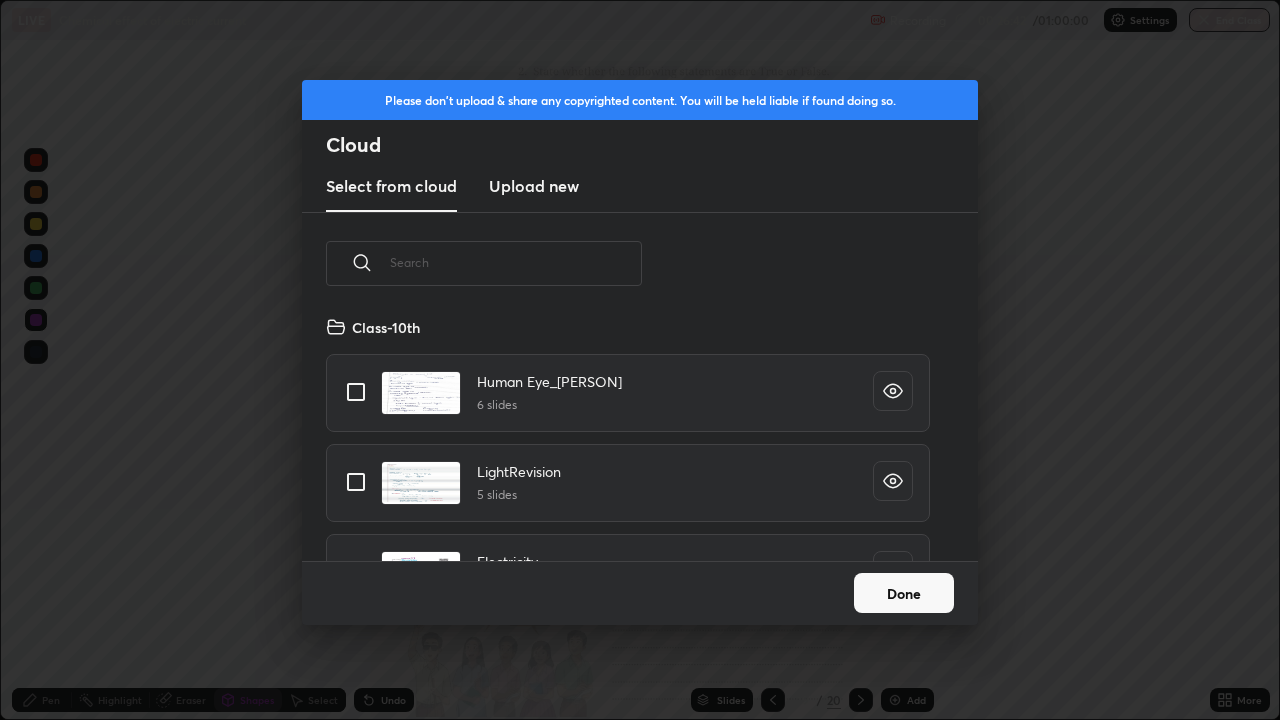 scroll, scrollTop: 7, scrollLeft: 11, axis: both 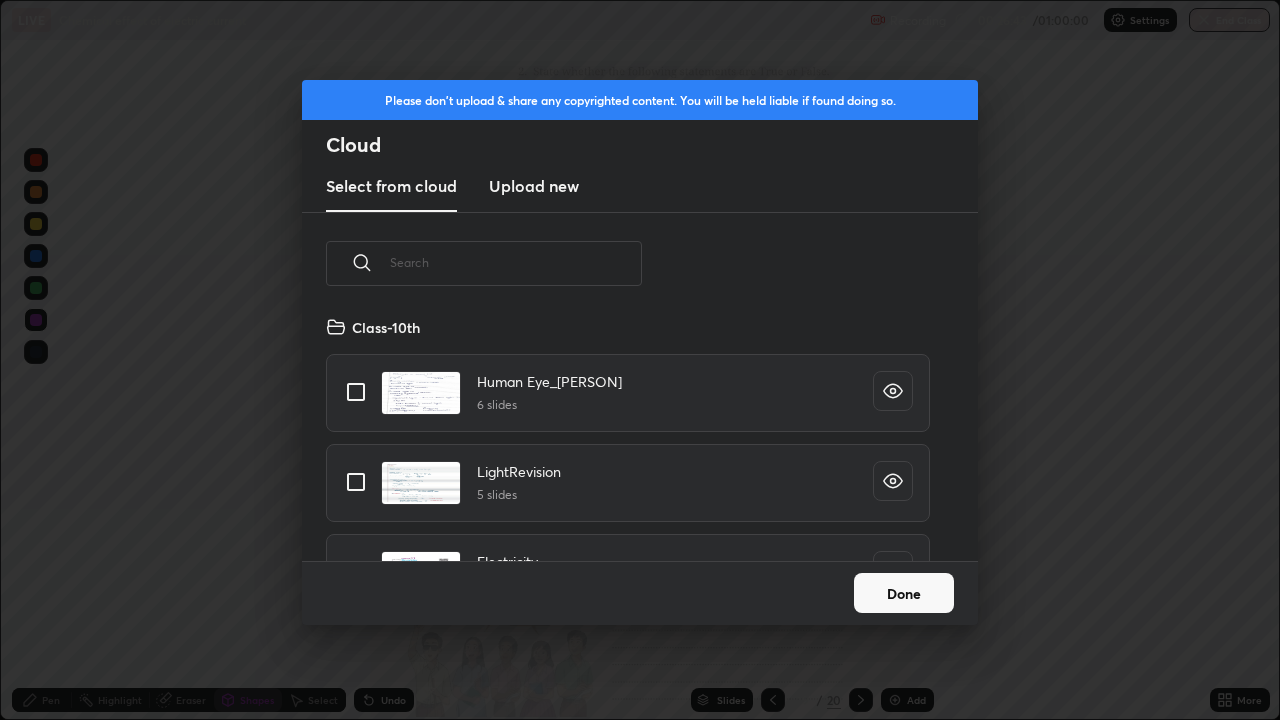 click on "Cloud Select from cloud Upload new ​ Class-10th Human Eye_[PERSON] 6 slides LightRevision 5 slides Electricity 24 slides Class-9th Forces & Laws Of motion 13 slides Questions on motion 3 slides Motion_[PERSON] 13 slides Friction_[PERSON] 2 slides Done" at bounding box center [640, 360] 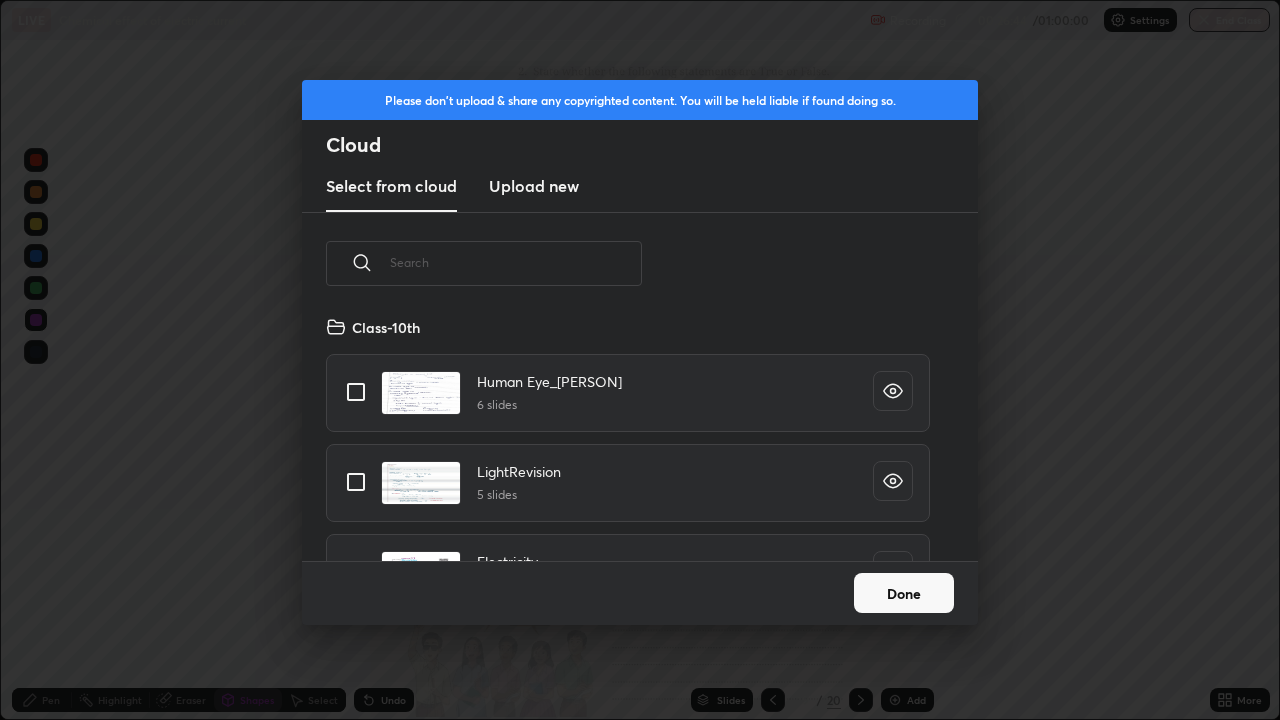 click on "Done" at bounding box center (904, 593) 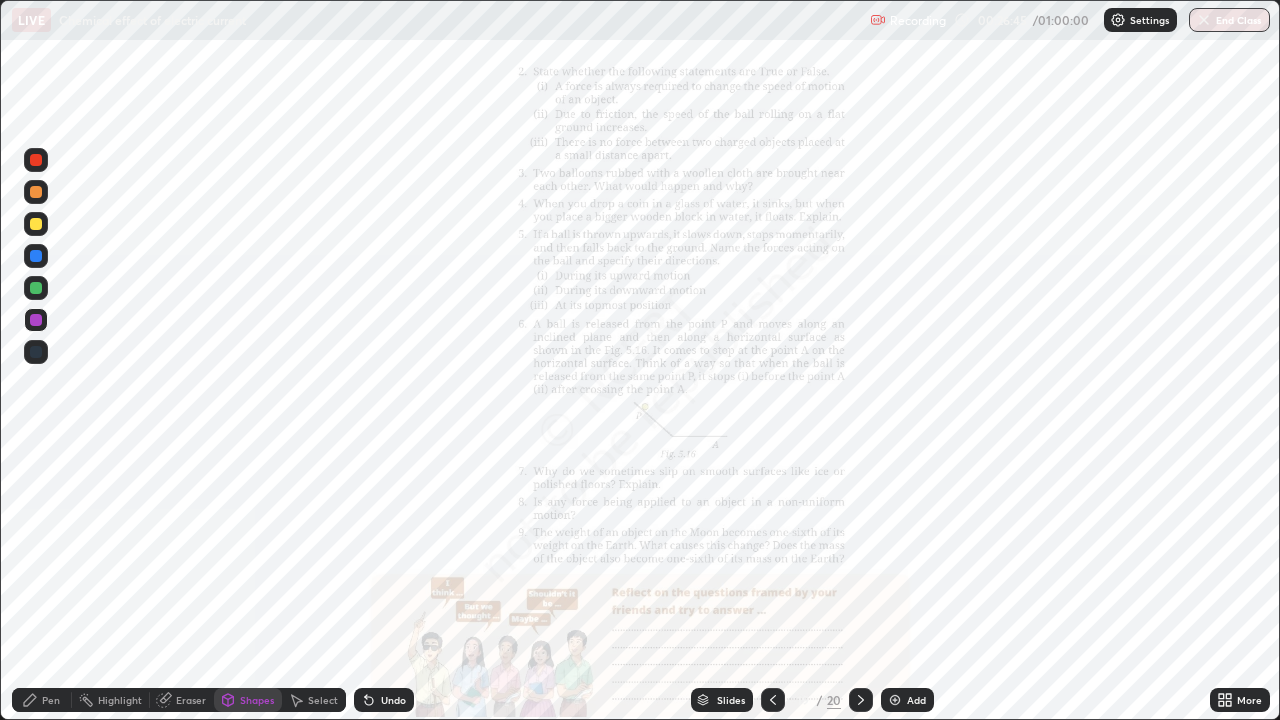 click 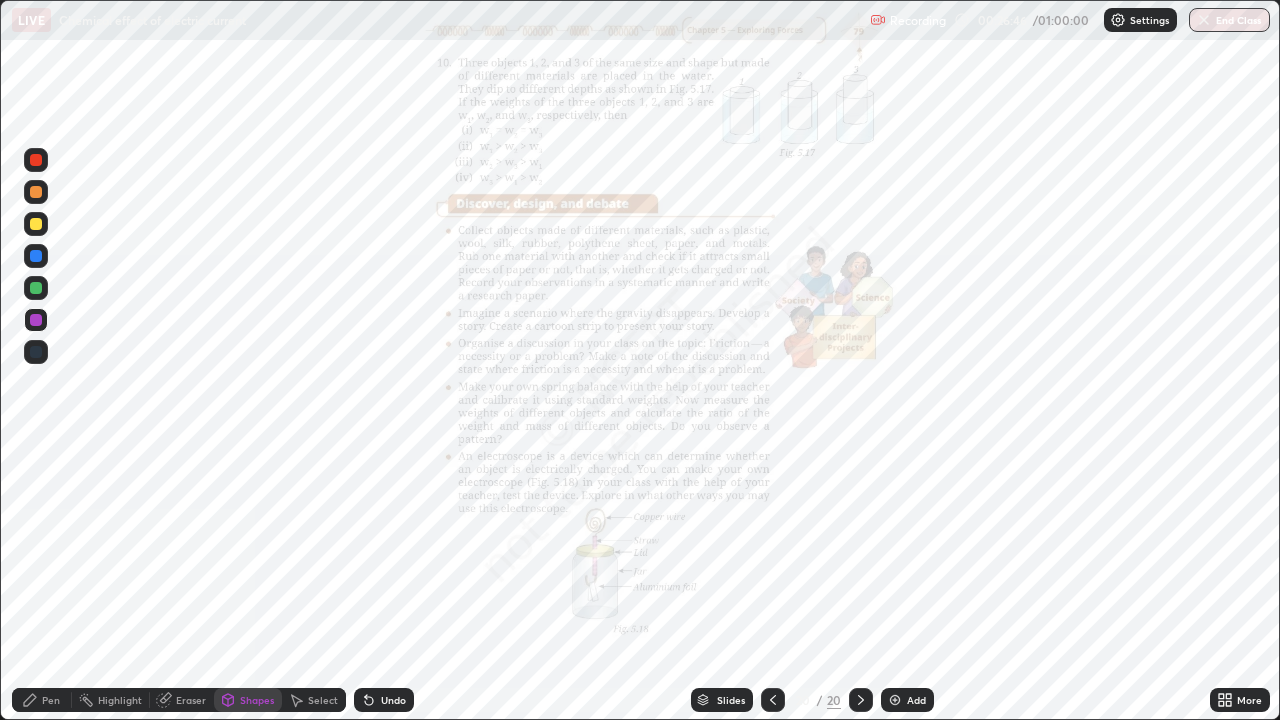 click 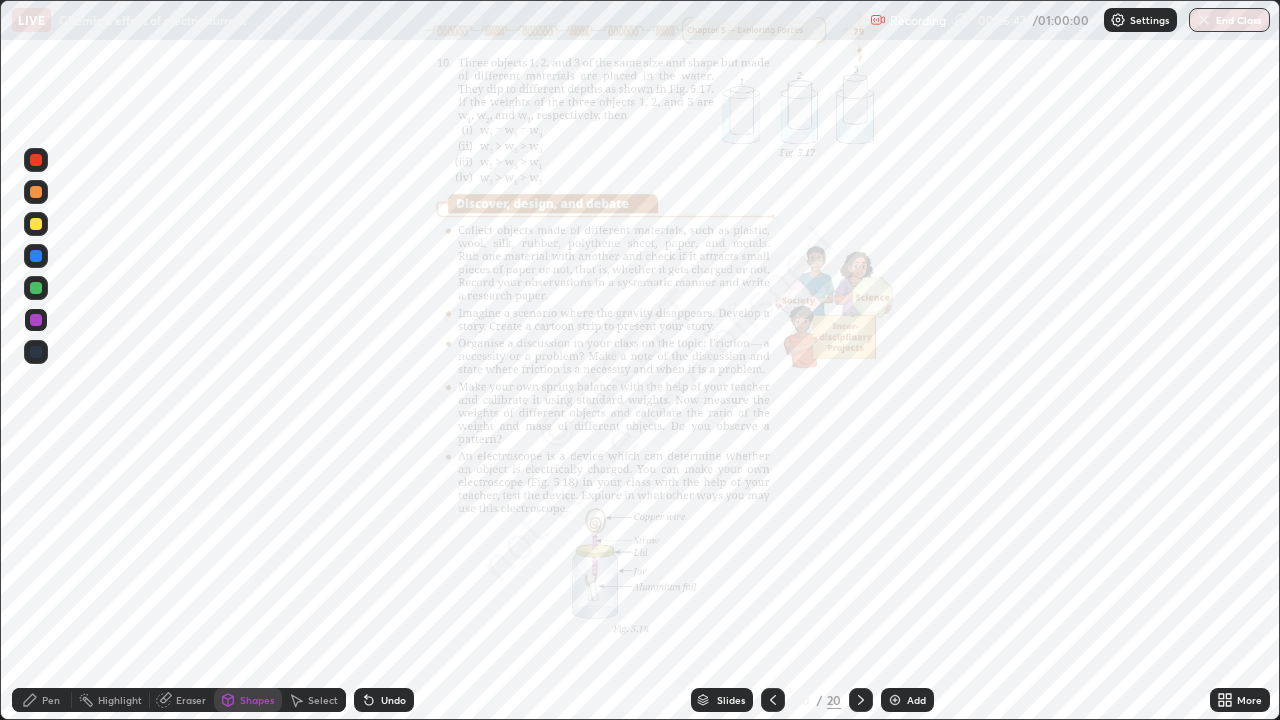 click at bounding box center [895, 700] 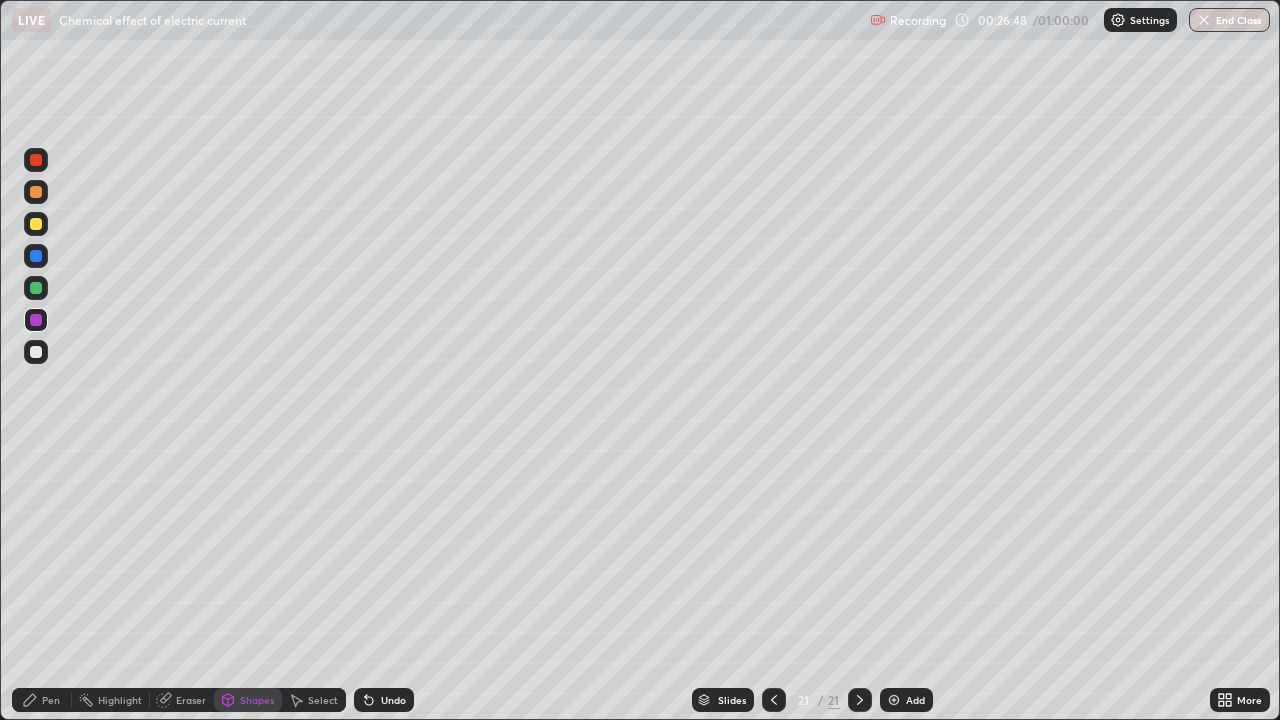 click 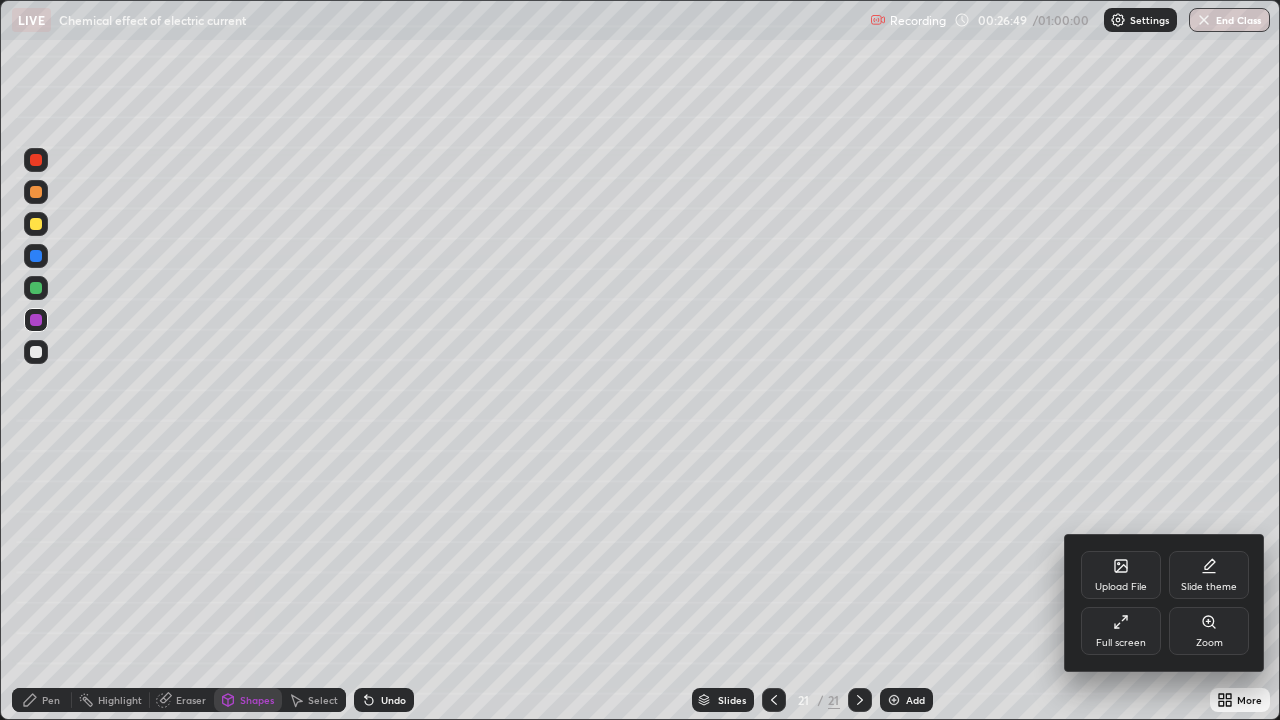 click on "Upload File" at bounding box center (1121, 587) 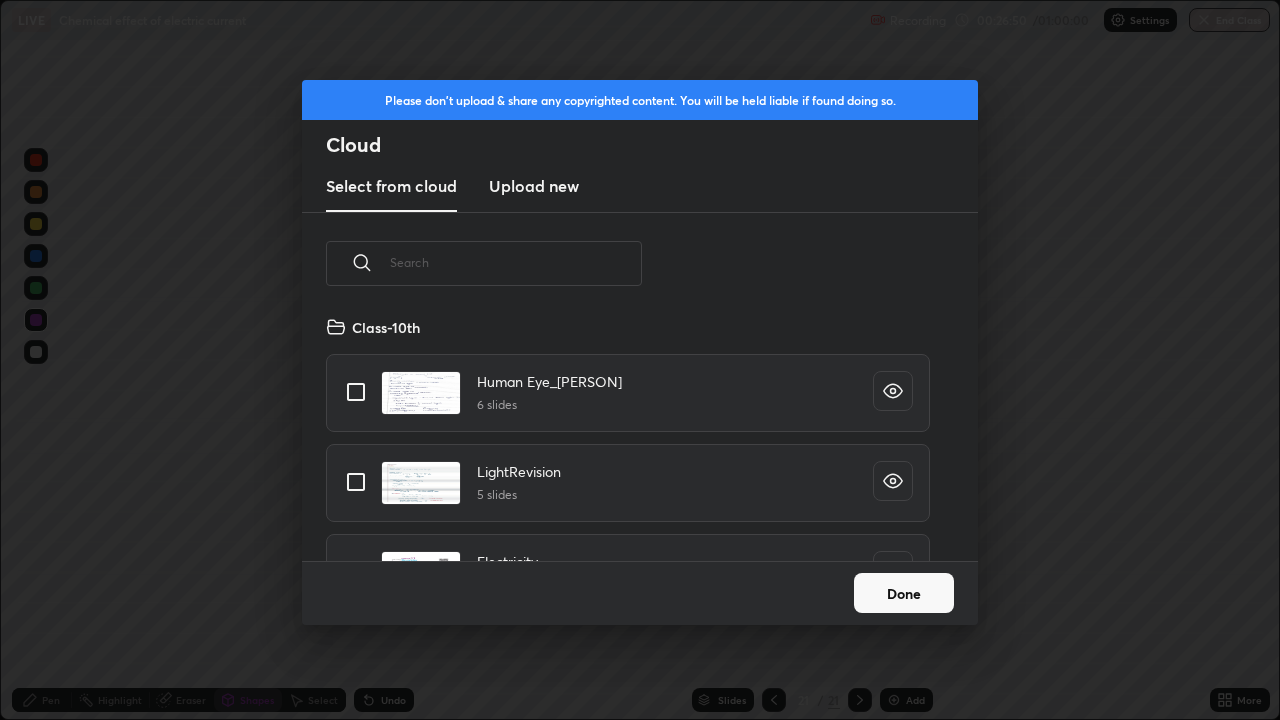 scroll, scrollTop: 7, scrollLeft: 11, axis: both 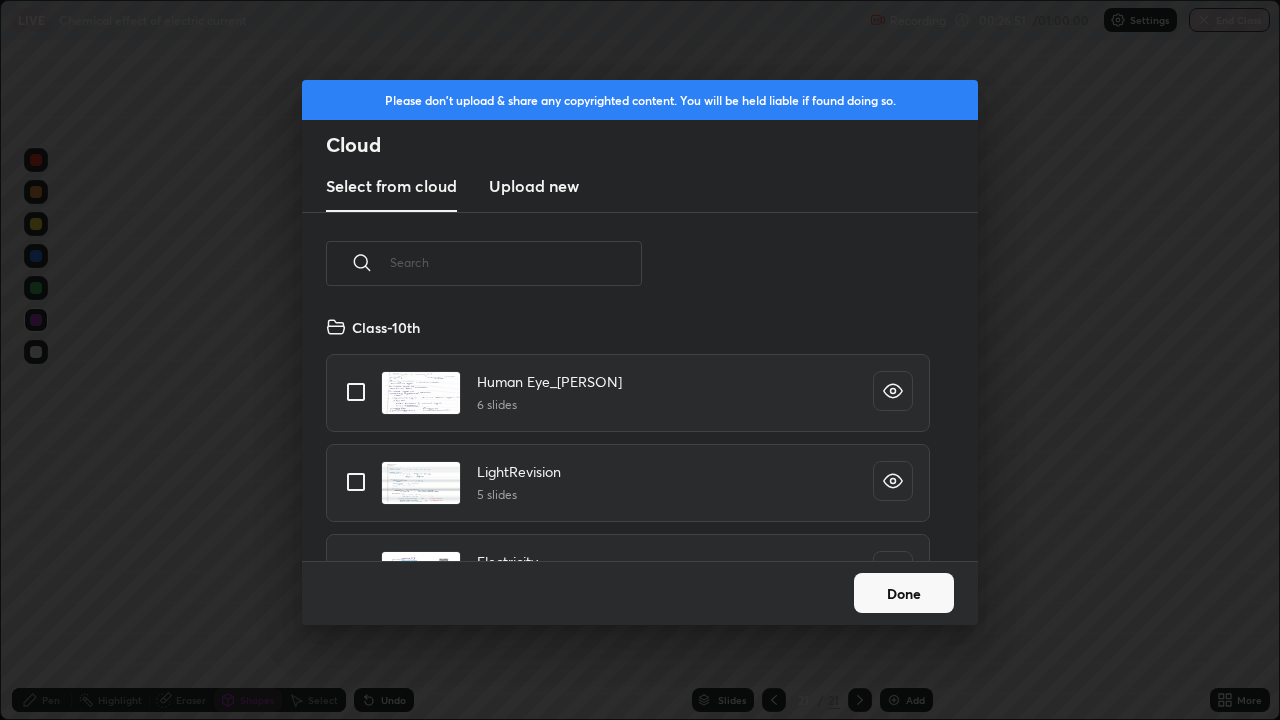click at bounding box center (516, 262) 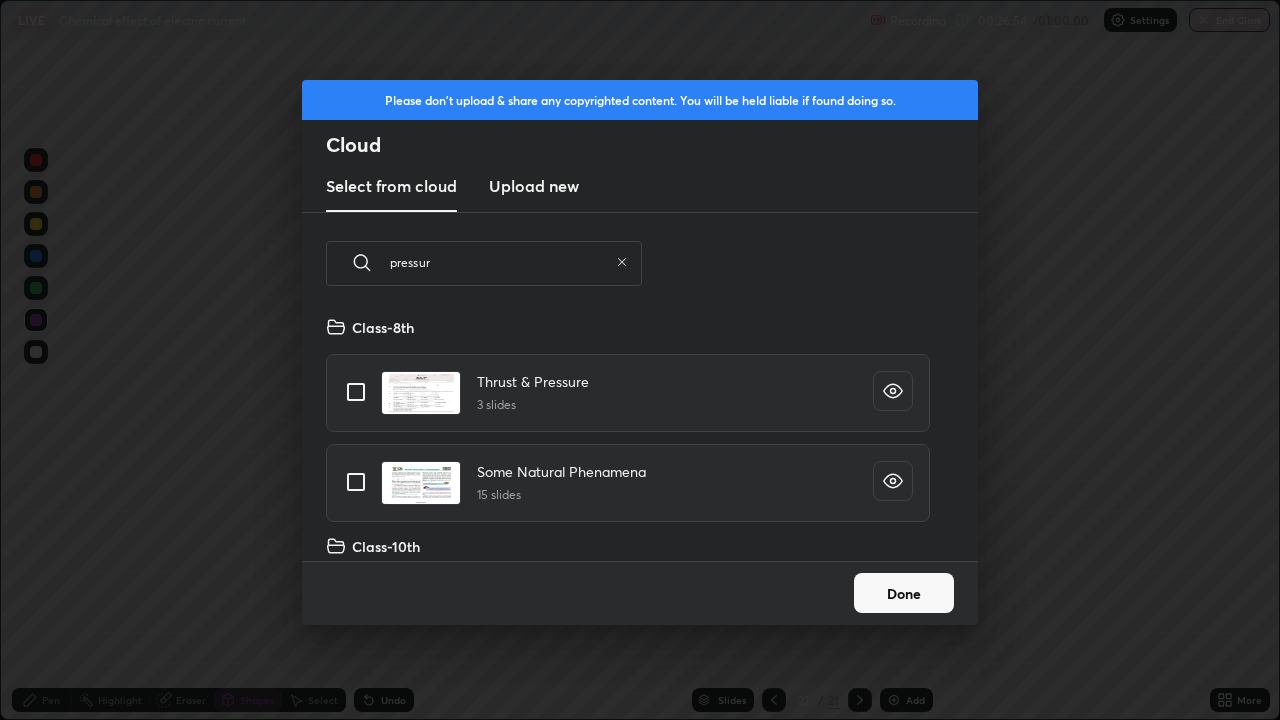 scroll, scrollTop: 150, scrollLeft: 642, axis: both 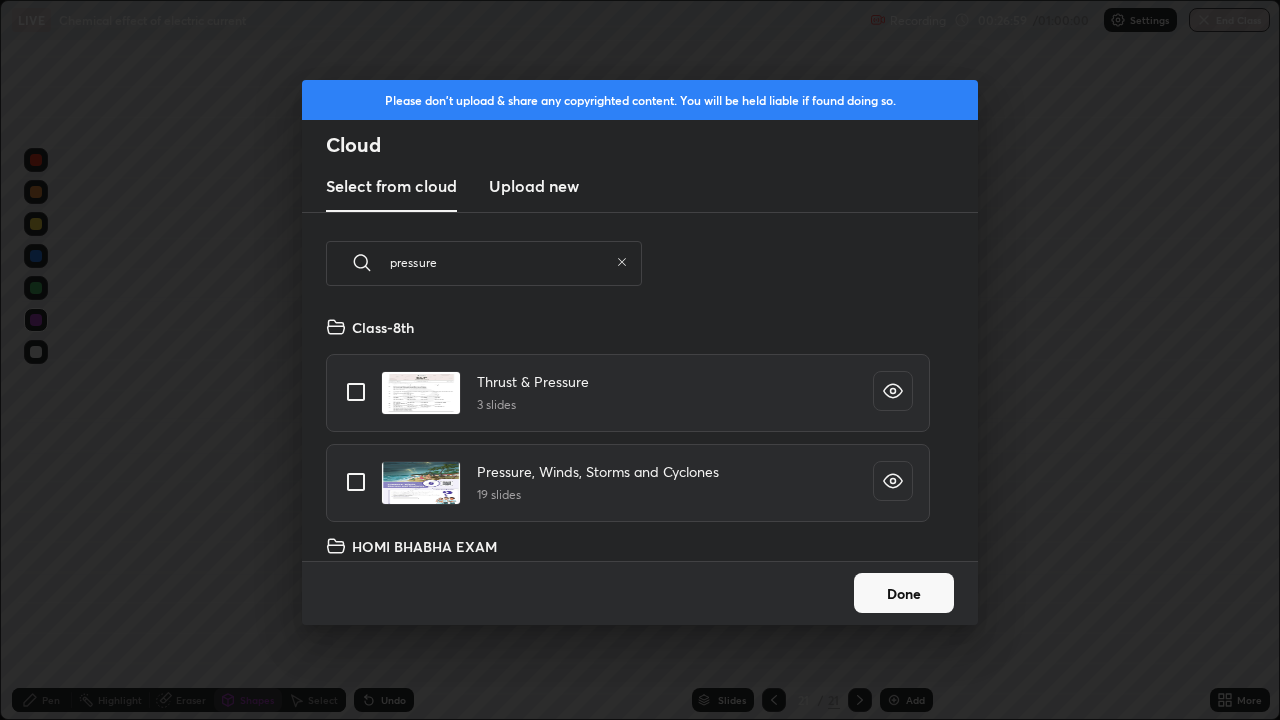 type on "pressure" 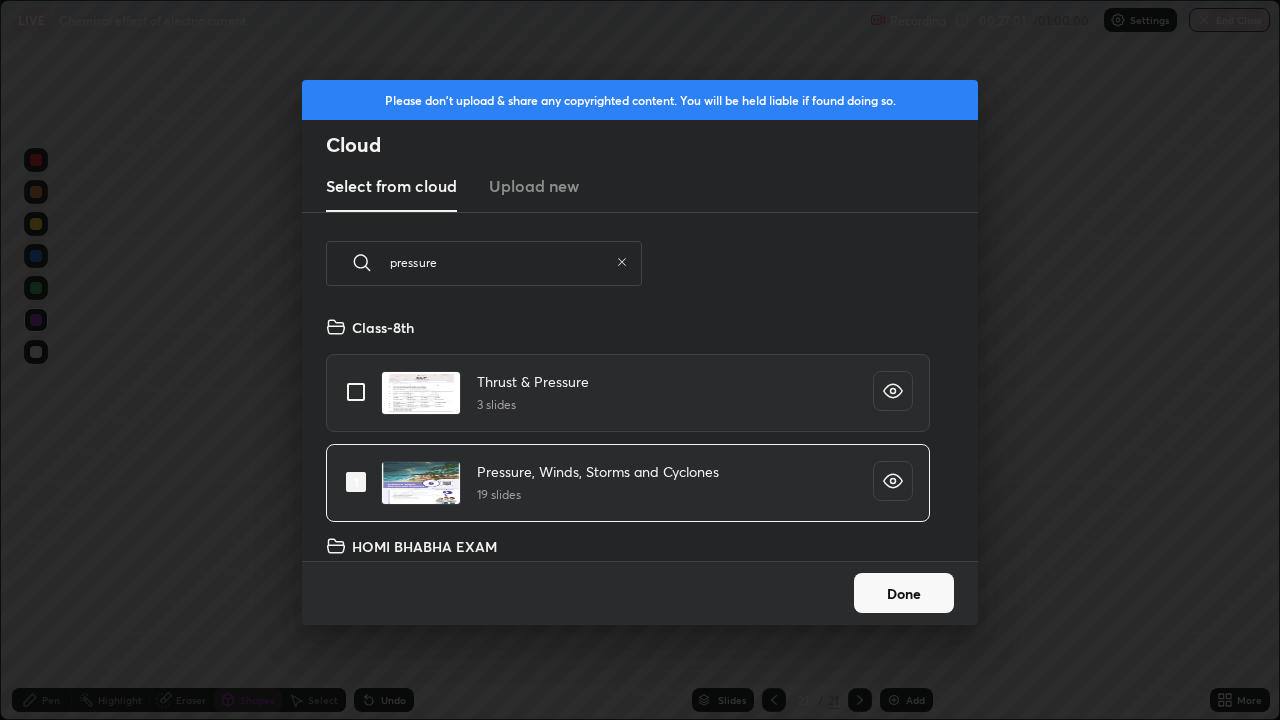 click on "Done" at bounding box center (904, 593) 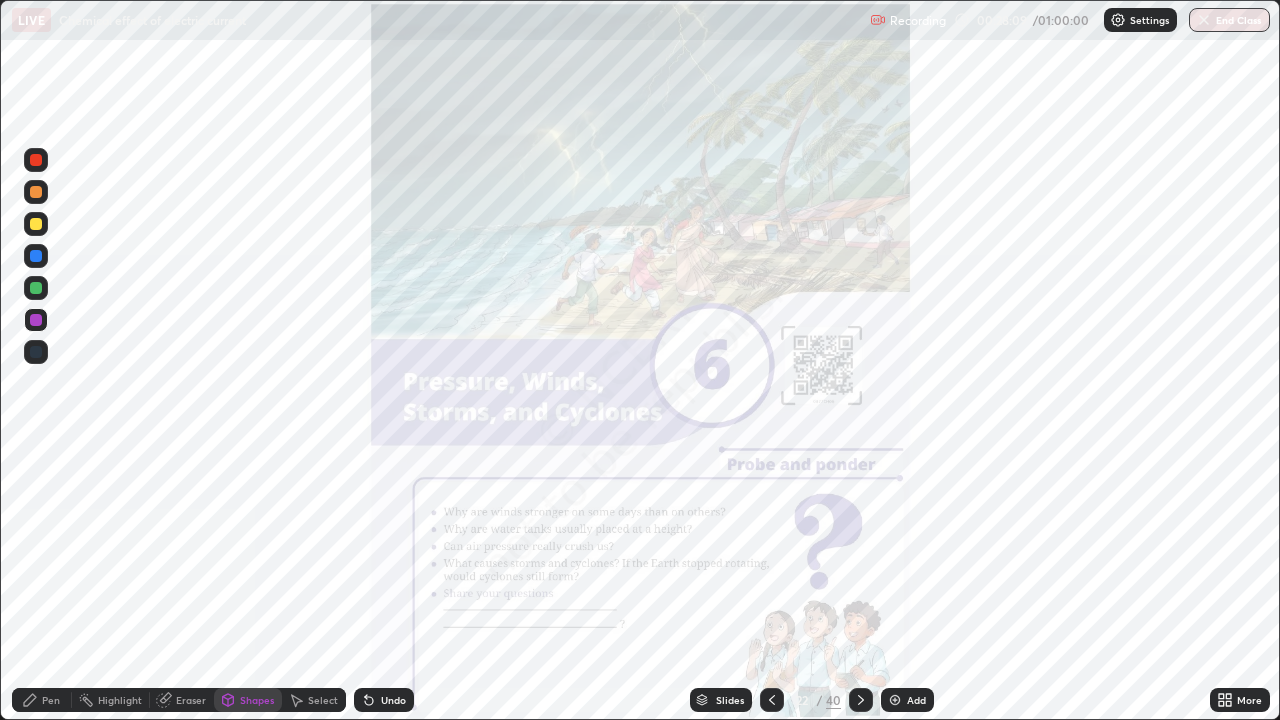 click 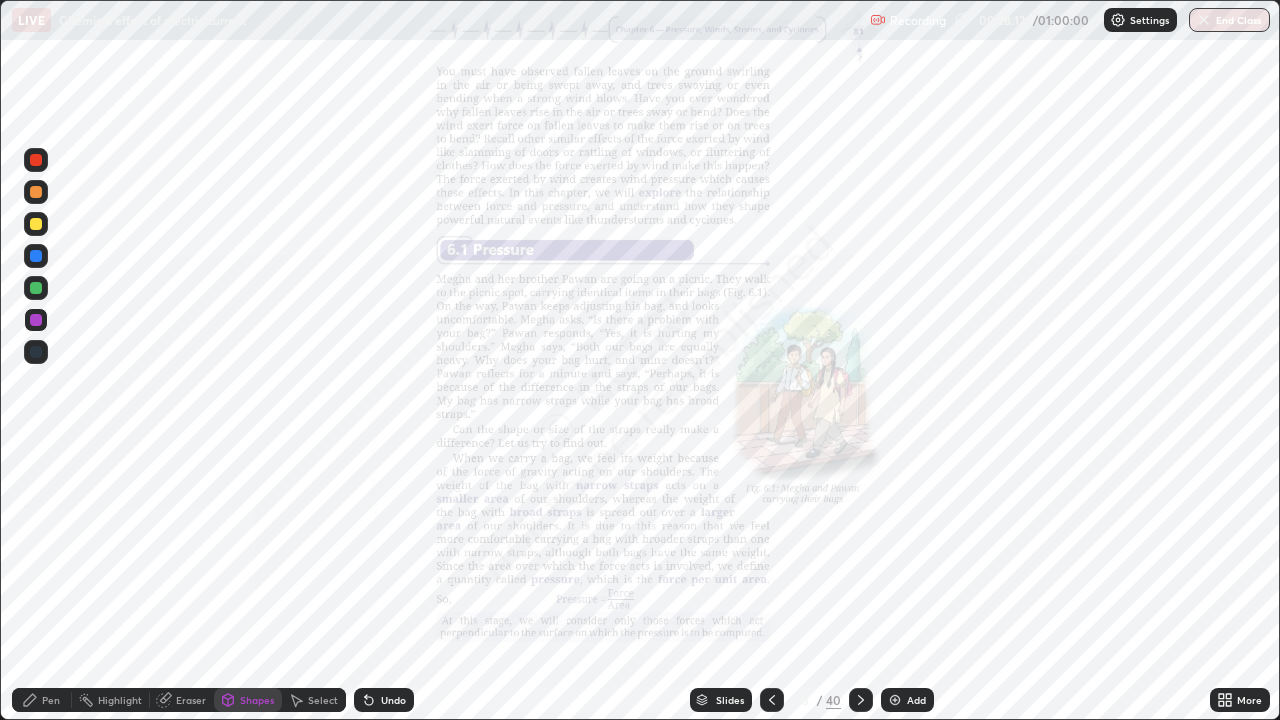 click 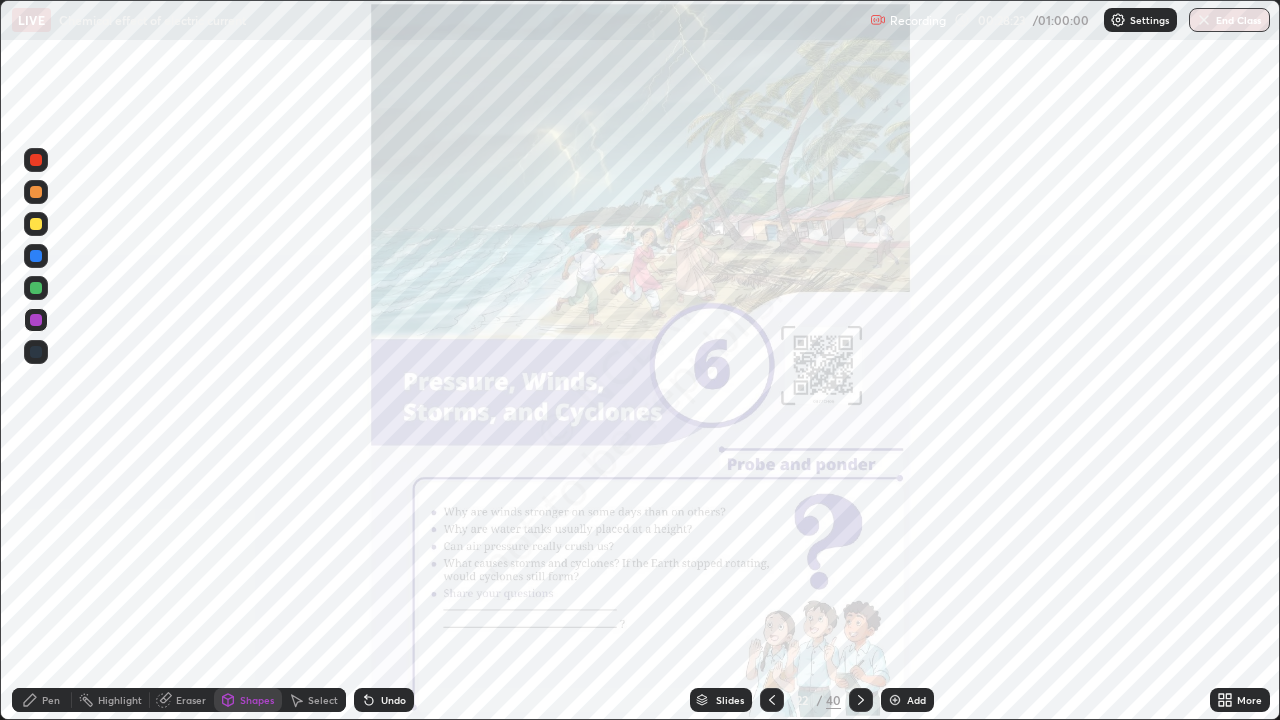 click at bounding box center [861, 700] 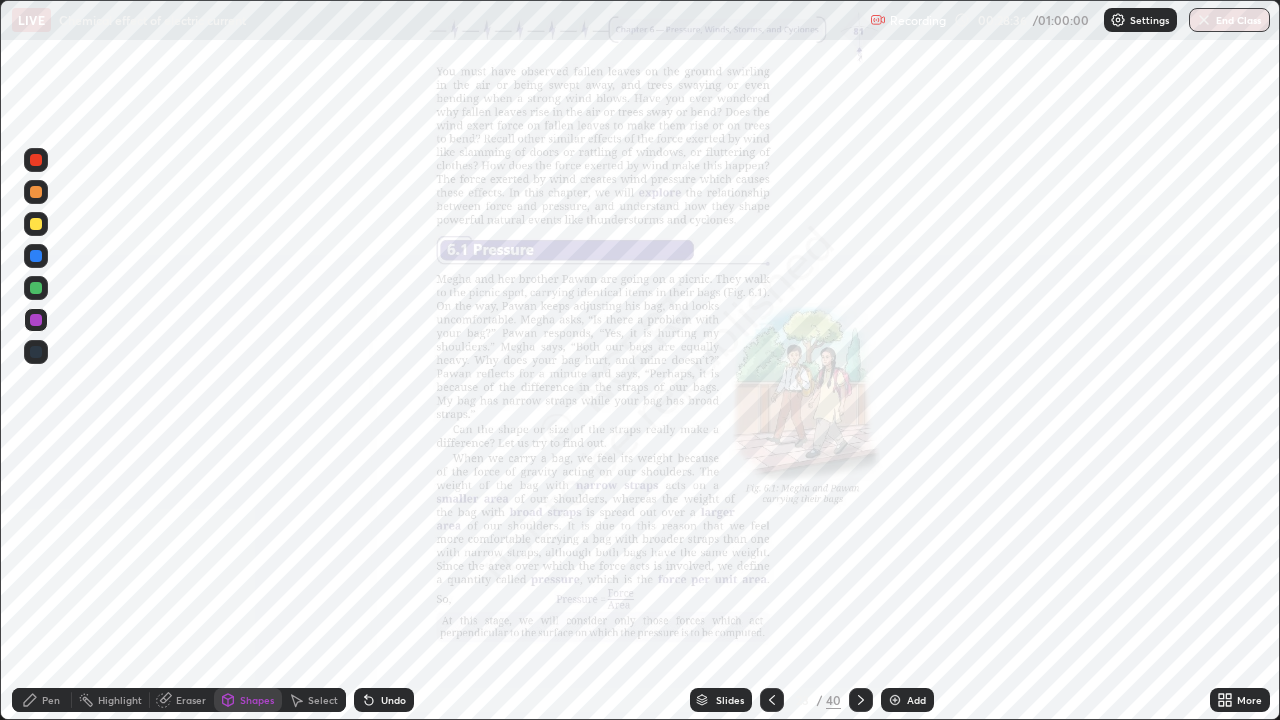 click 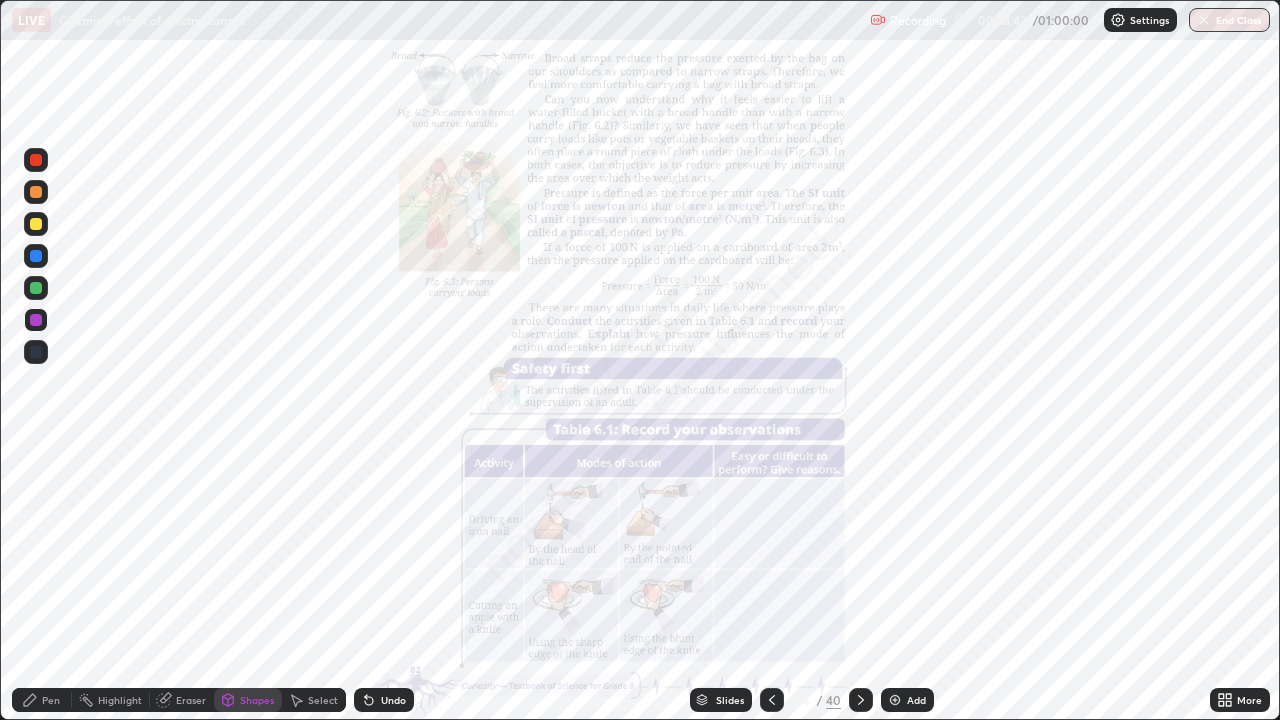 click 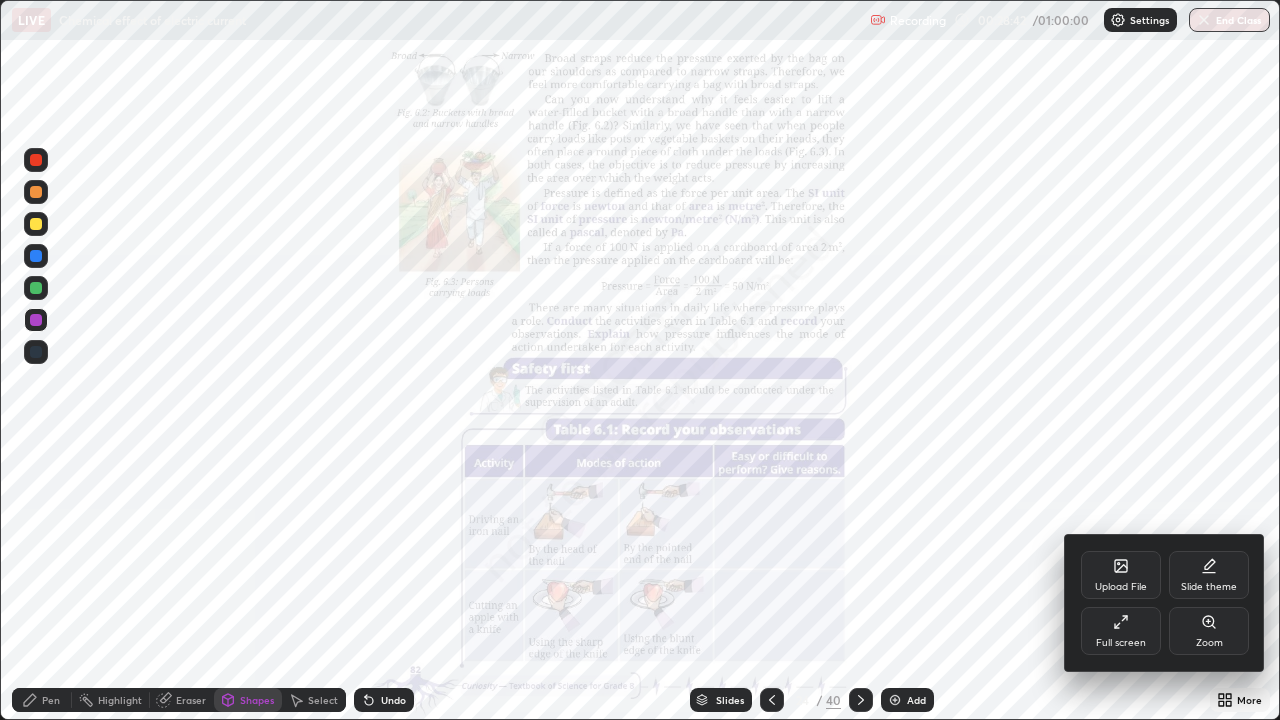 click 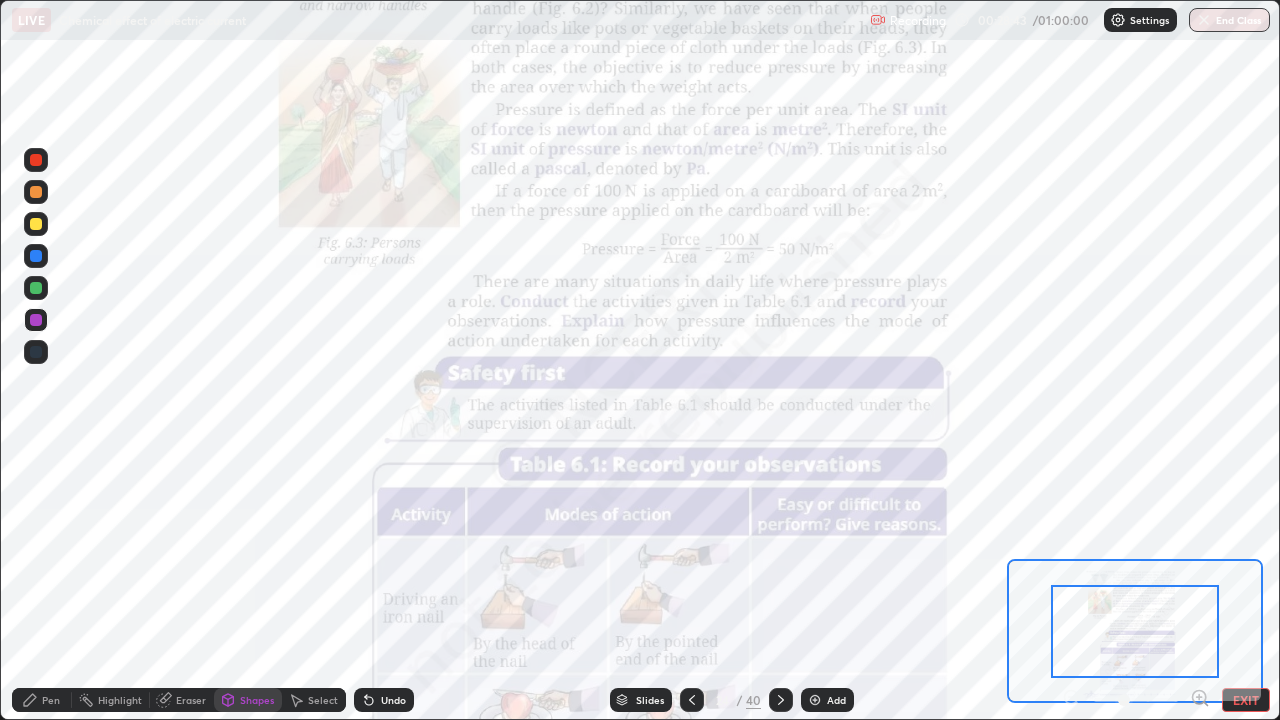 click 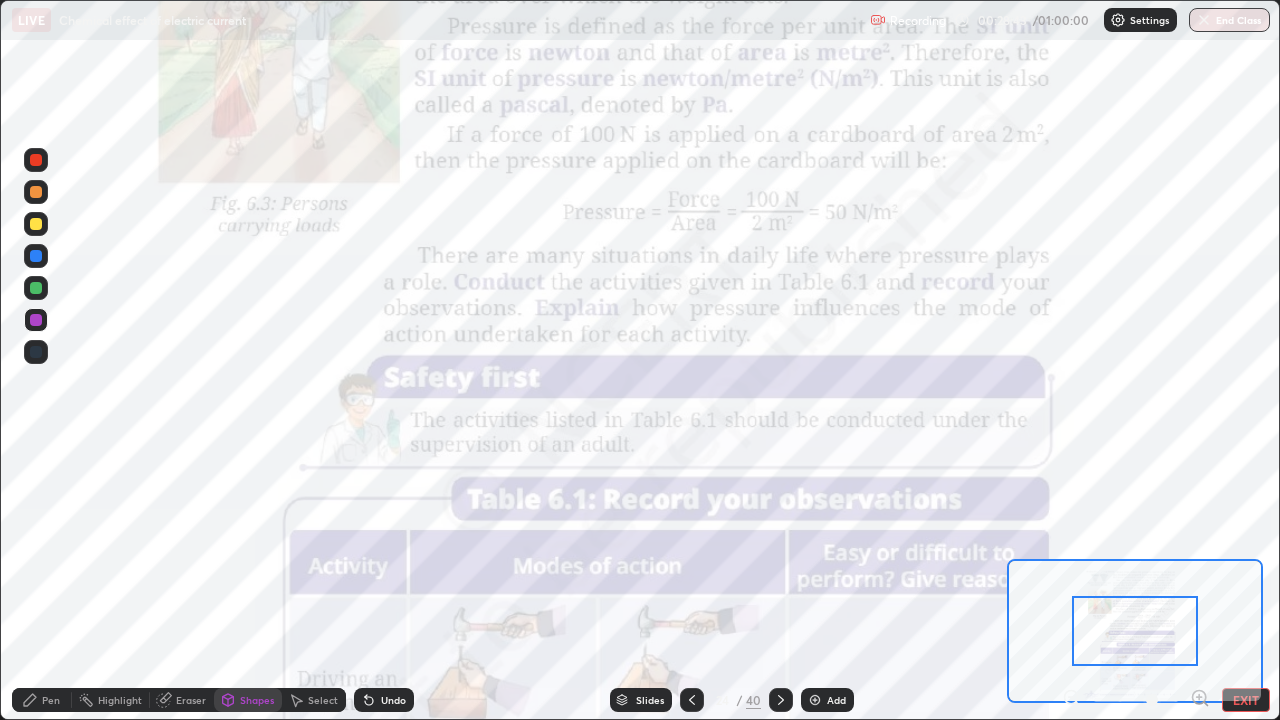 click 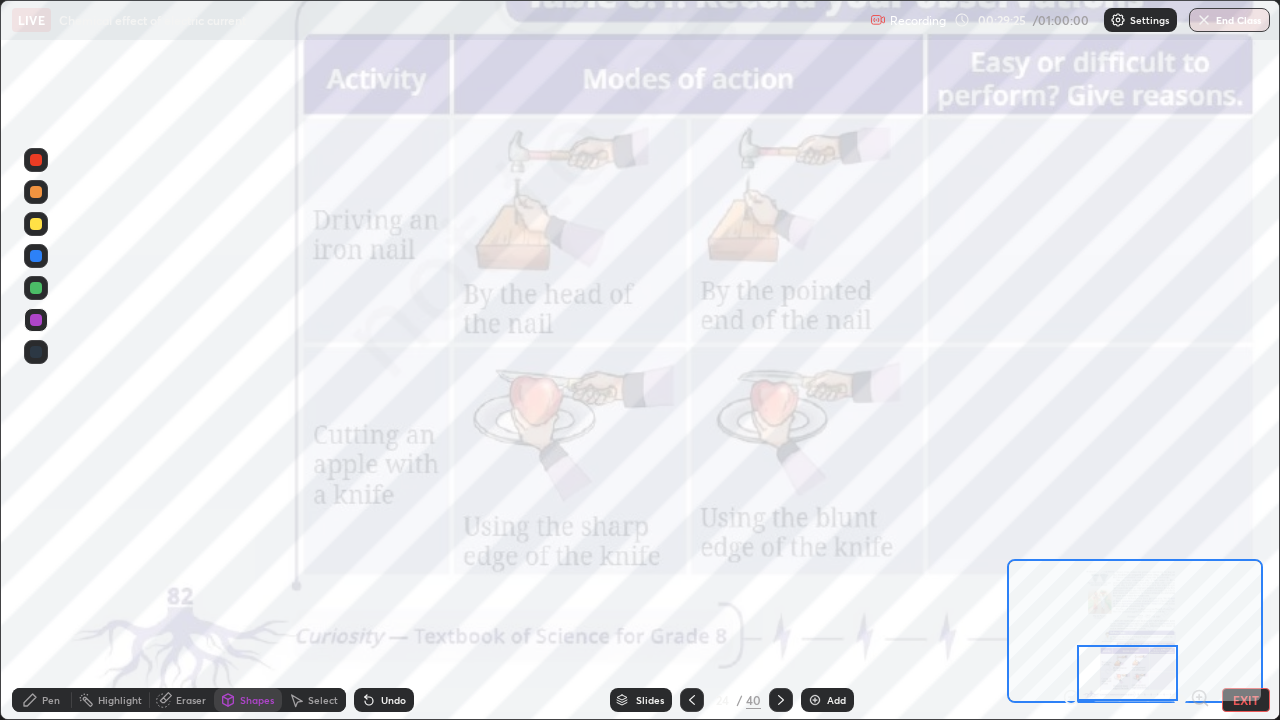 click at bounding box center [781, 700] 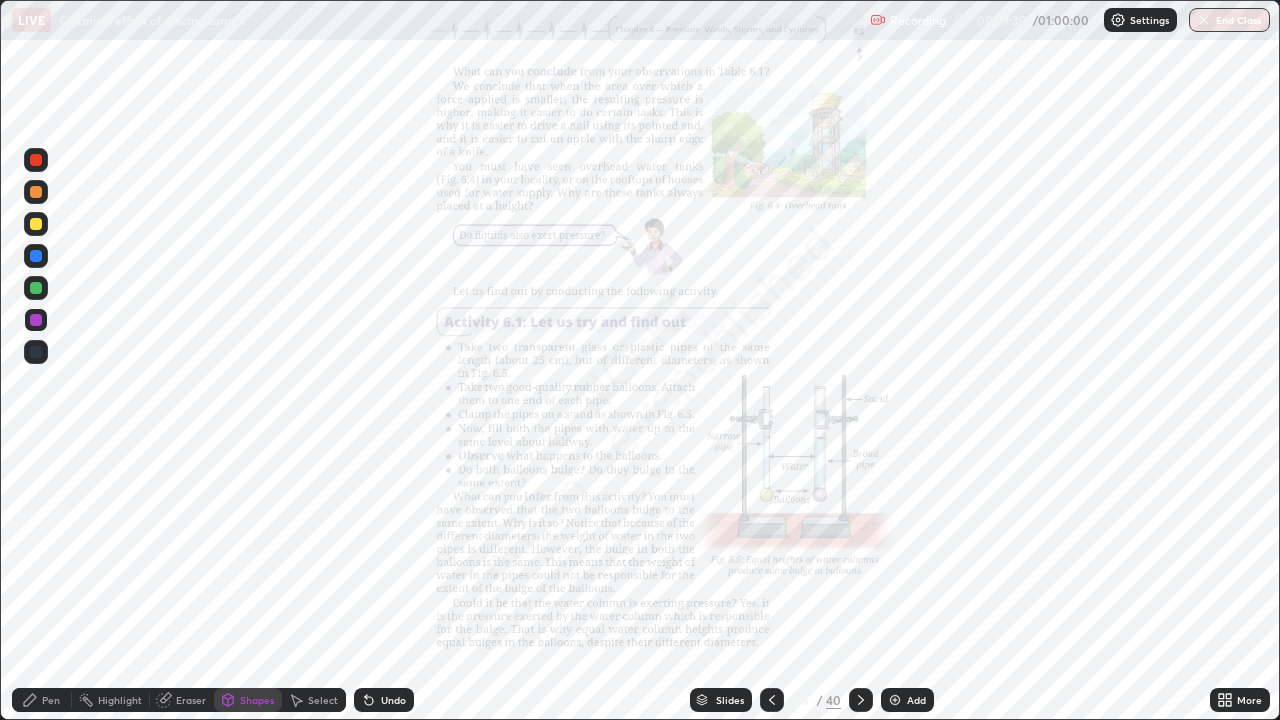 click 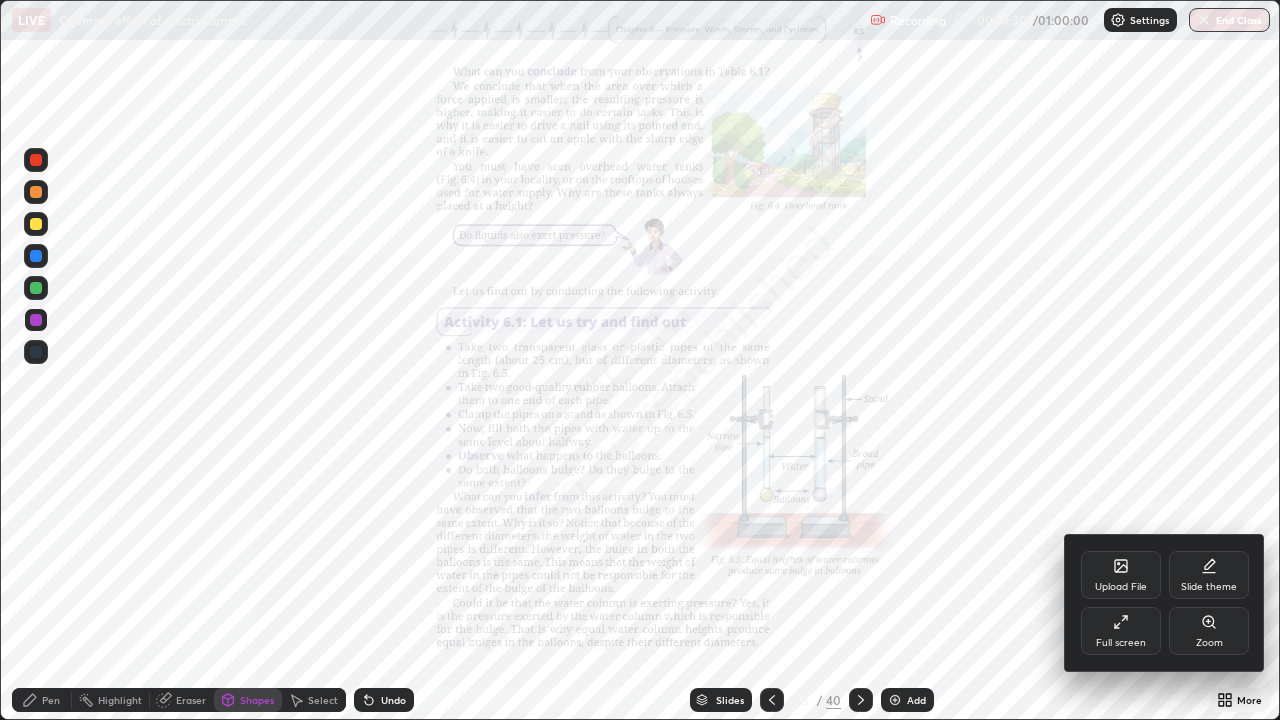 click 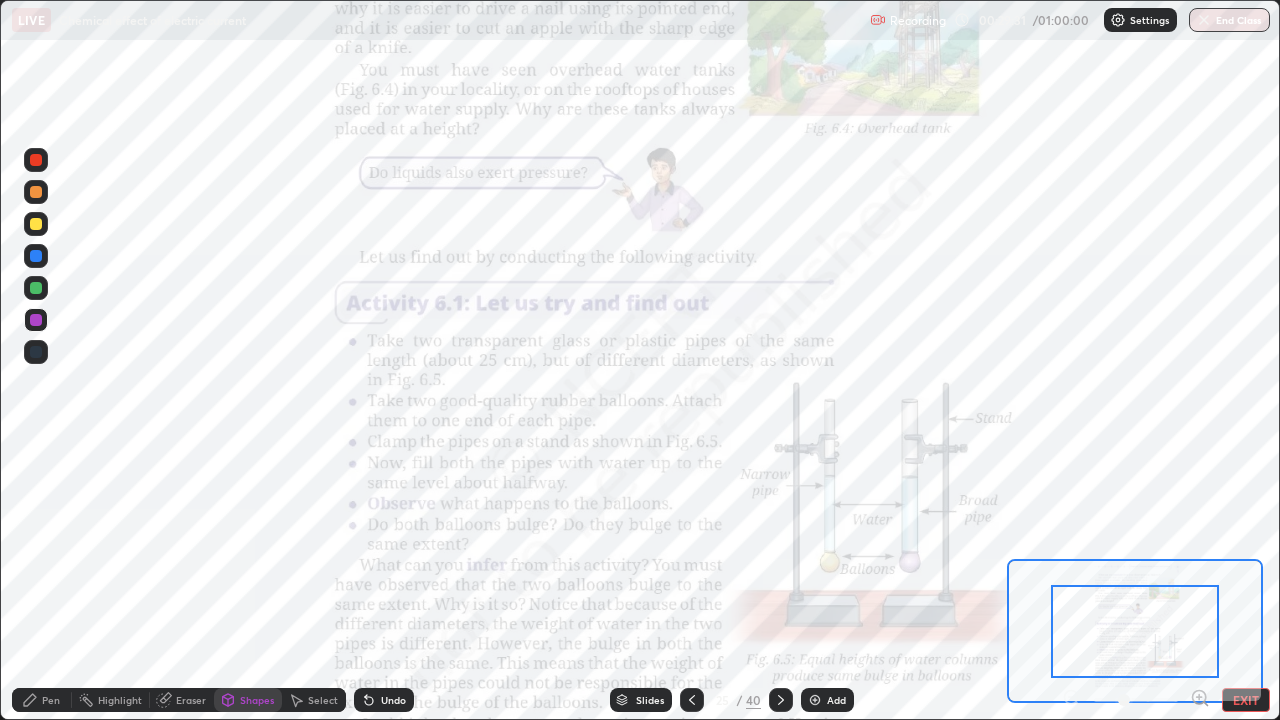 click 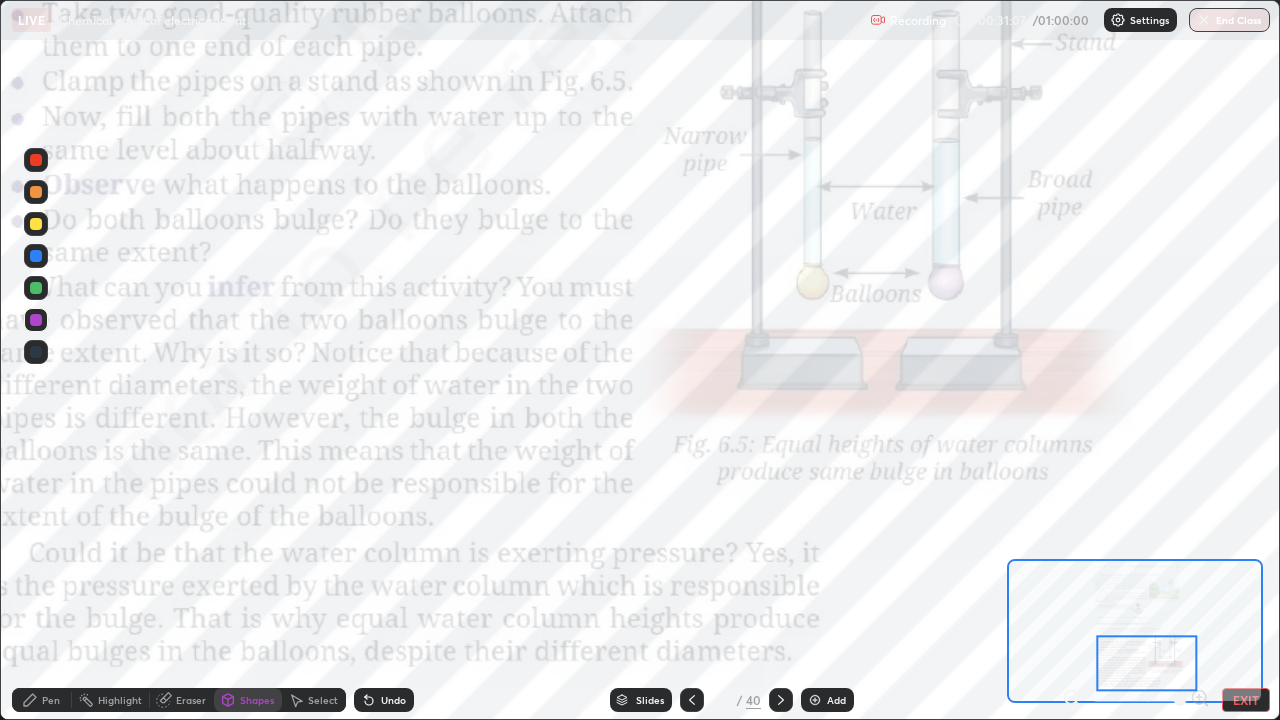 click 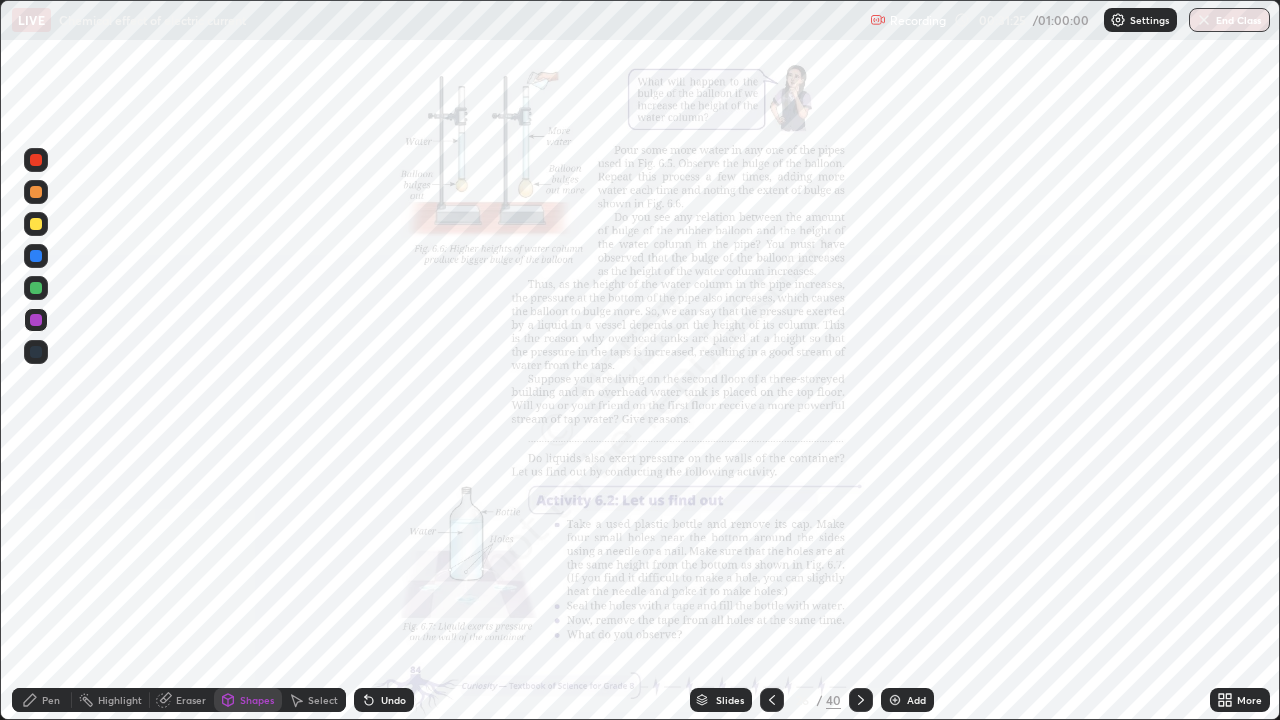 click at bounding box center [772, 700] 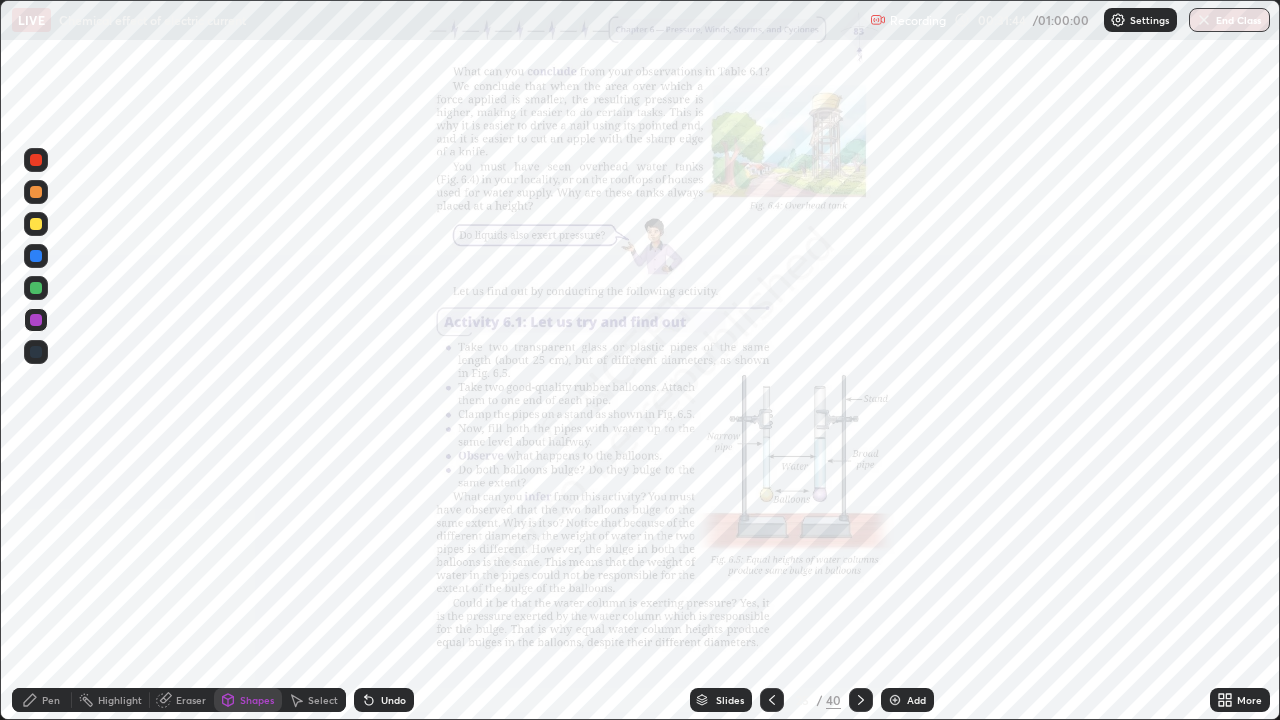 click 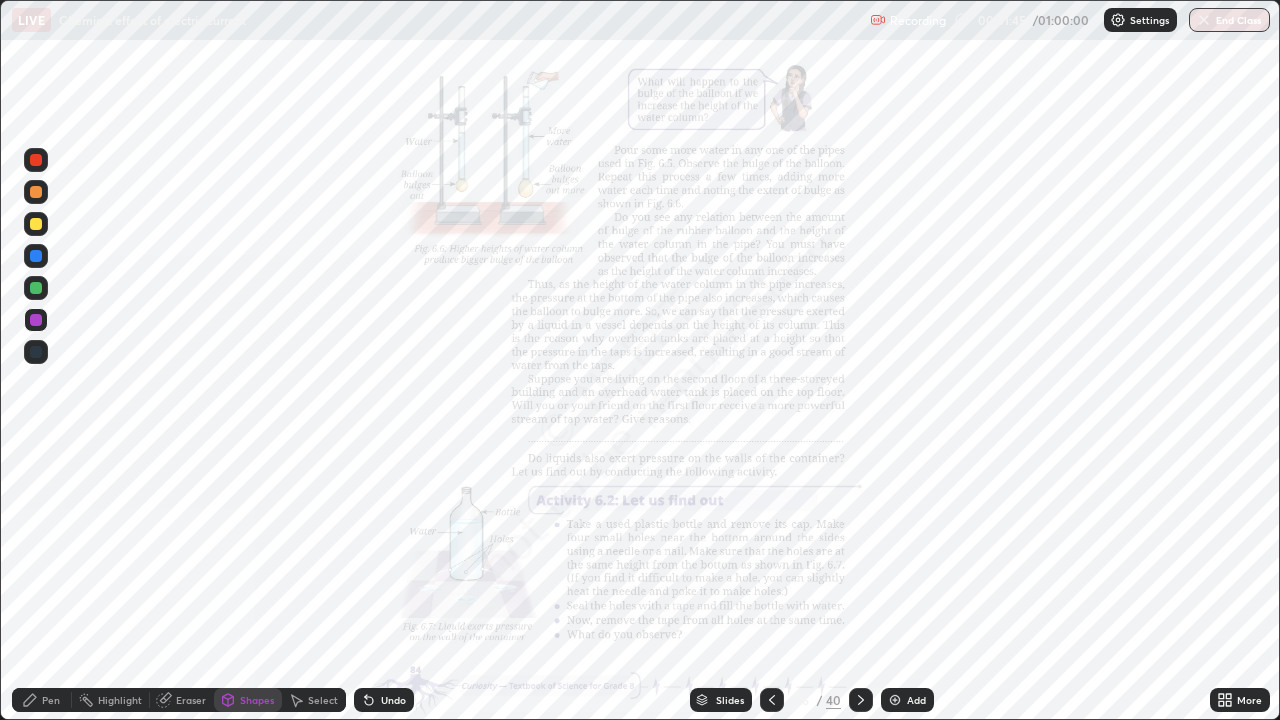 click 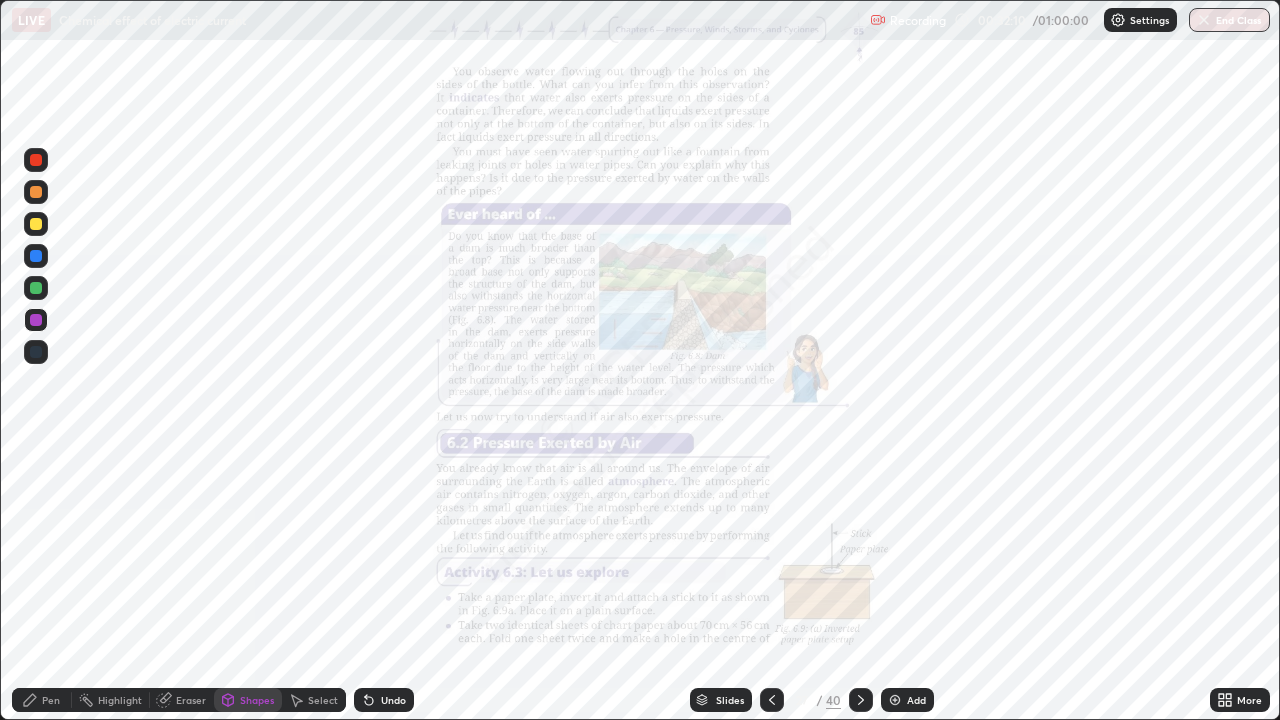 click 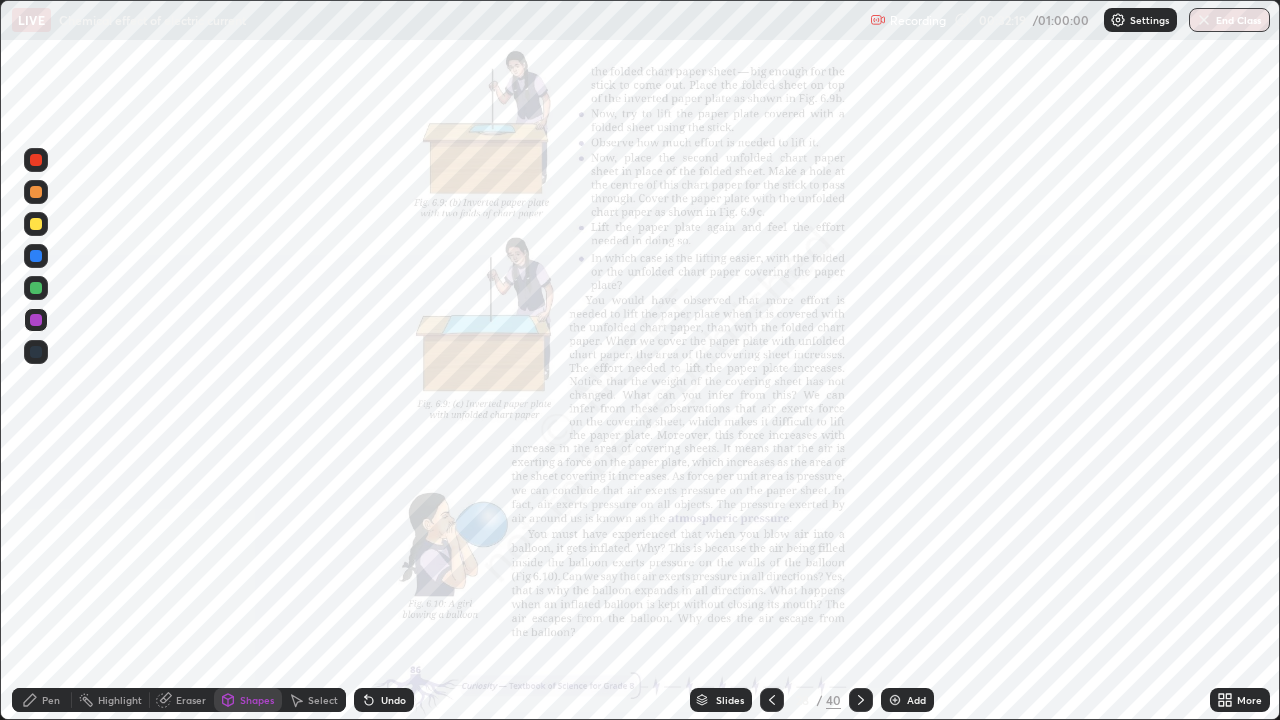 click 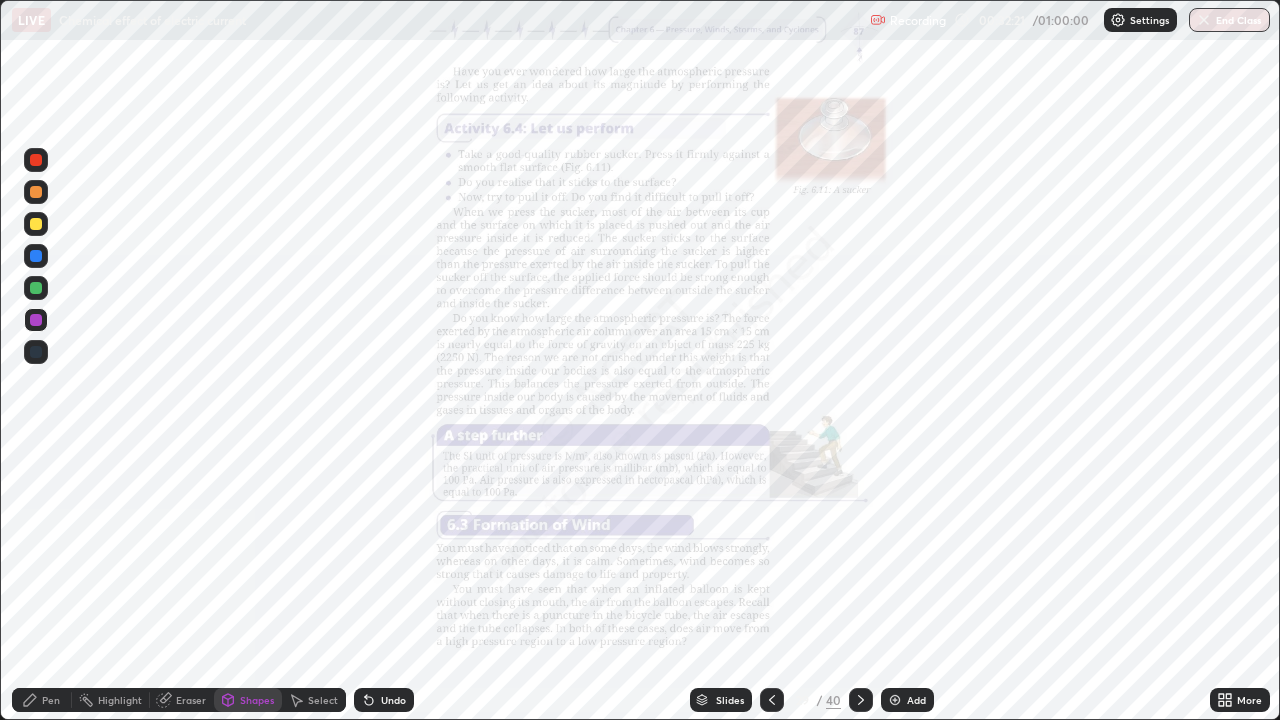 click 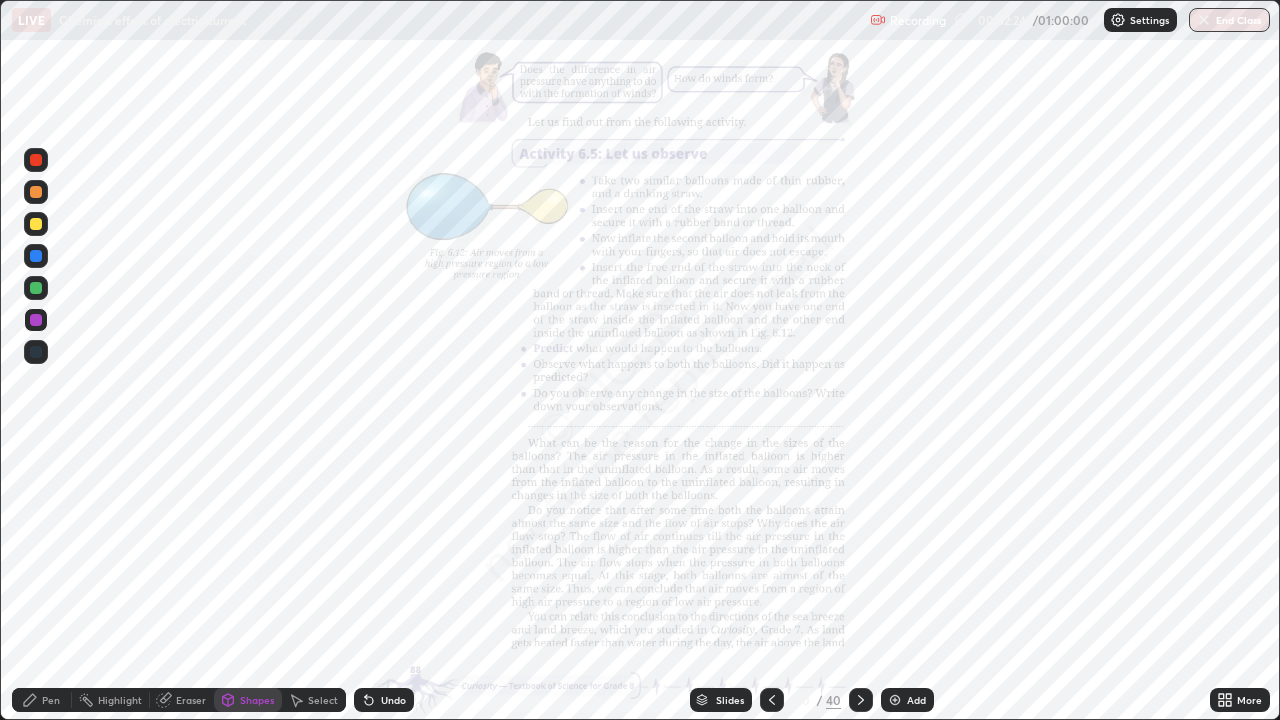 click 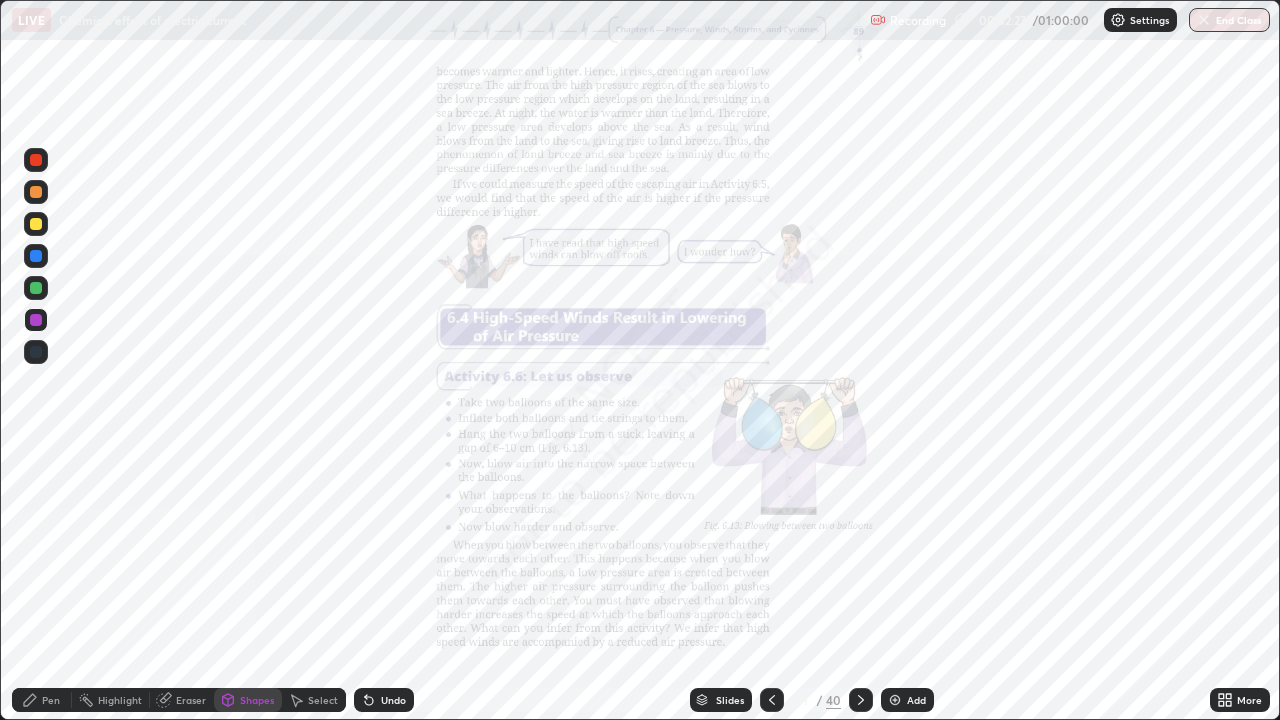 click 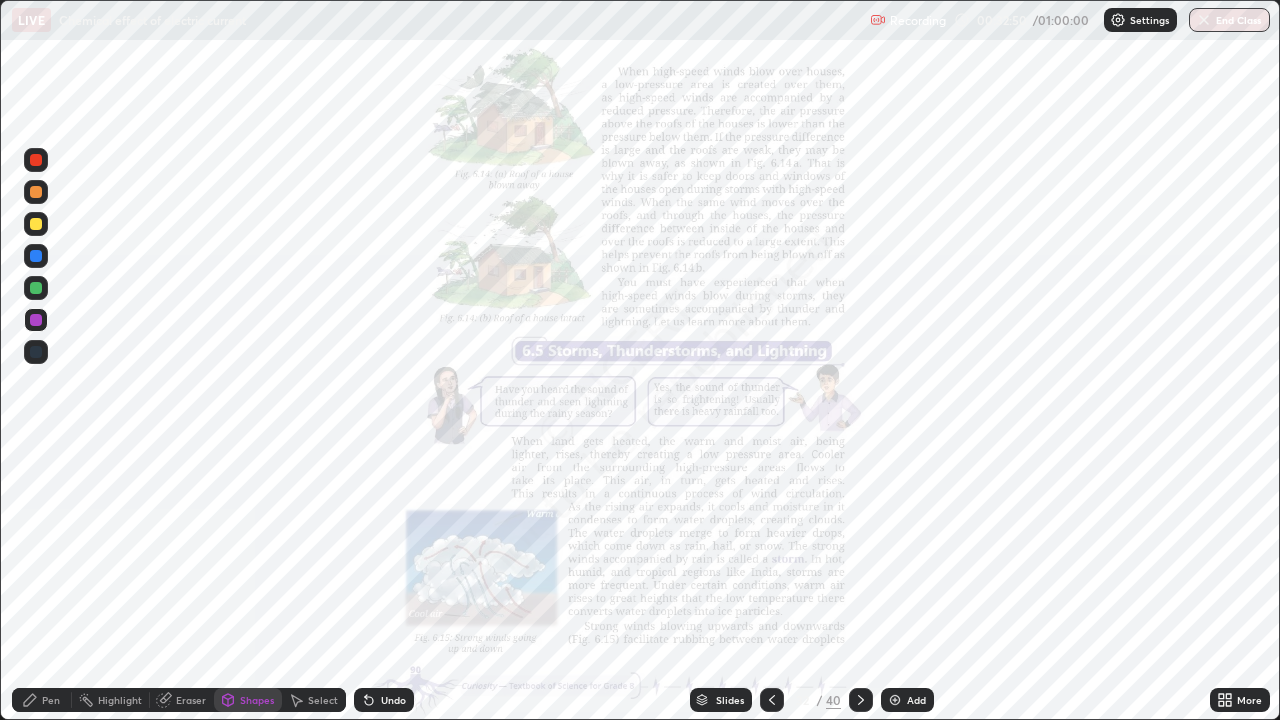 click on "Slides" at bounding box center [721, 700] 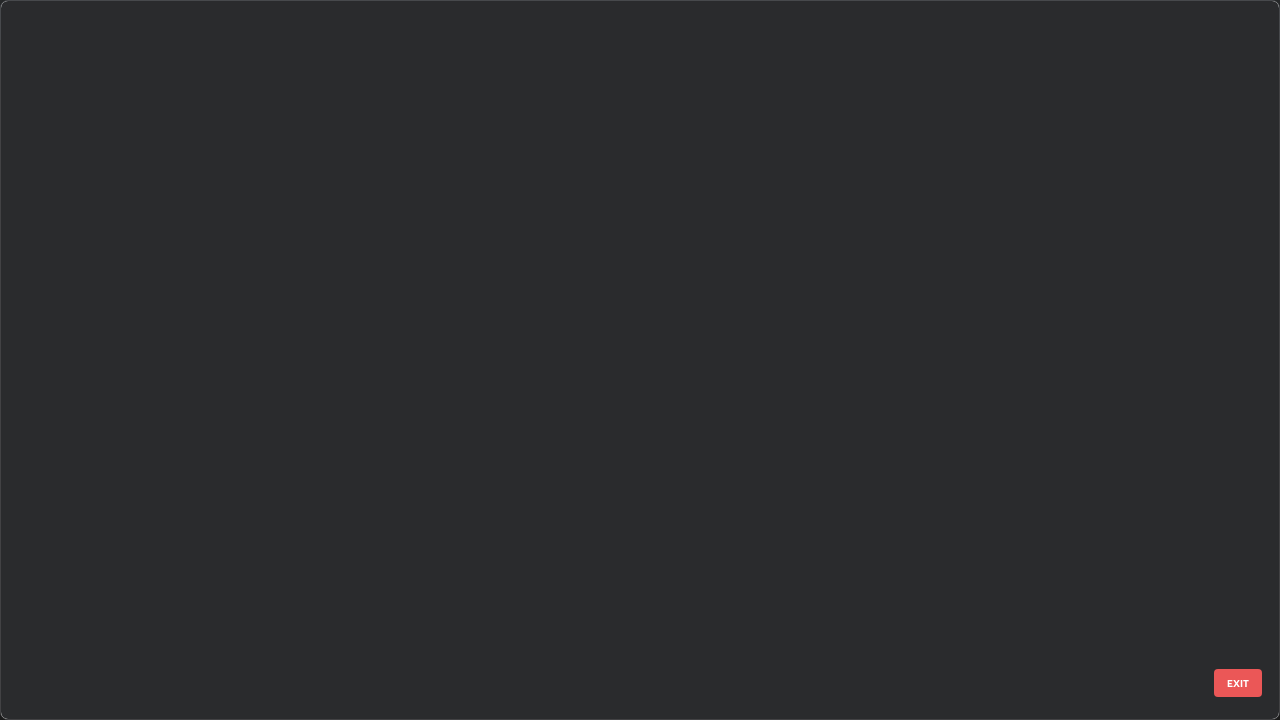 scroll, scrollTop: 1753, scrollLeft: 0, axis: vertical 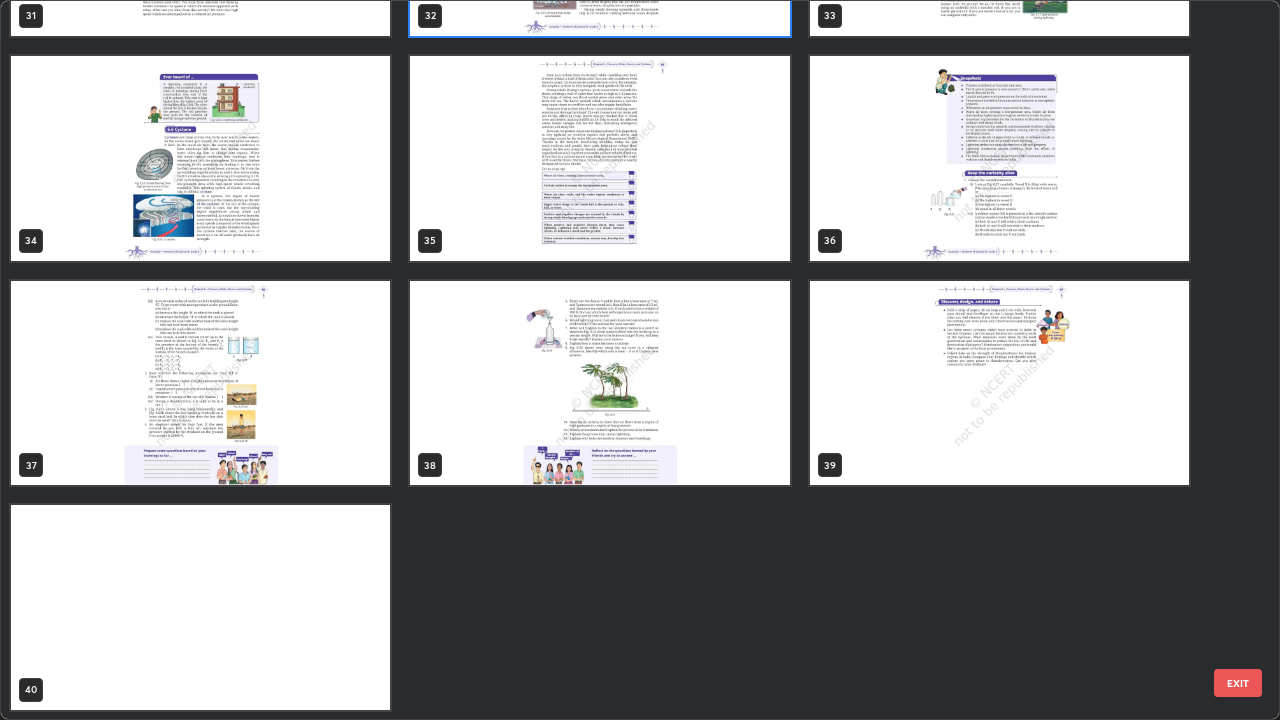 click at bounding box center (200, 607) 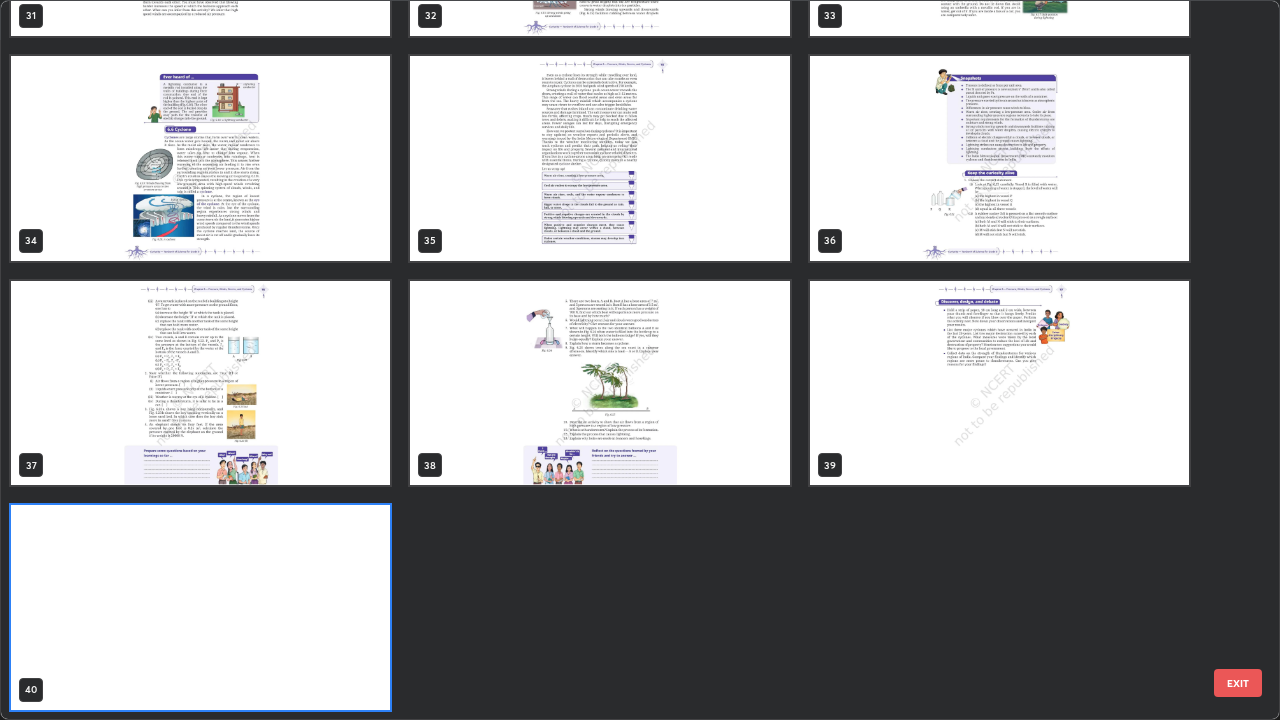 click at bounding box center (200, 607) 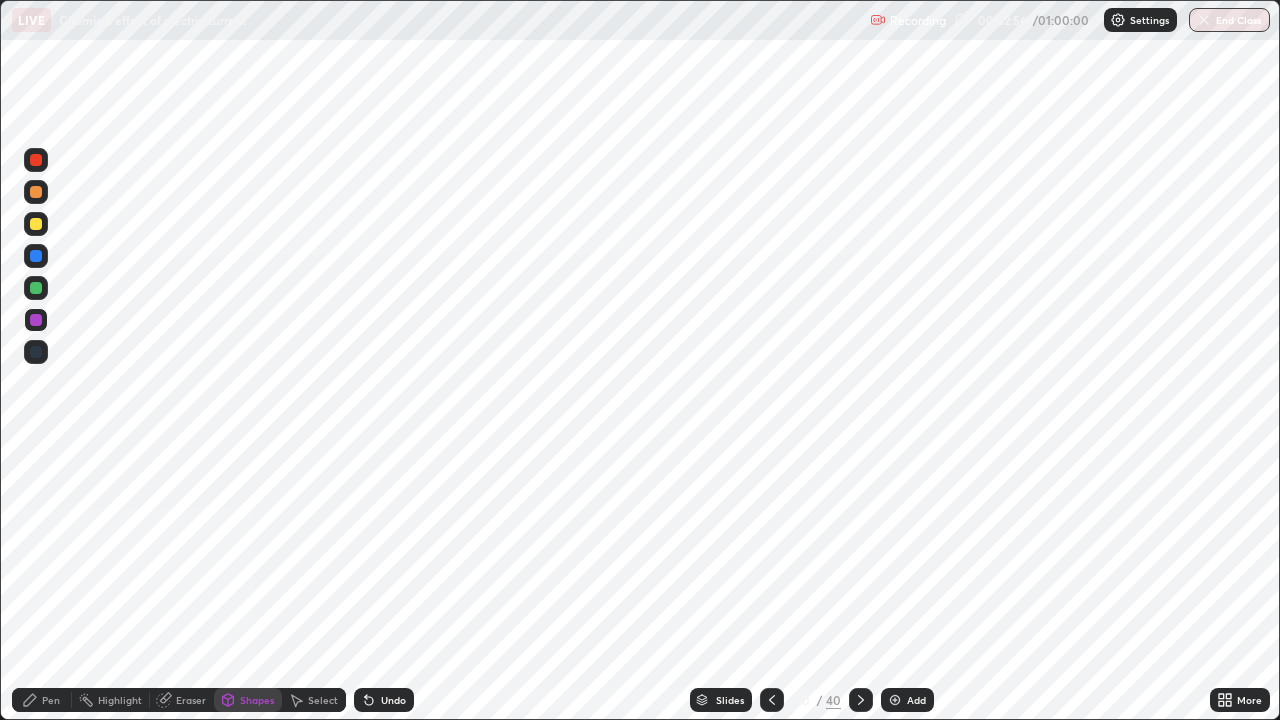click 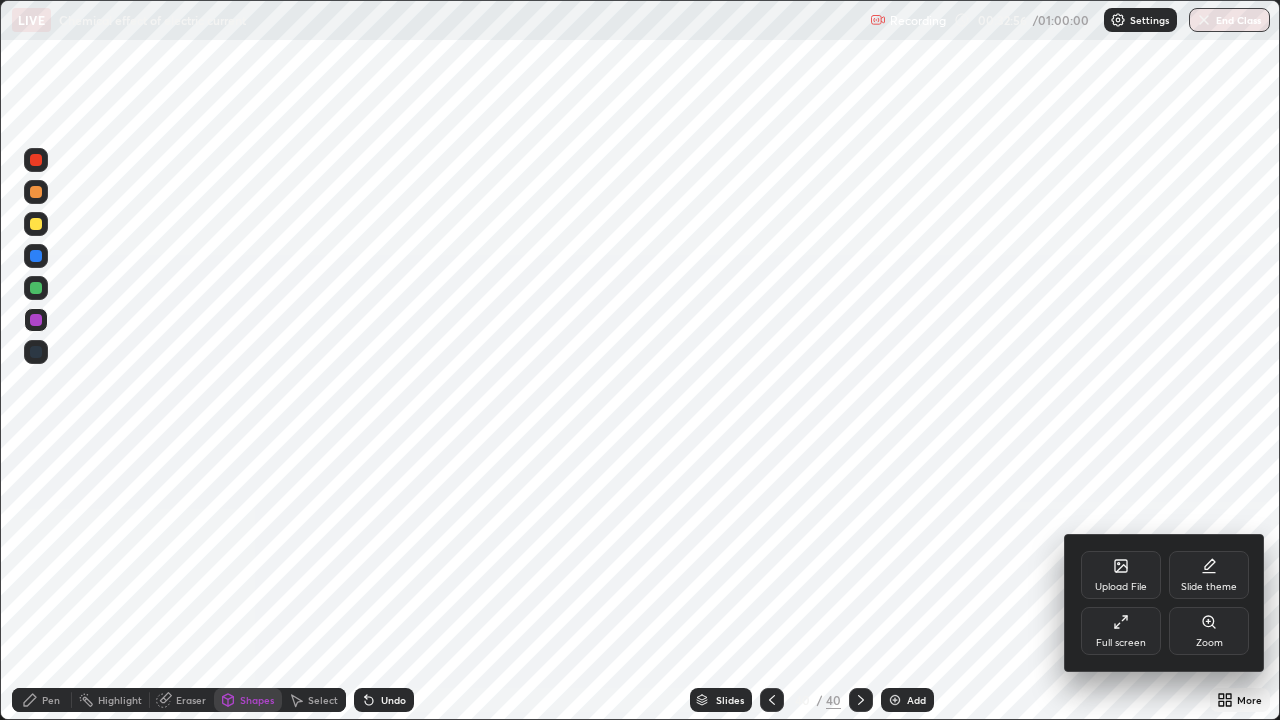click 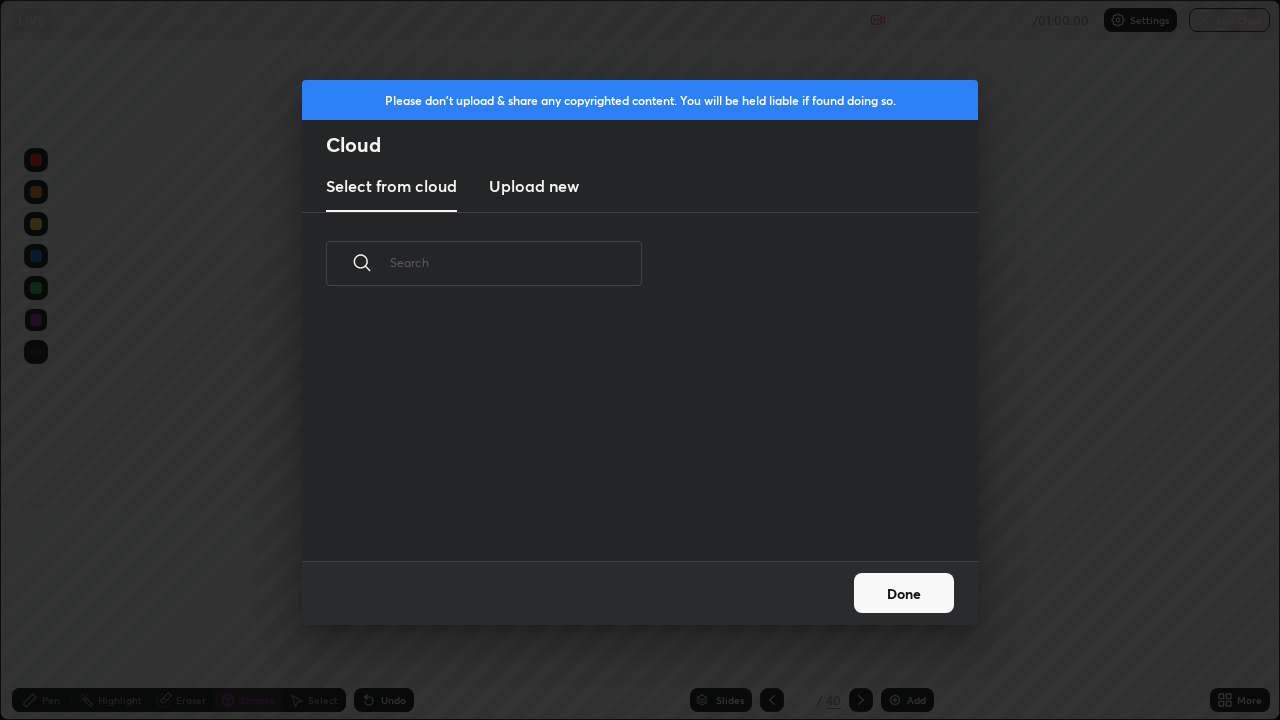 scroll, scrollTop: 7, scrollLeft: 11, axis: both 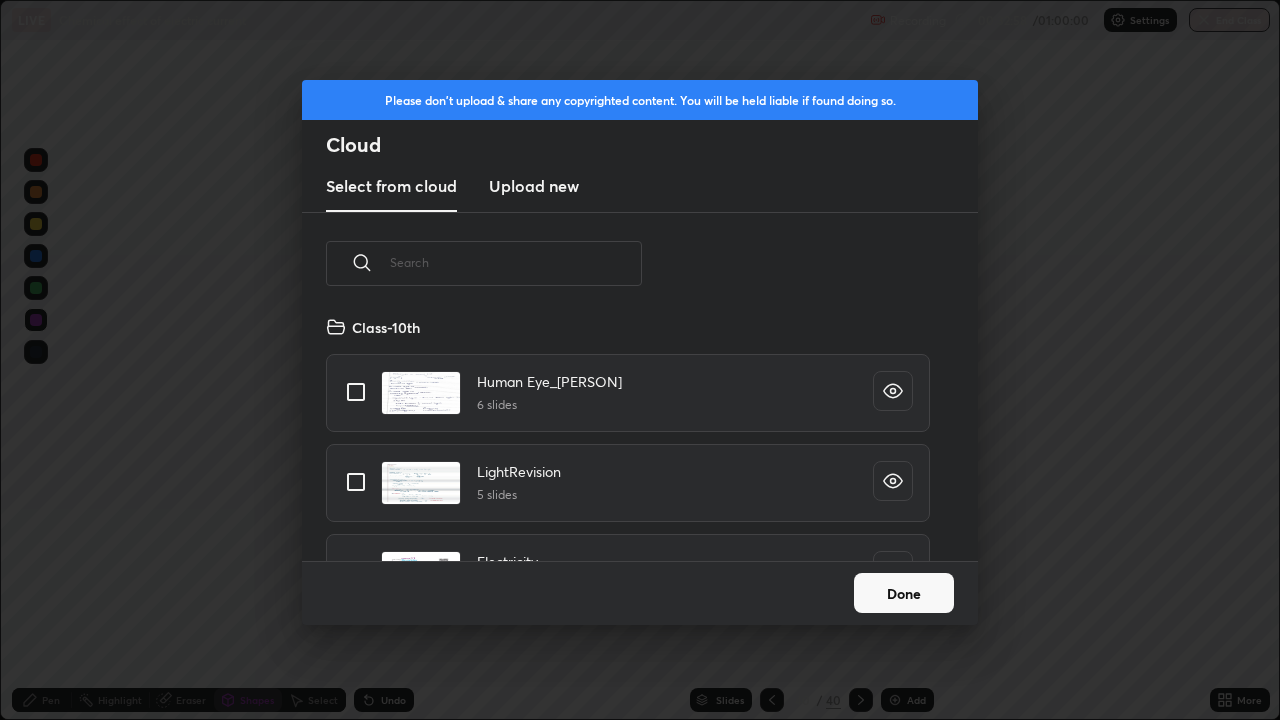 click at bounding box center [516, 262] 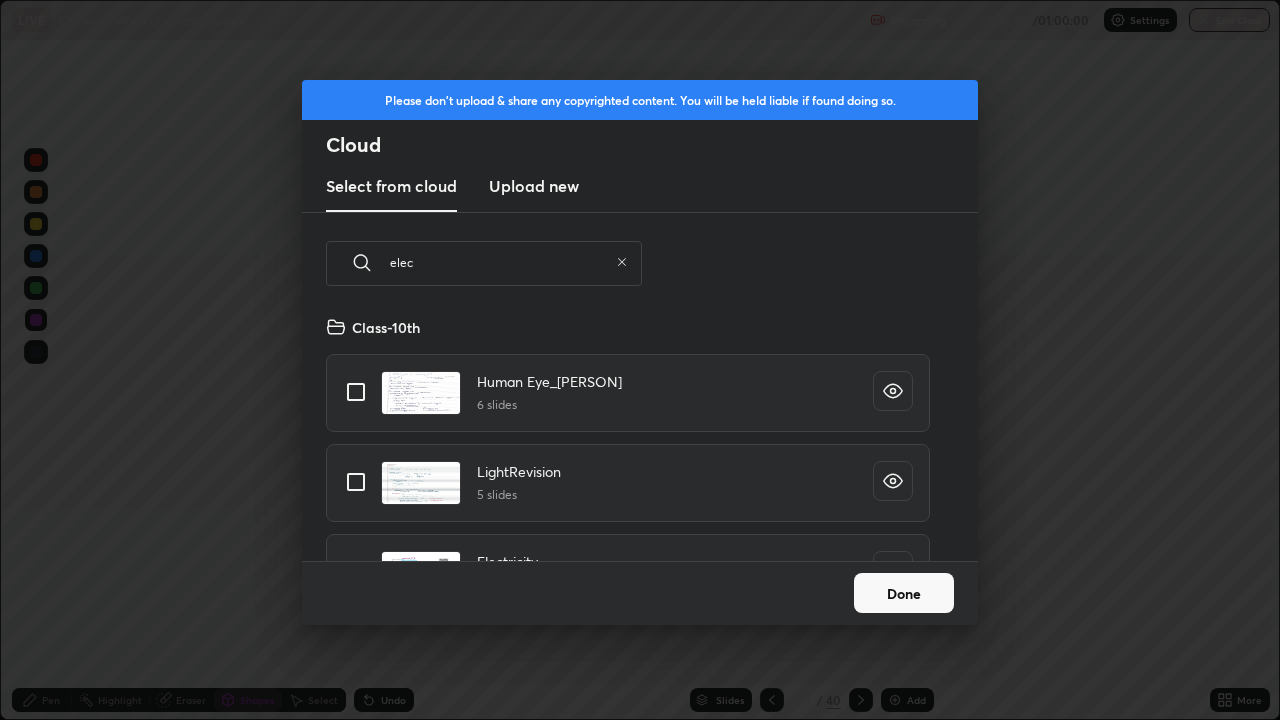 scroll, scrollTop: 150, scrollLeft: 642, axis: both 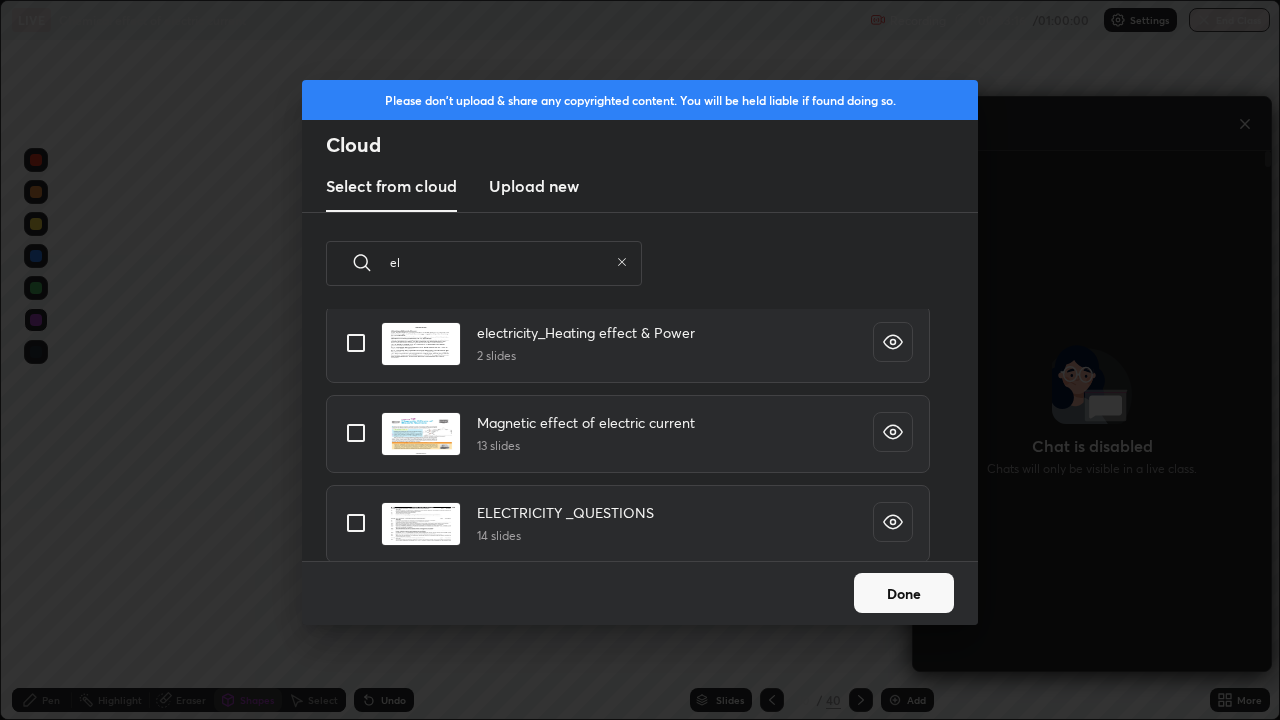 type on "e" 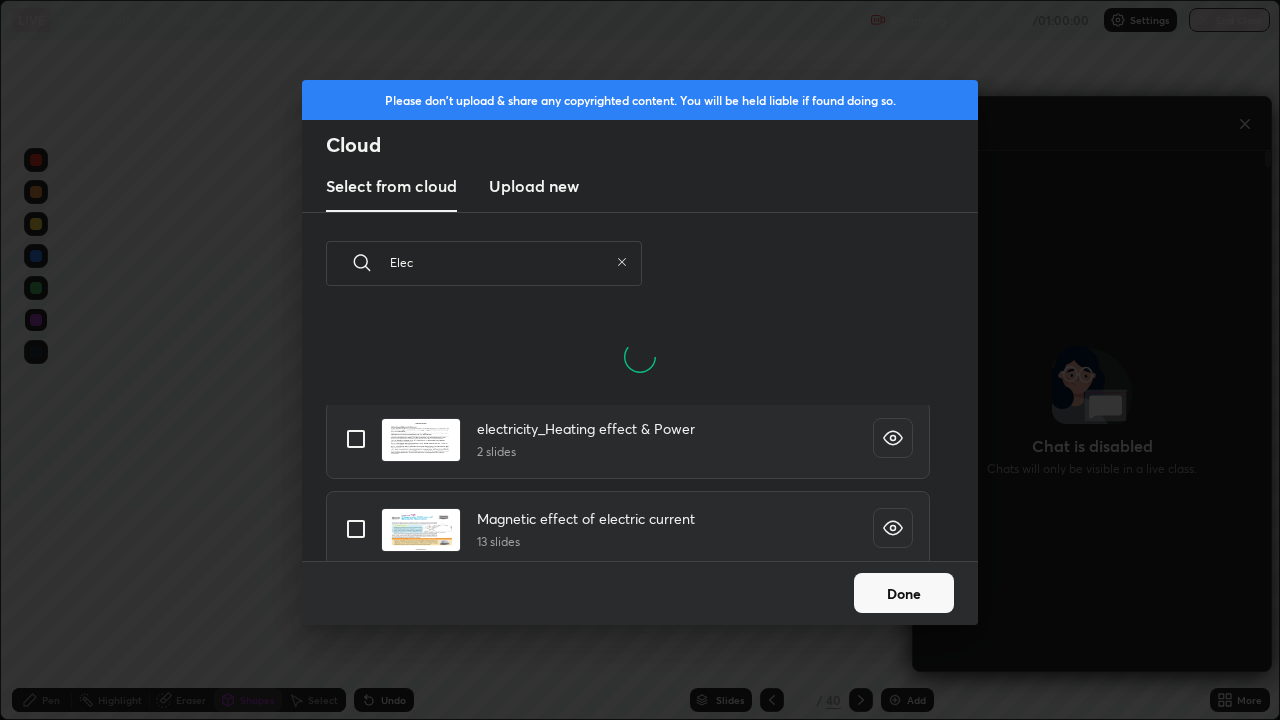 scroll, scrollTop: 150, scrollLeft: 642, axis: both 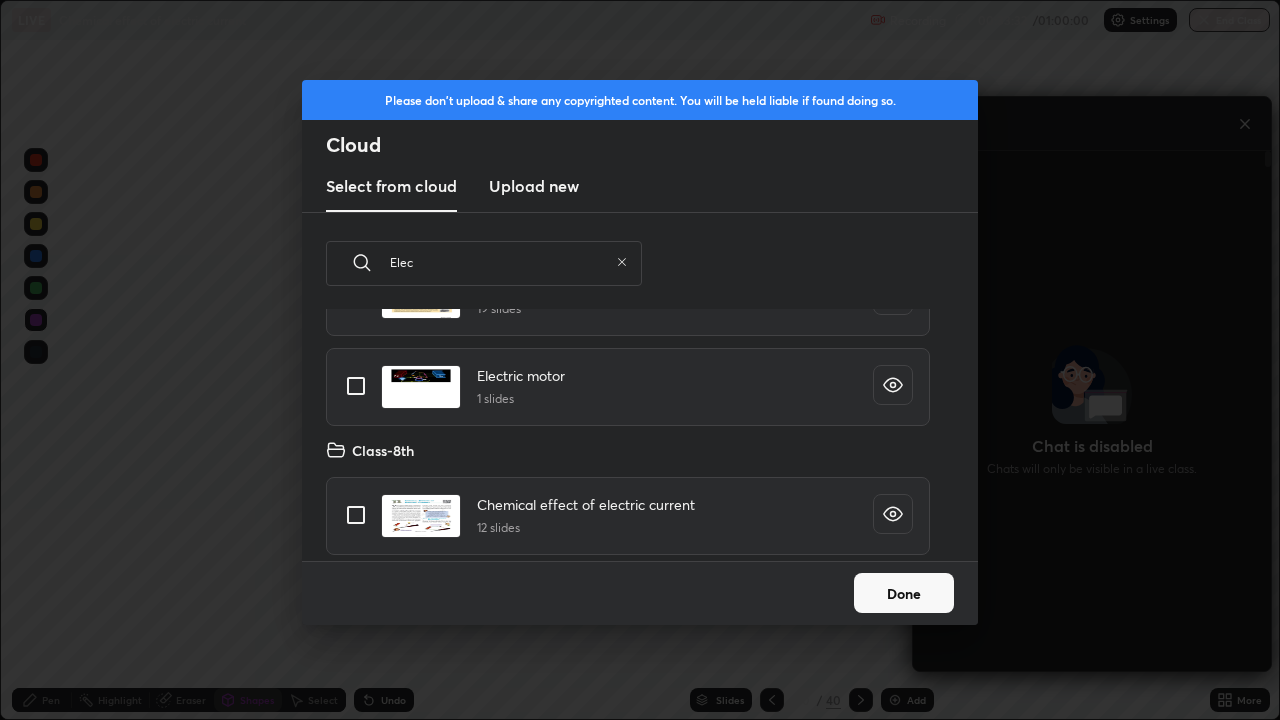 type on "Elec" 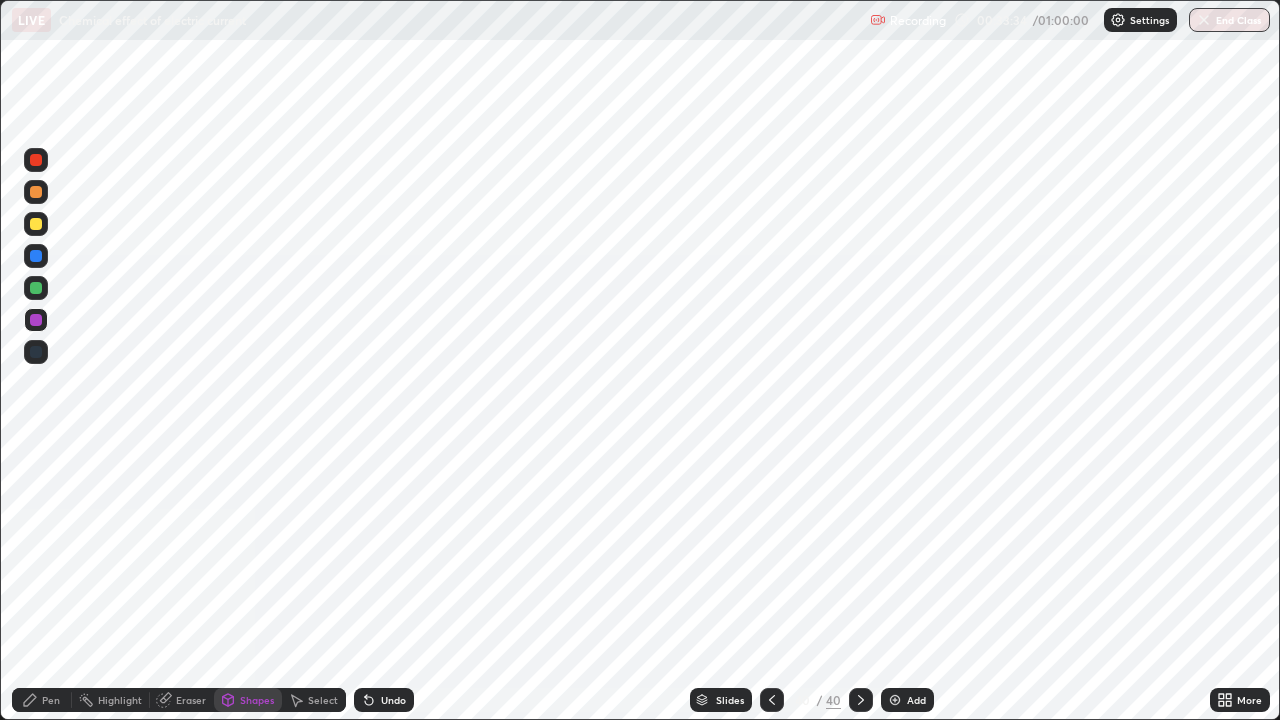 click 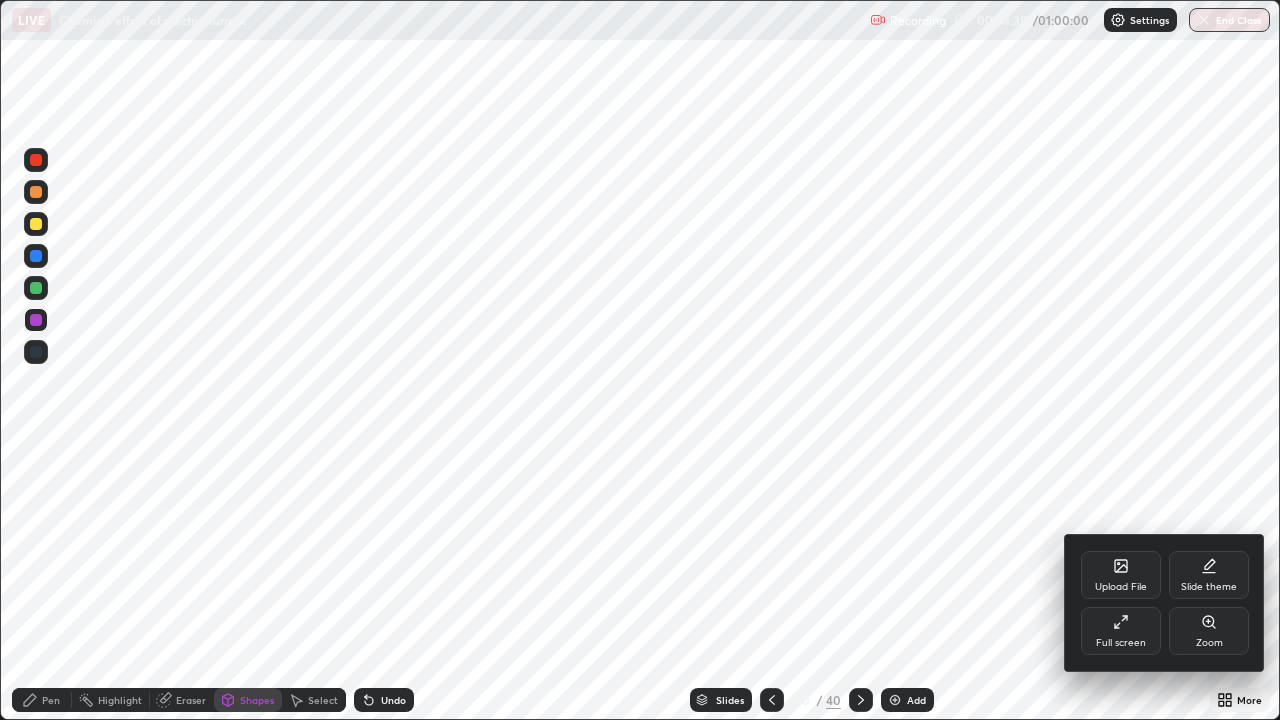 click 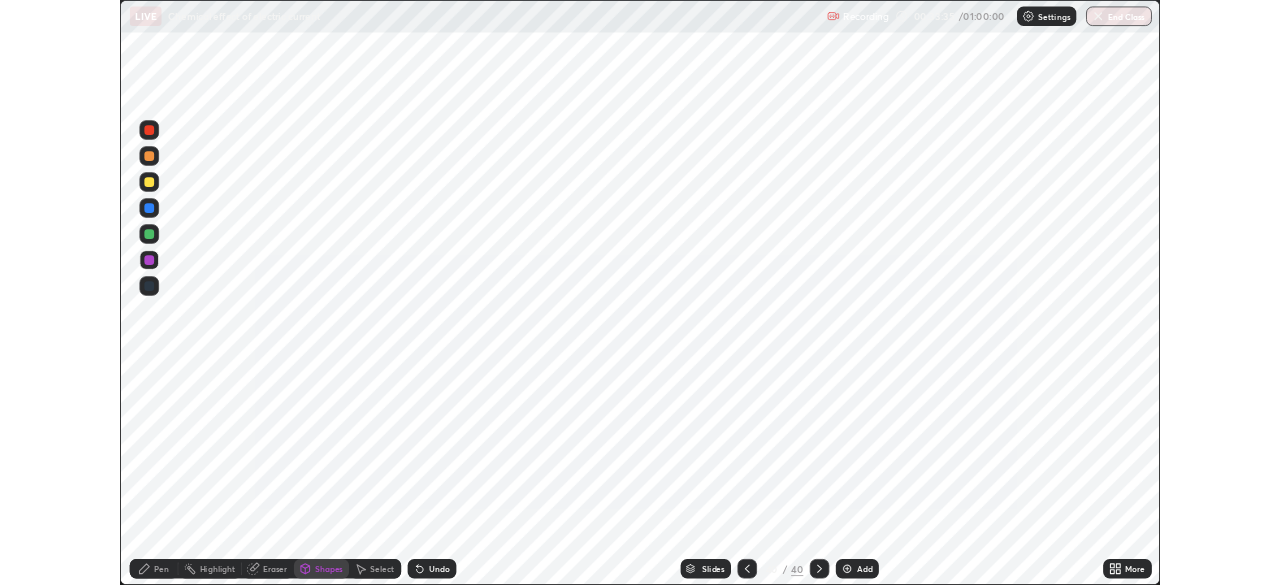 scroll, scrollTop: 585, scrollLeft: 1280, axis: both 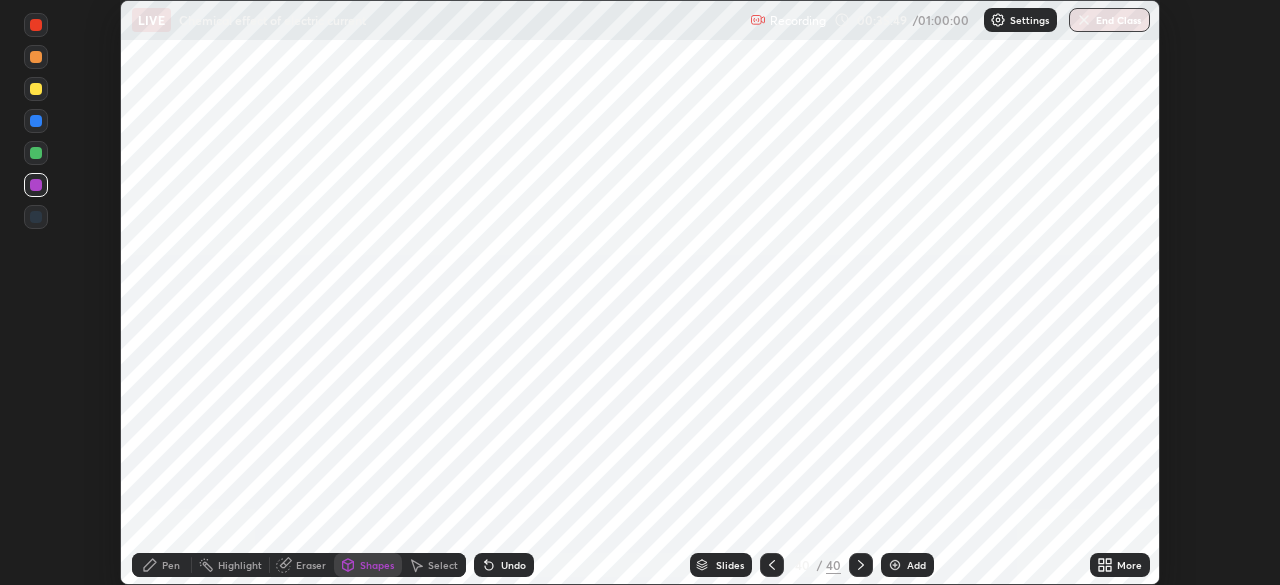 click 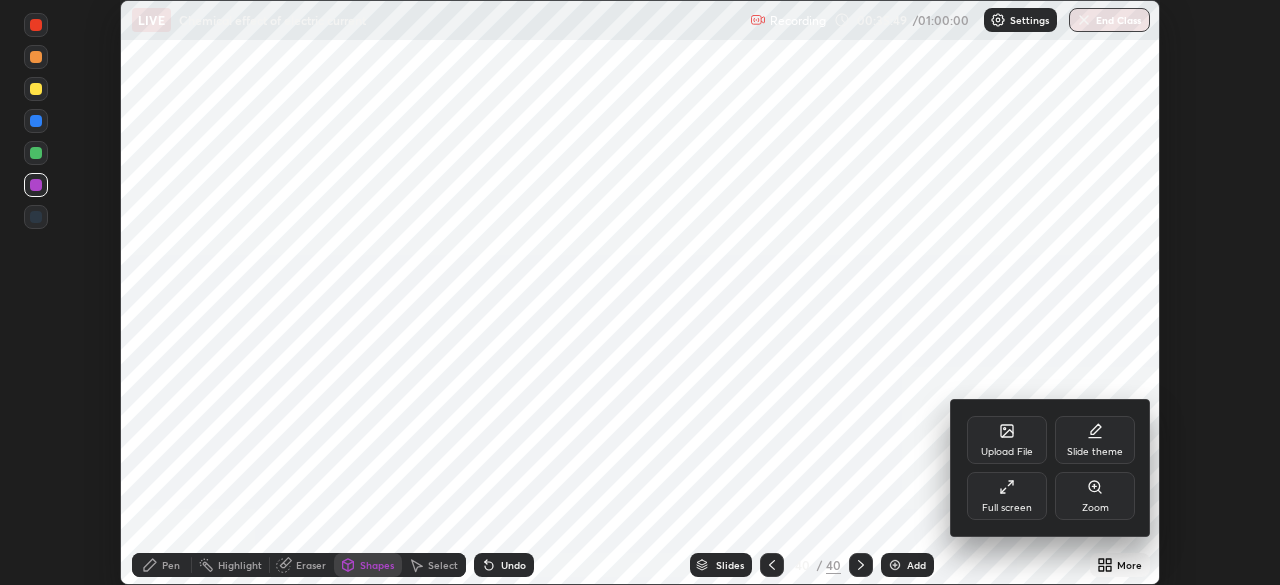 click 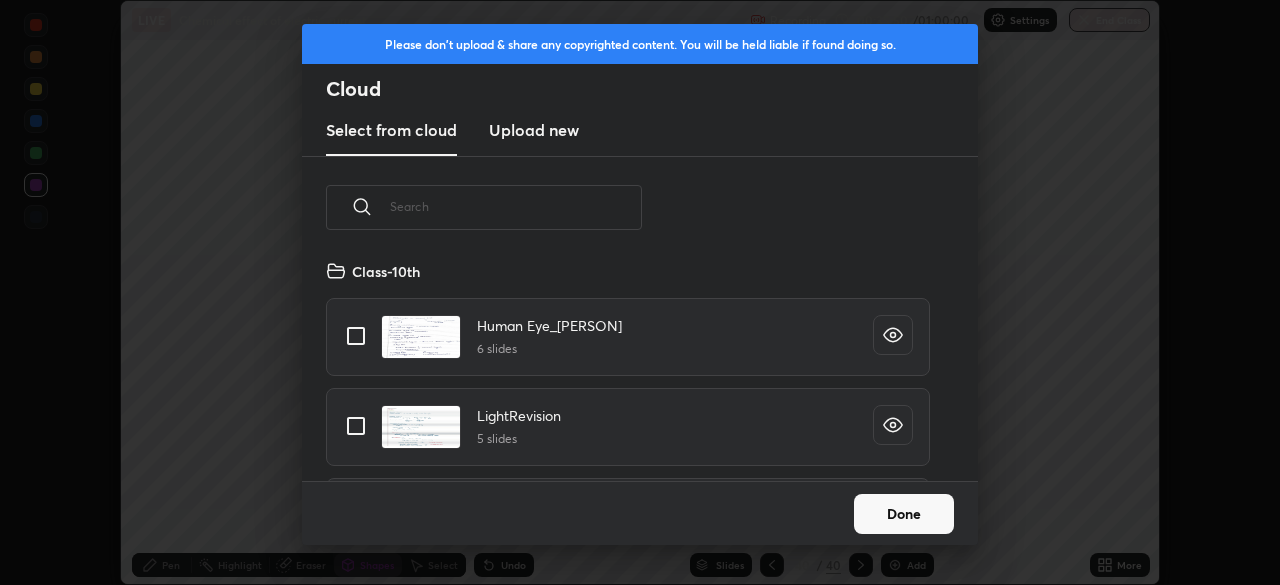 scroll, scrollTop: 7, scrollLeft: 11, axis: both 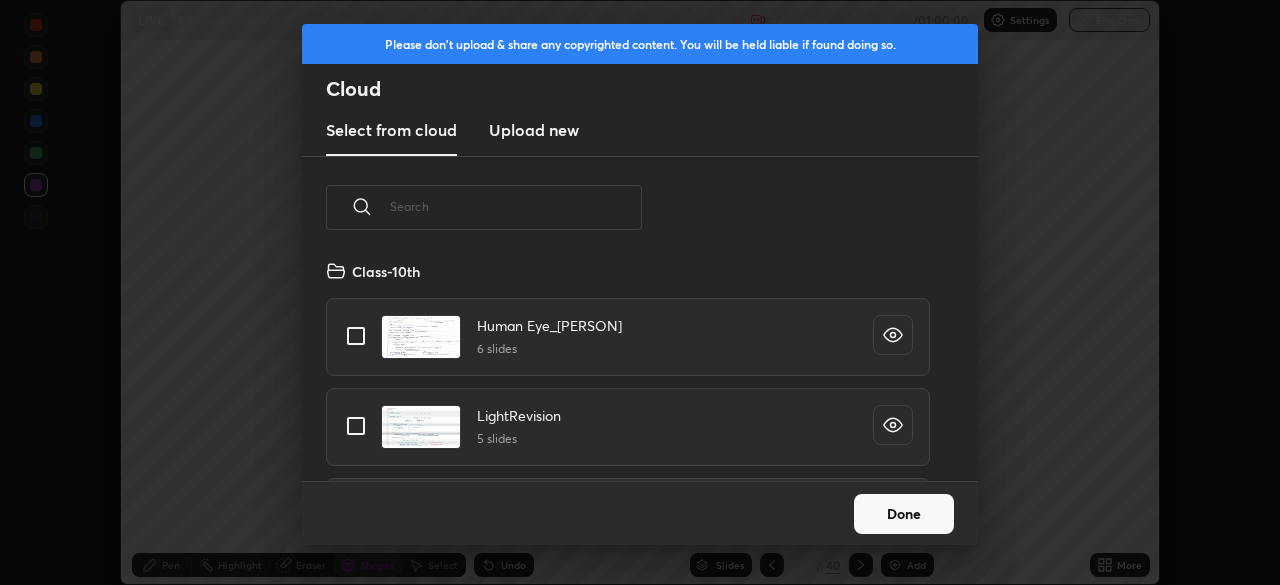 click on "Upload new" at bounding box center [534, 130] 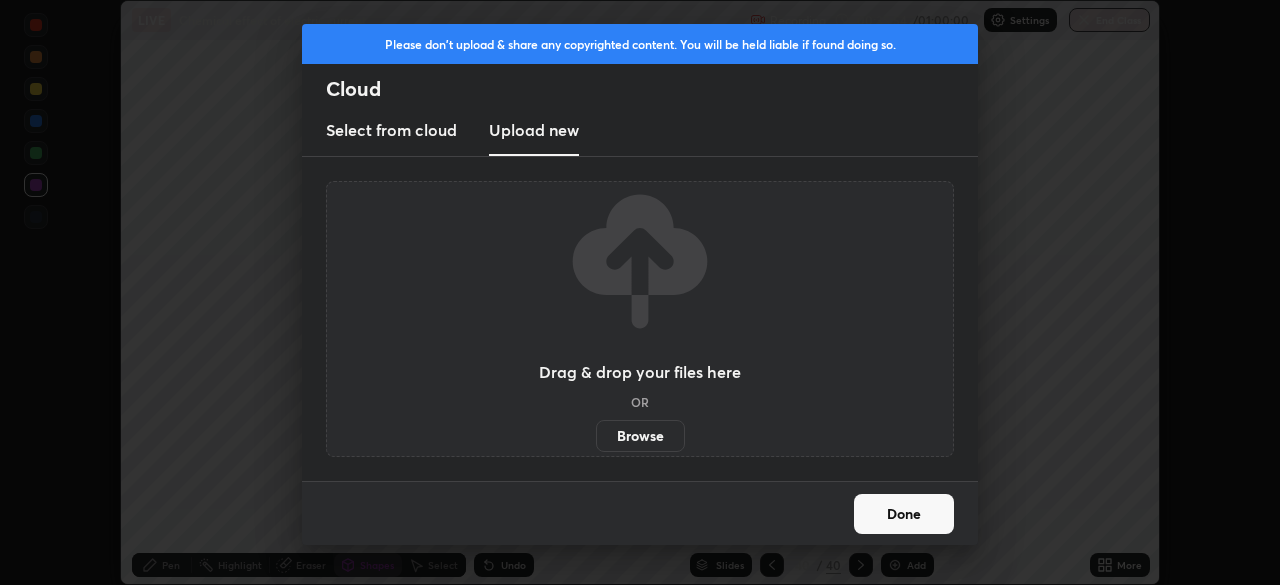 click on "Browse" at bounding box center [640, 436] 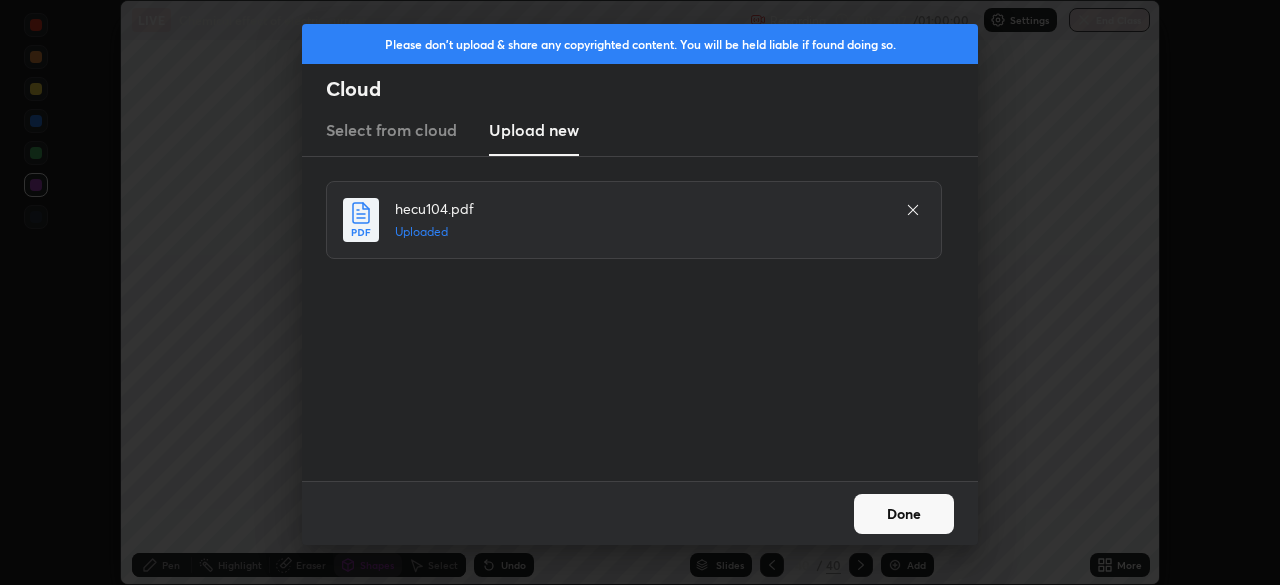 click on "Done" at bounding box center [904, 514] 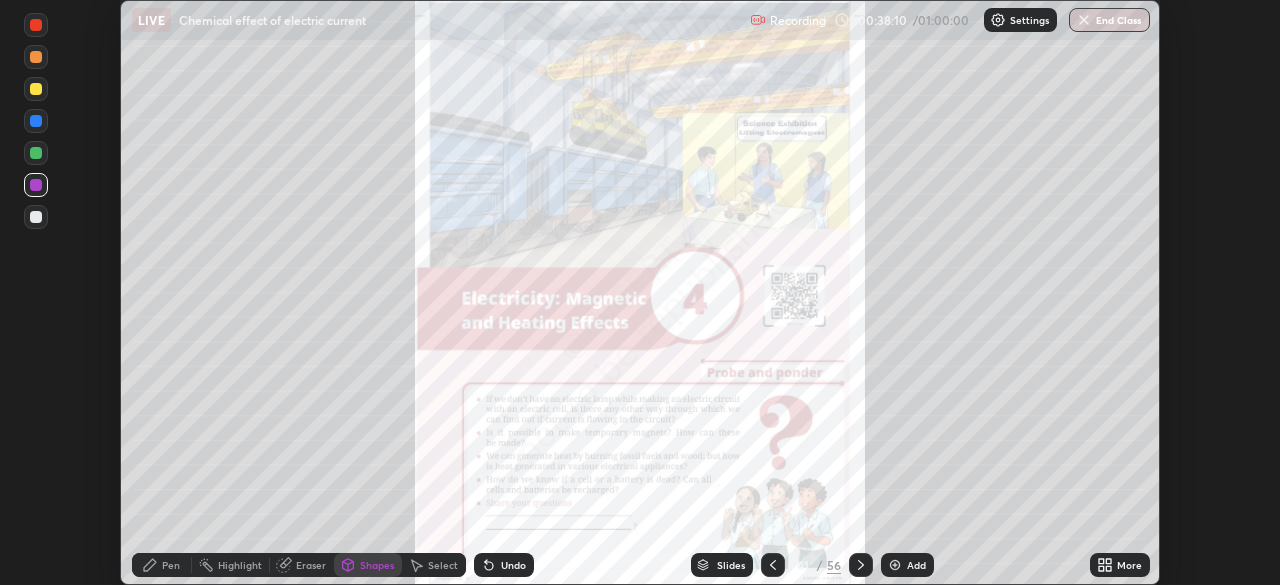 click 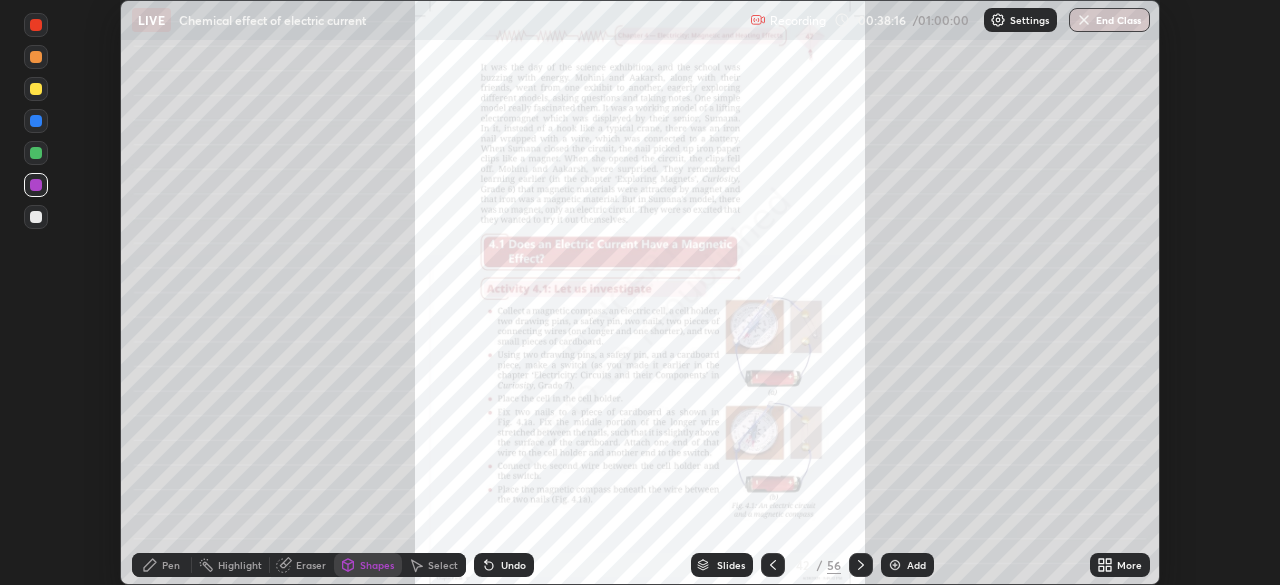click 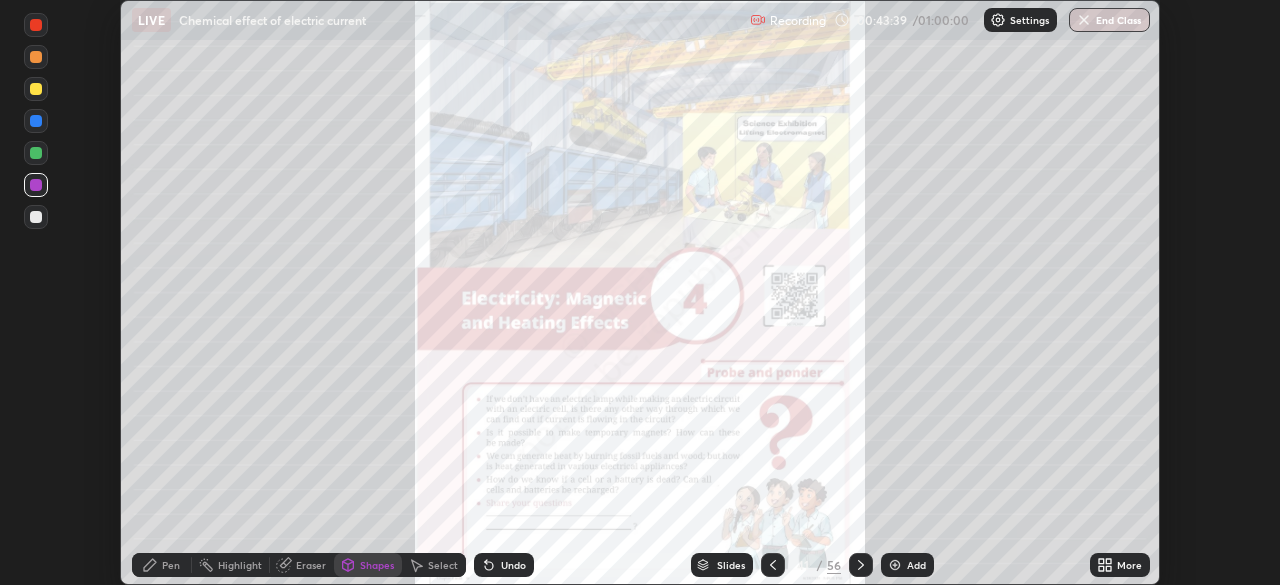 click on "Add" at bounding box center [907, 565] 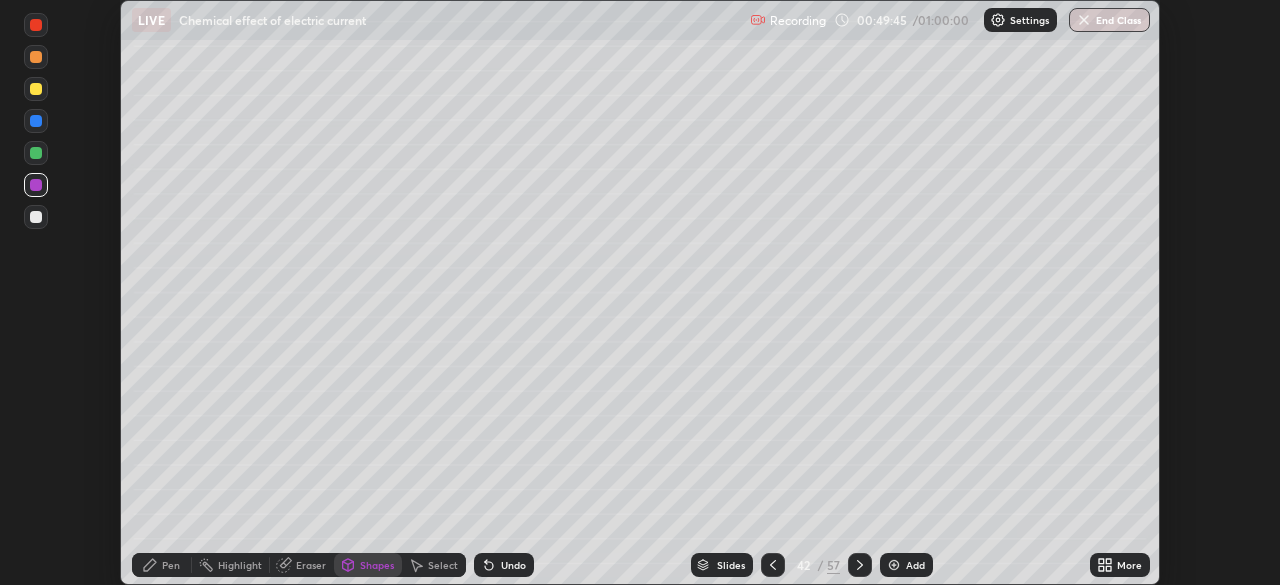 click 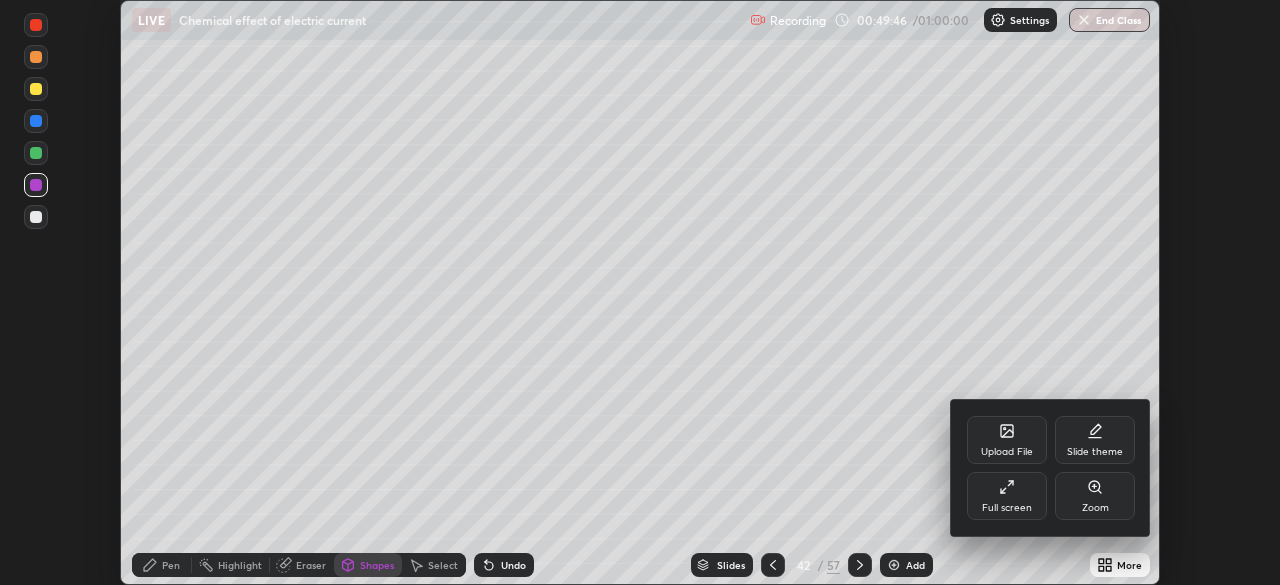 click on "Full screen" at bounding box center (1007, 496) 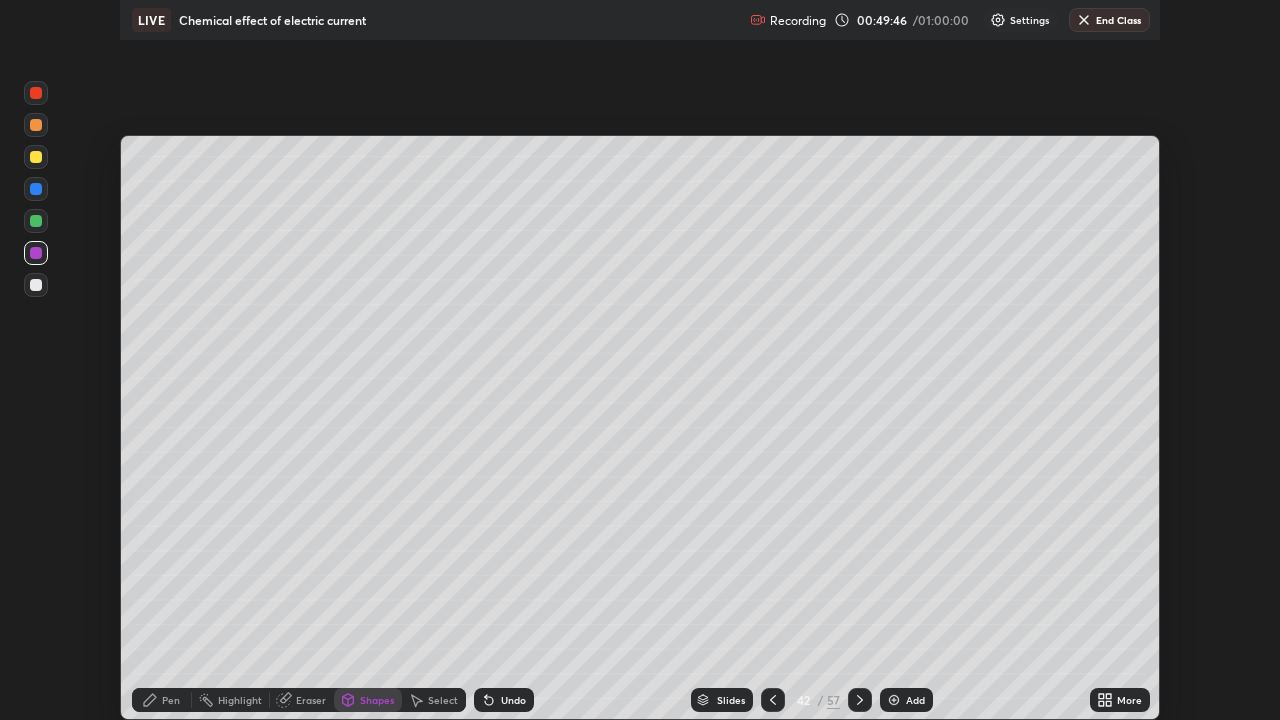 scroll, scrollTop: 99280, scrollLeft: 98720, axis: both 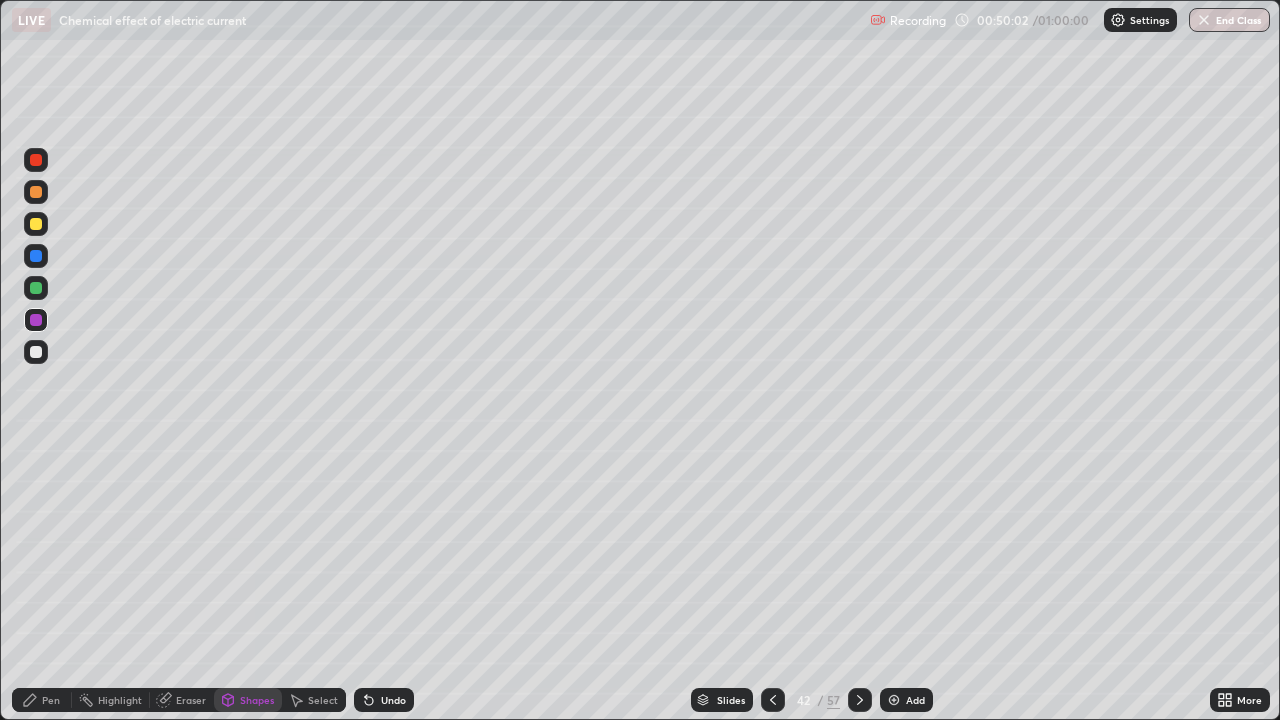 click on "Pen" at bounding box center (42, 700) 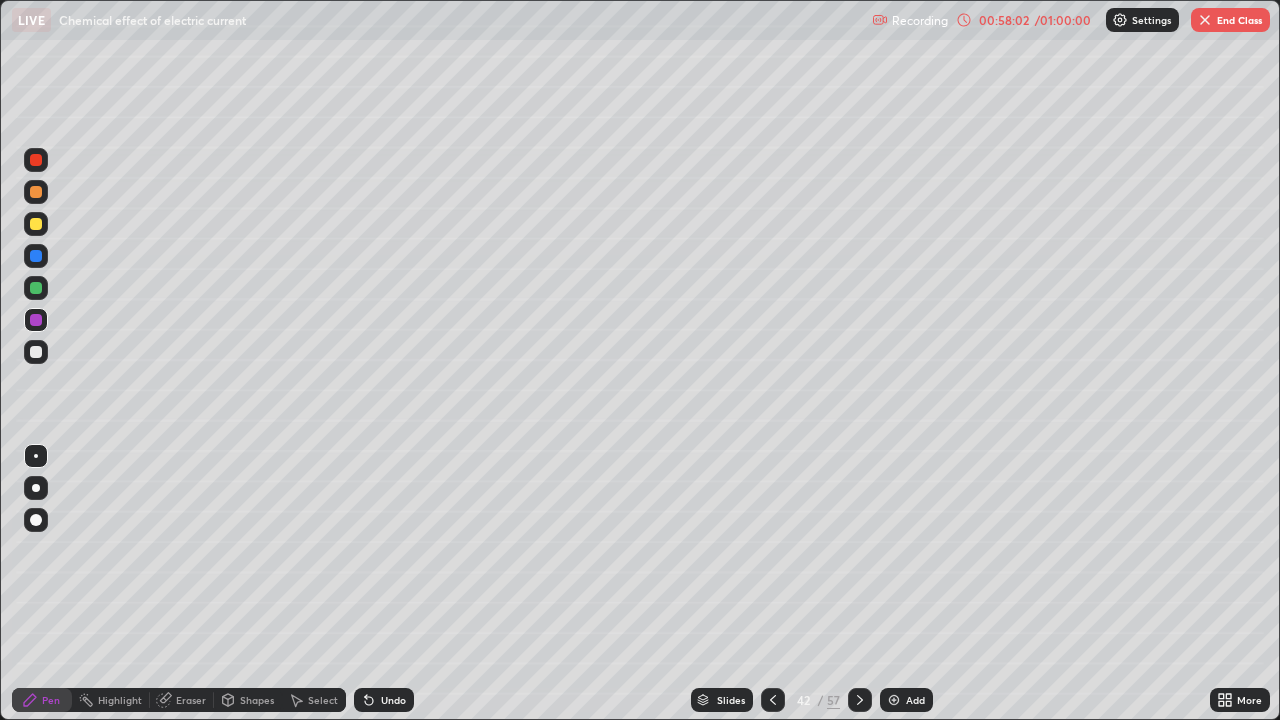 click on "End Class" at bounding box center [1230, 20] 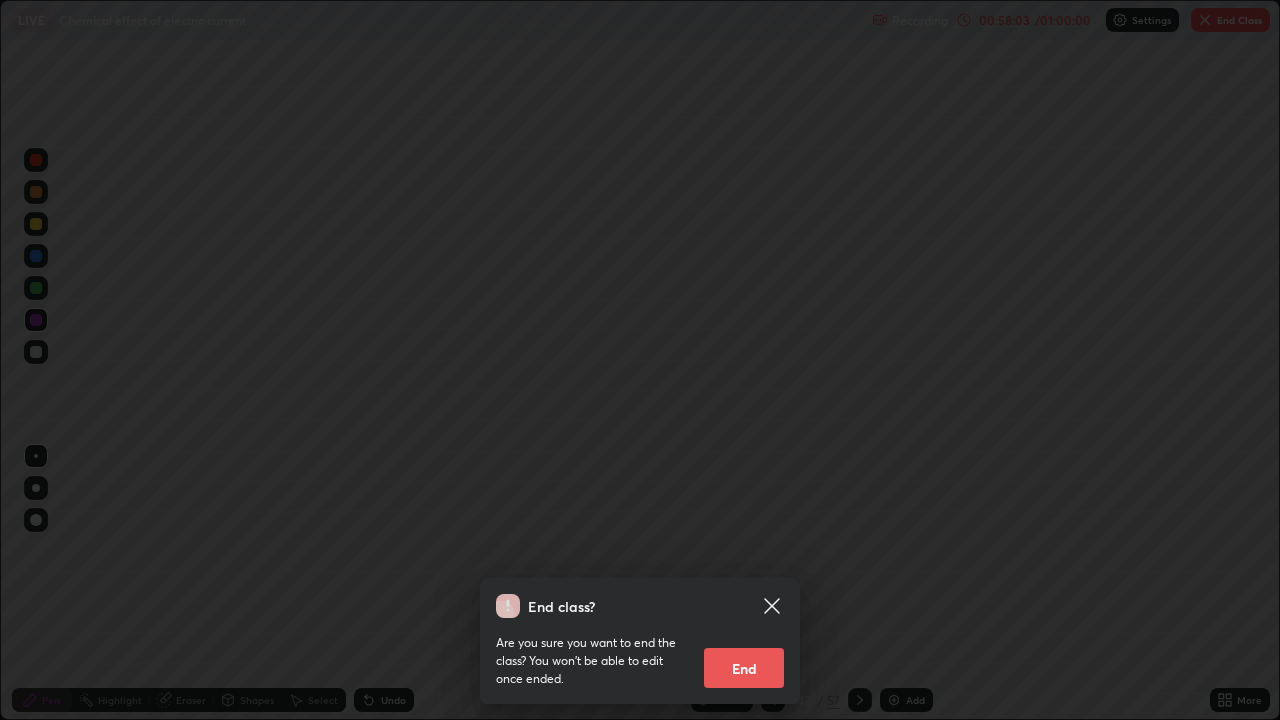click on "End" at bounding box center (744, 668) 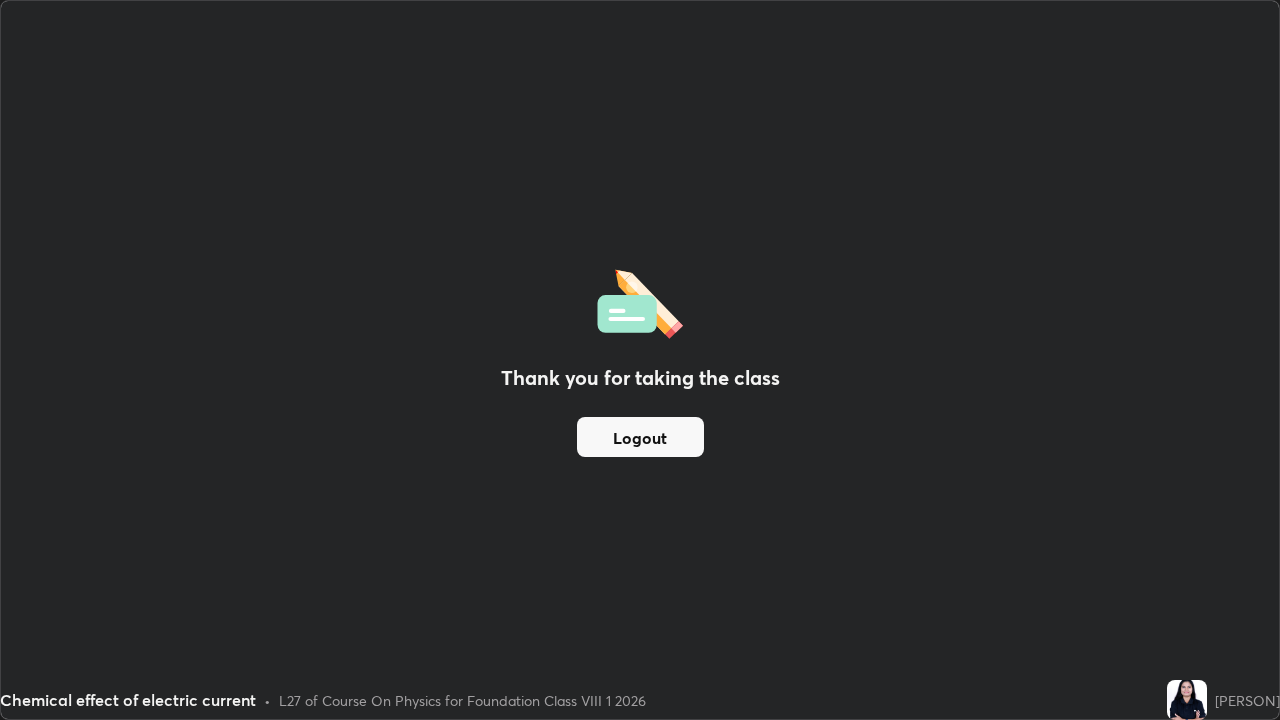 click on "Logout" at bounding box center (640, 437) 